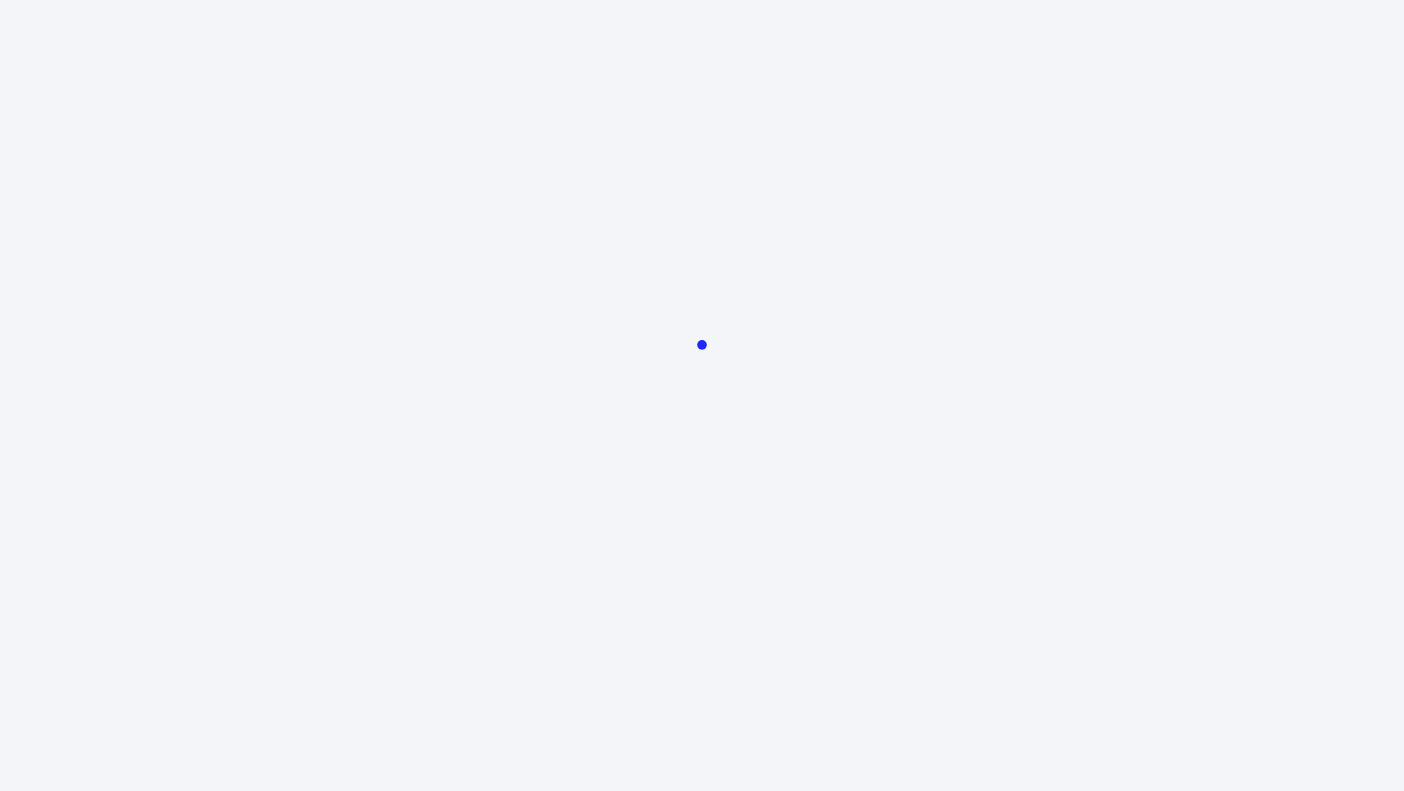 scroll, scrollTop: 0, scrollLeft: 0, axis: both 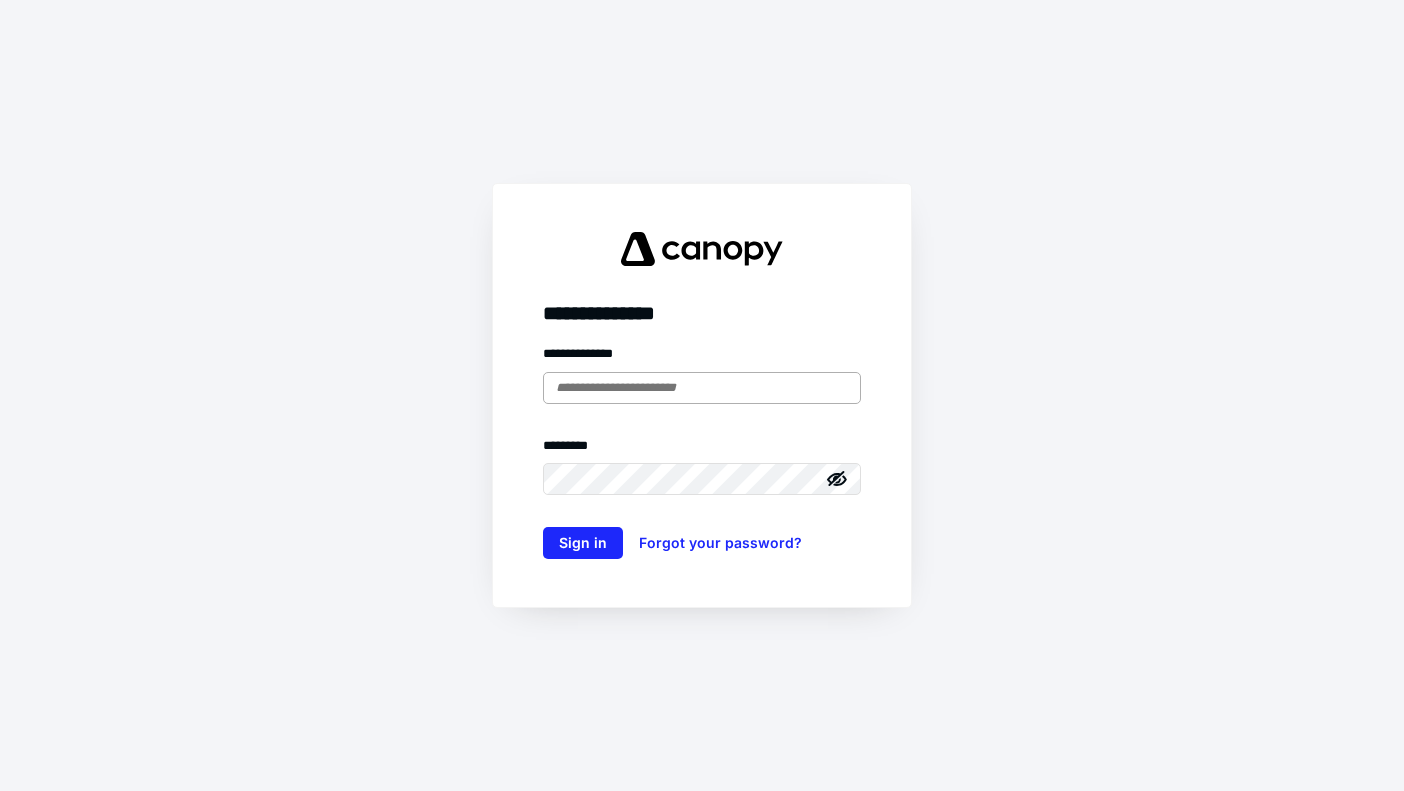 click at bounding box center (702, 388) 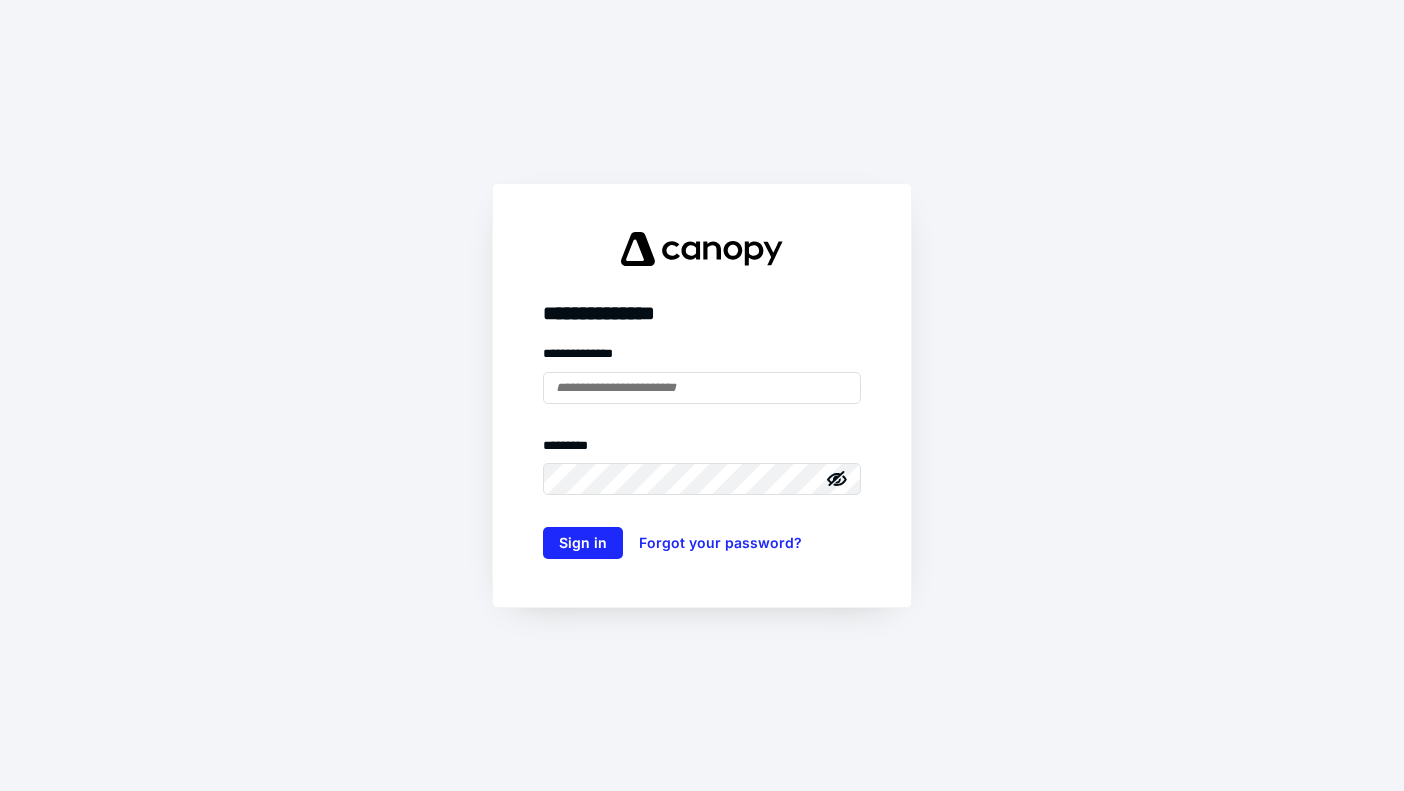 type on "**********" 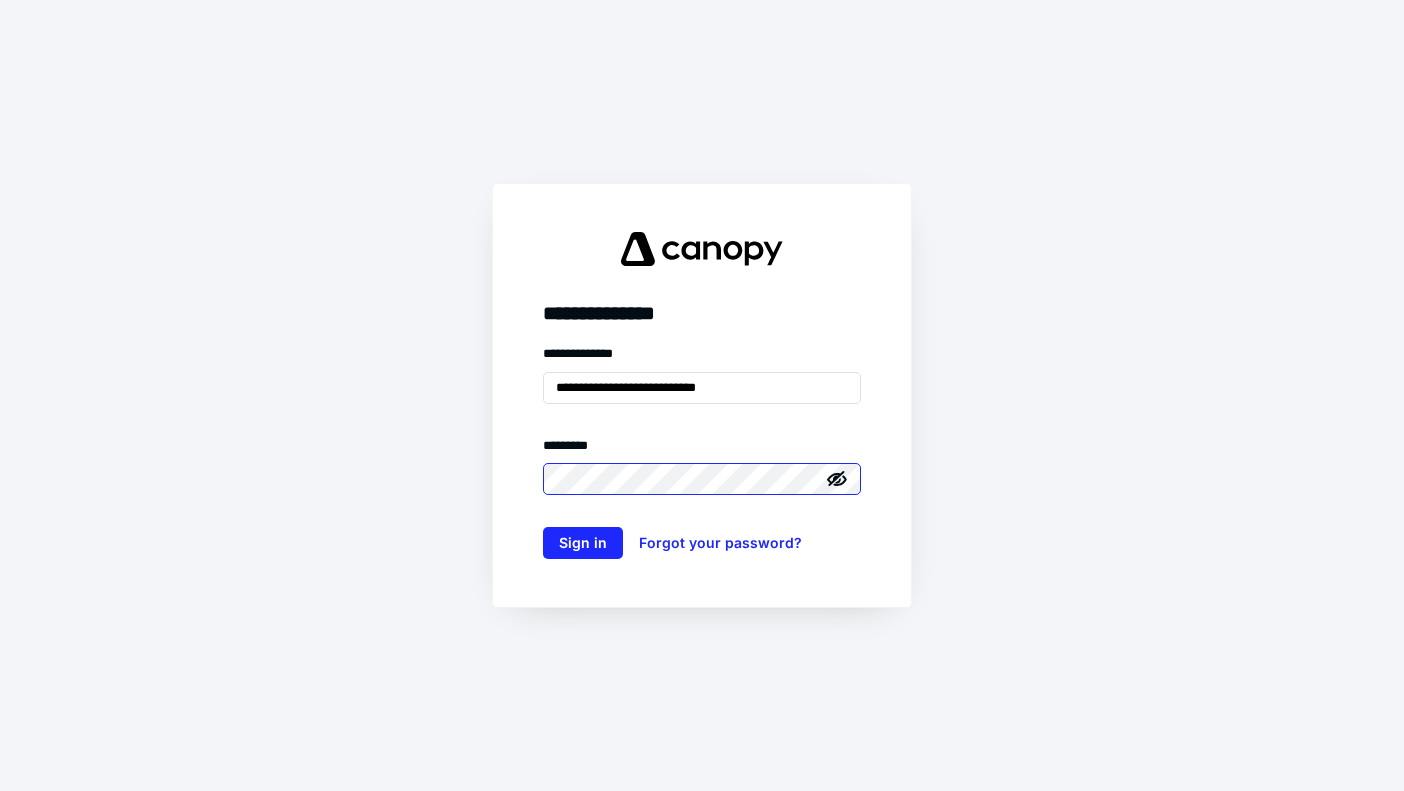 click on "Sign in" at bounding box center [583, 543] 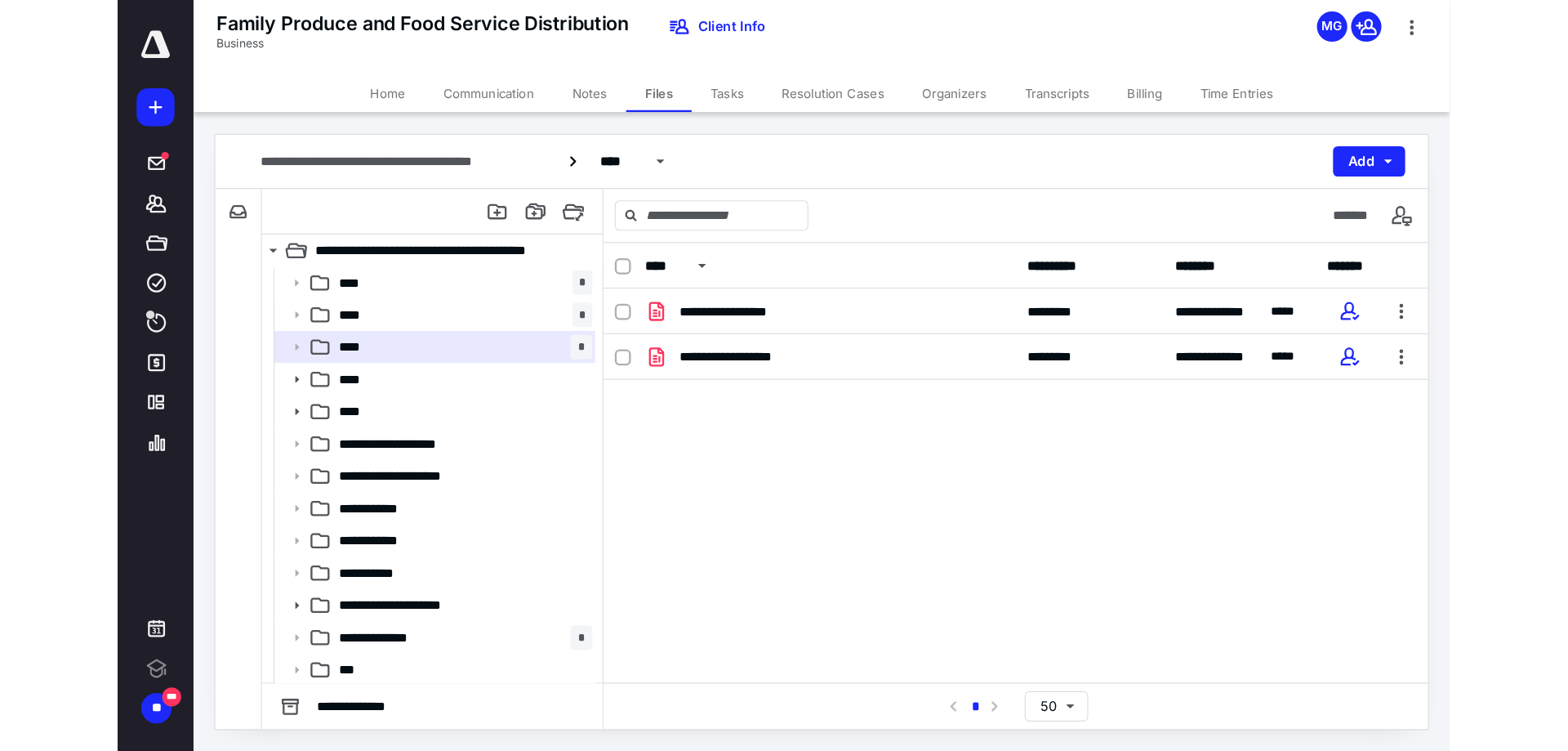 scroll, scrollTop: 0, scrollLeft: 0, axis: both 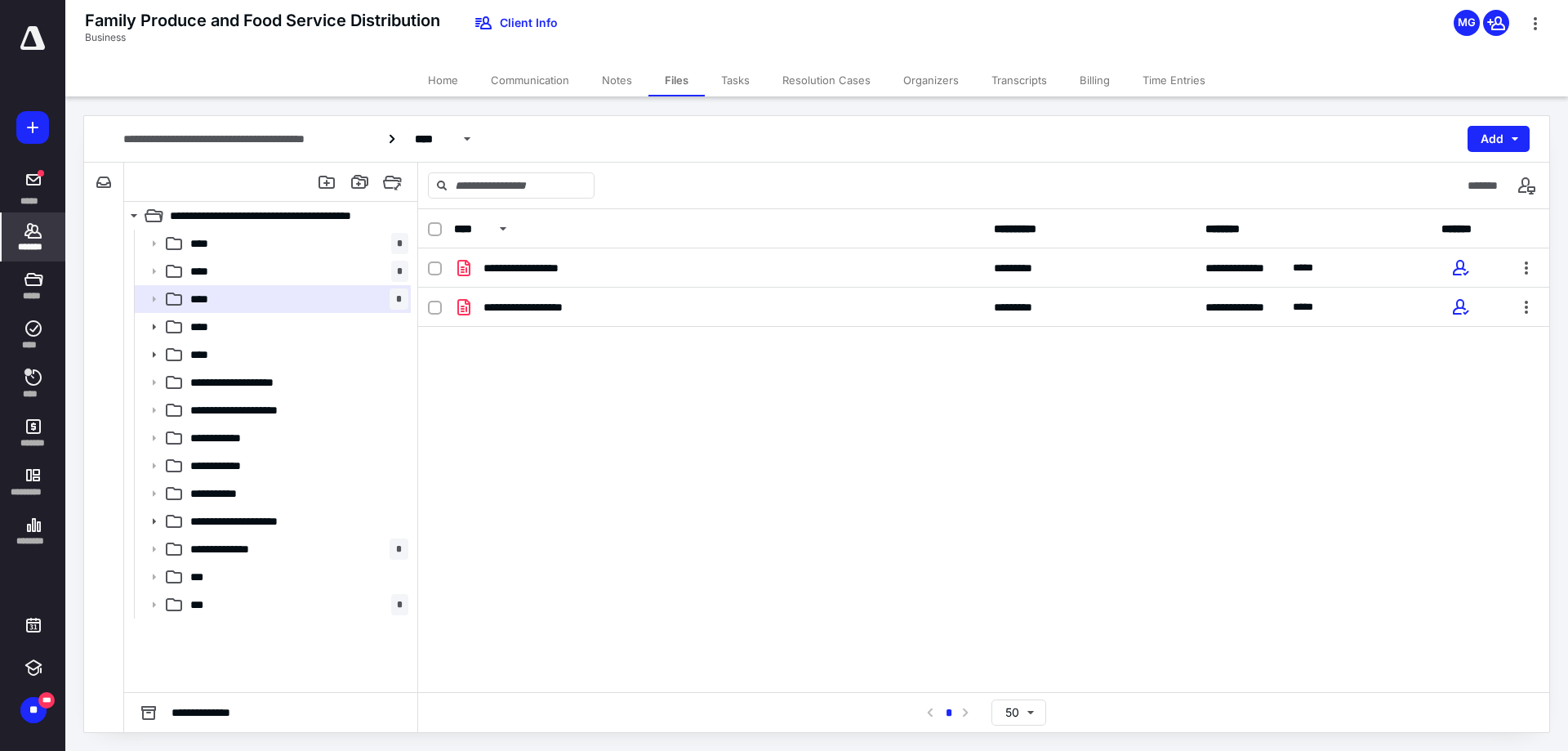 click on "*******" at bounding box center [33, 247] 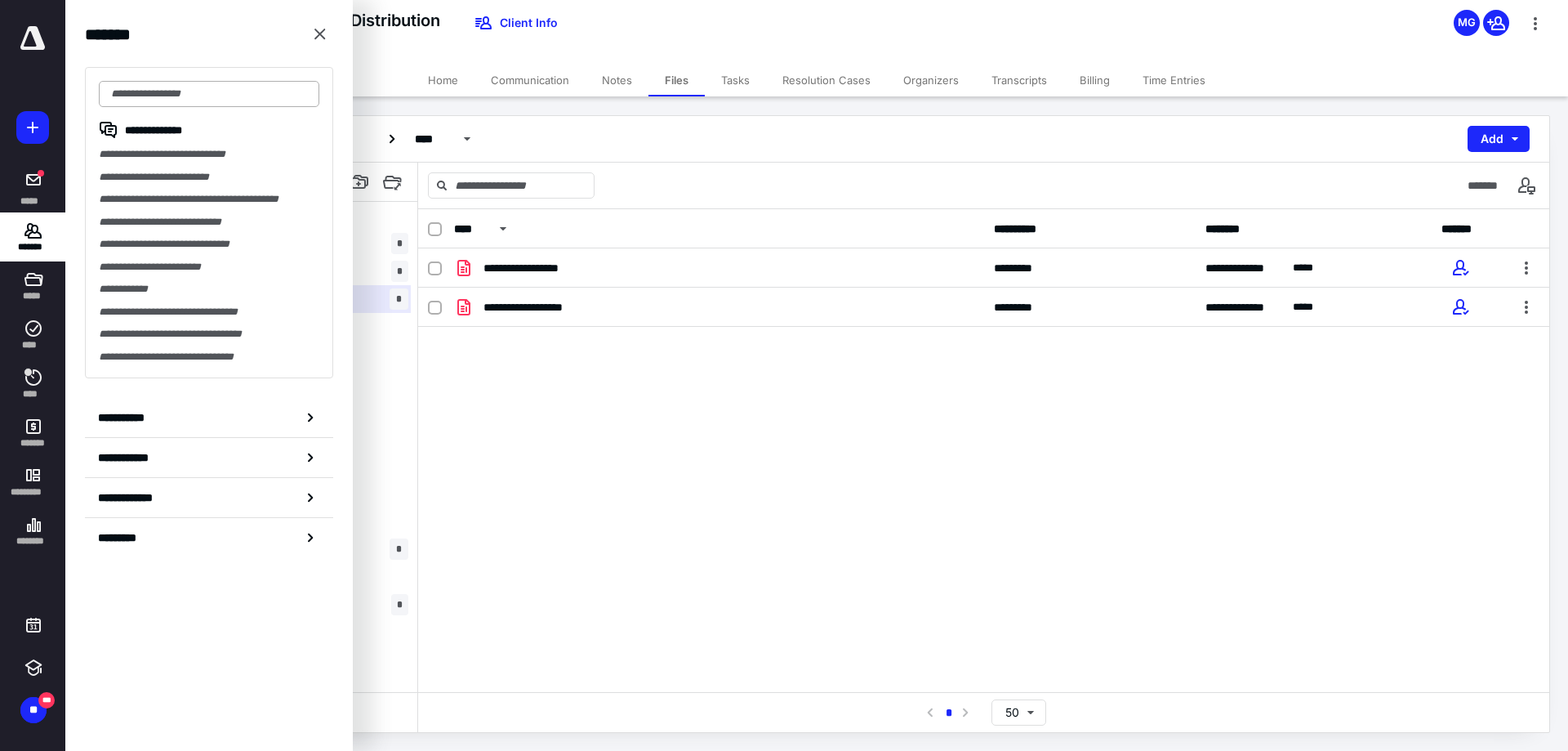 click at bounding box center (209, 94) 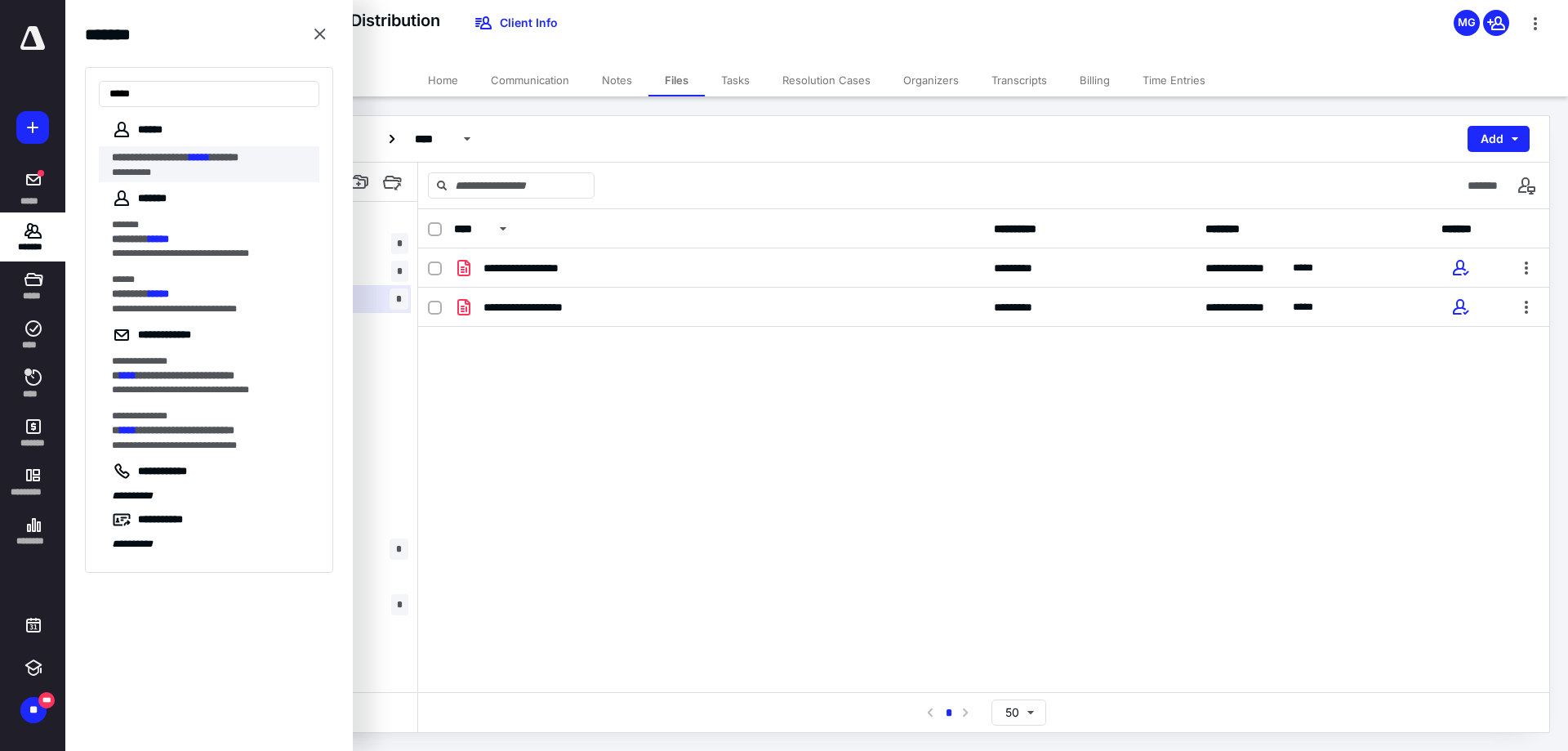 type on "*****" 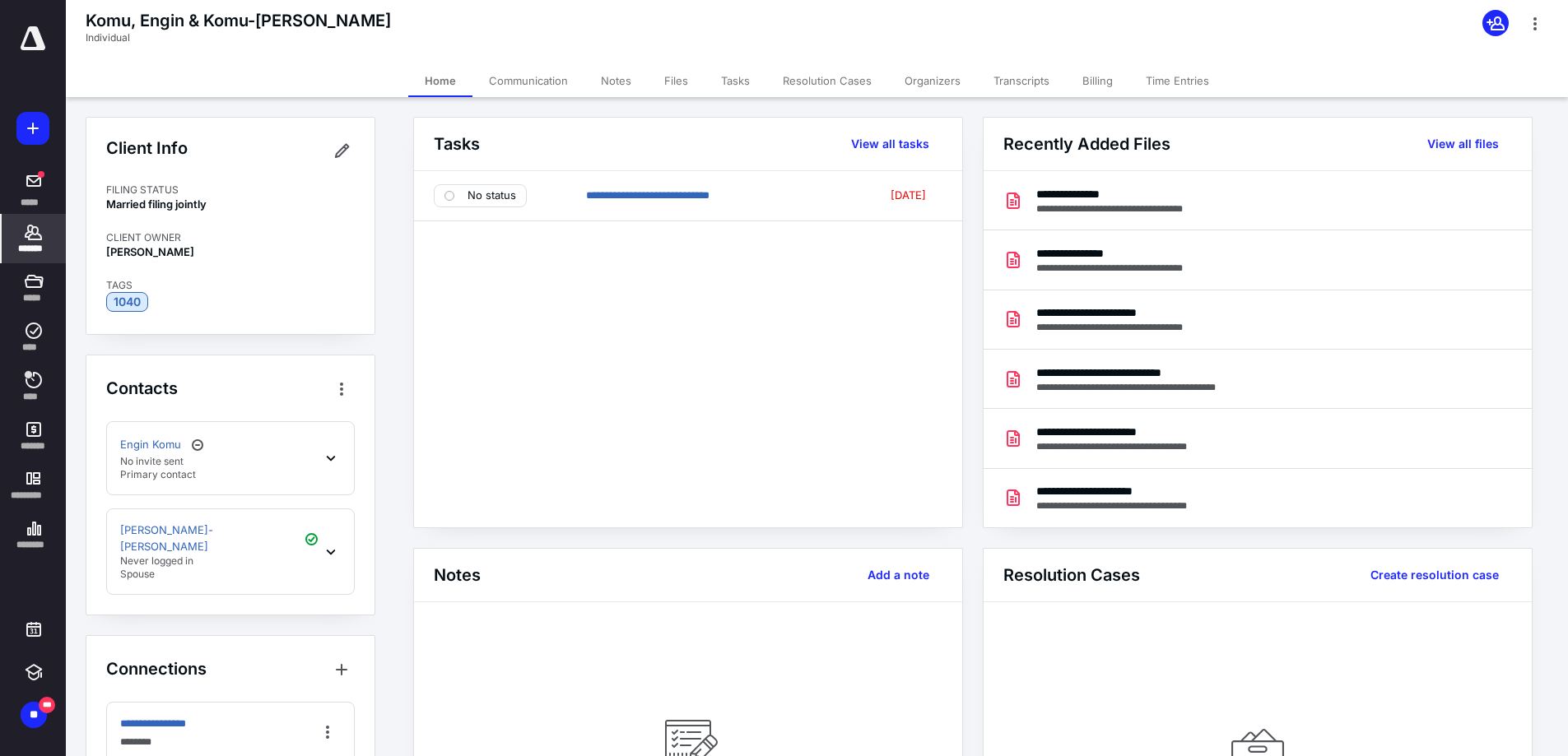click on "Files" at bounding box center (676, 81) 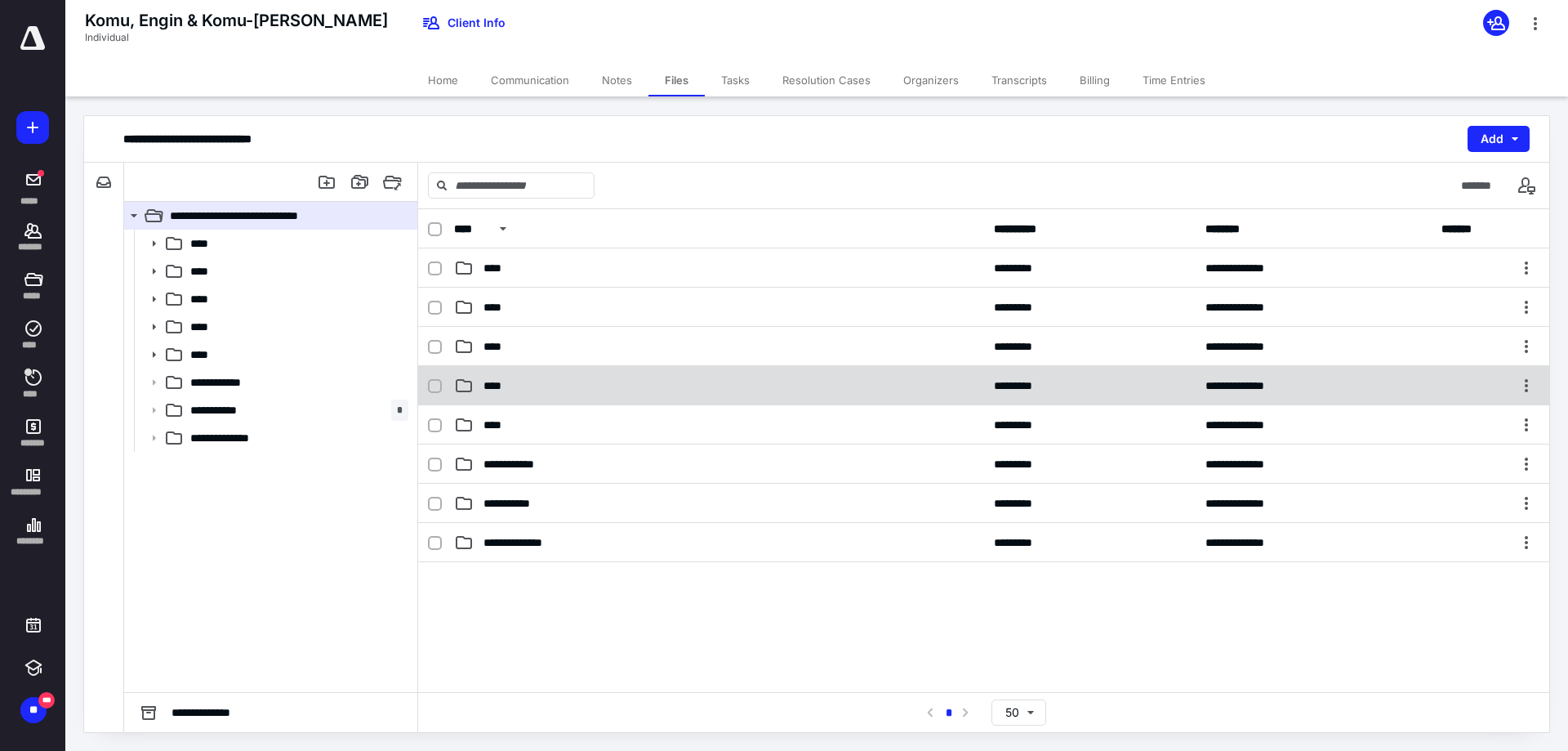 click on "**********" at bounding box center (983, 386) 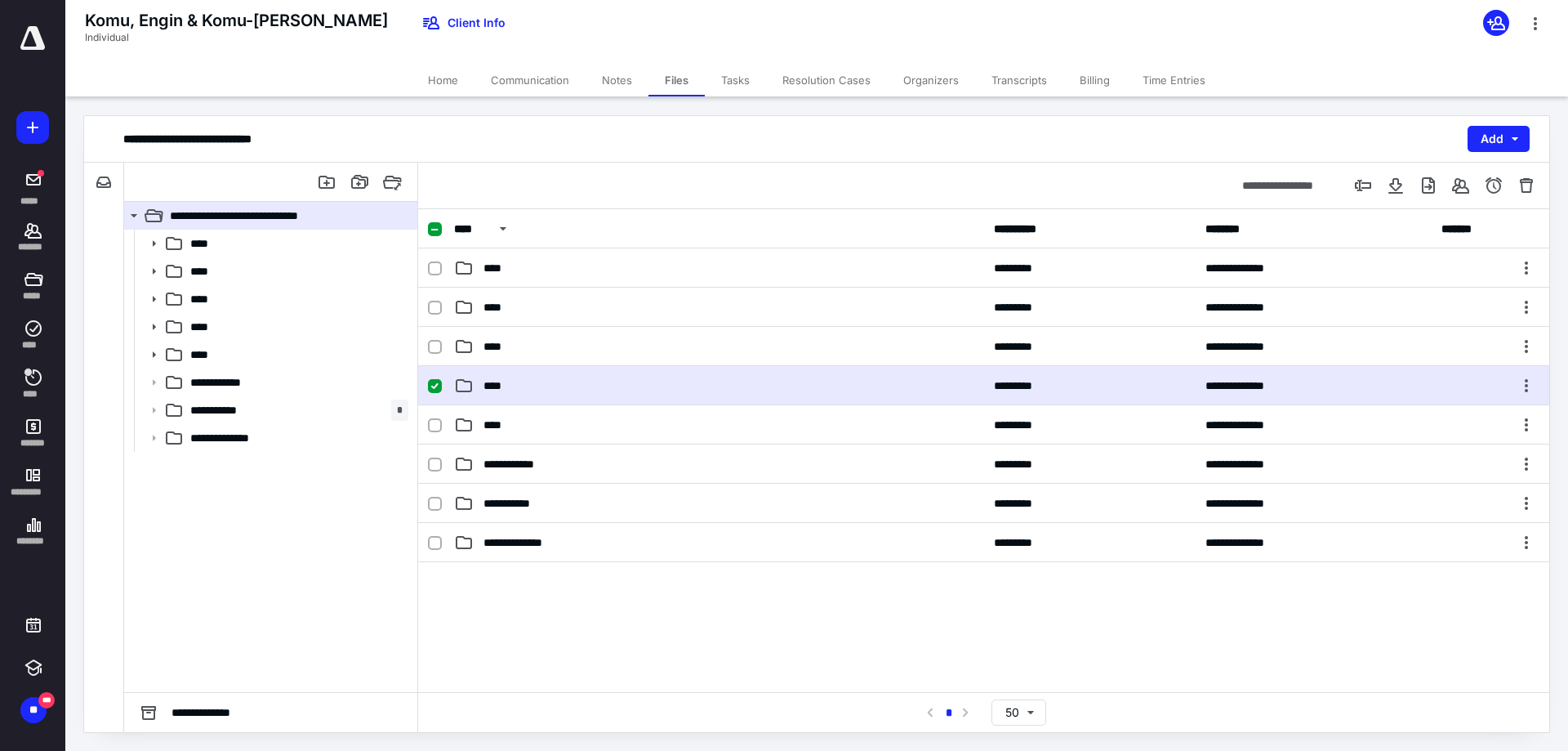 click on "**********" at bounding box center [983, 386] 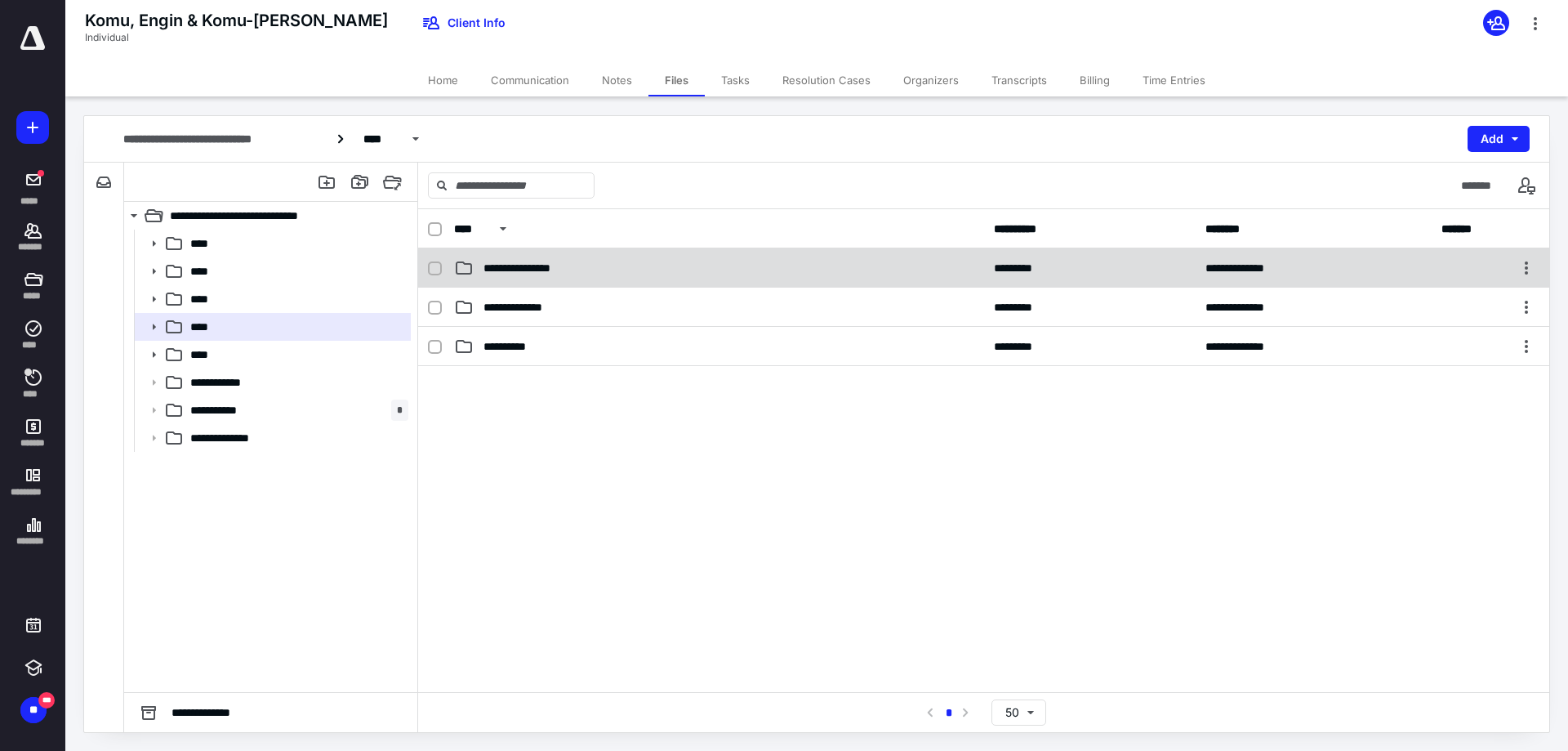 click on "**********" at bounding box center [535, 268] 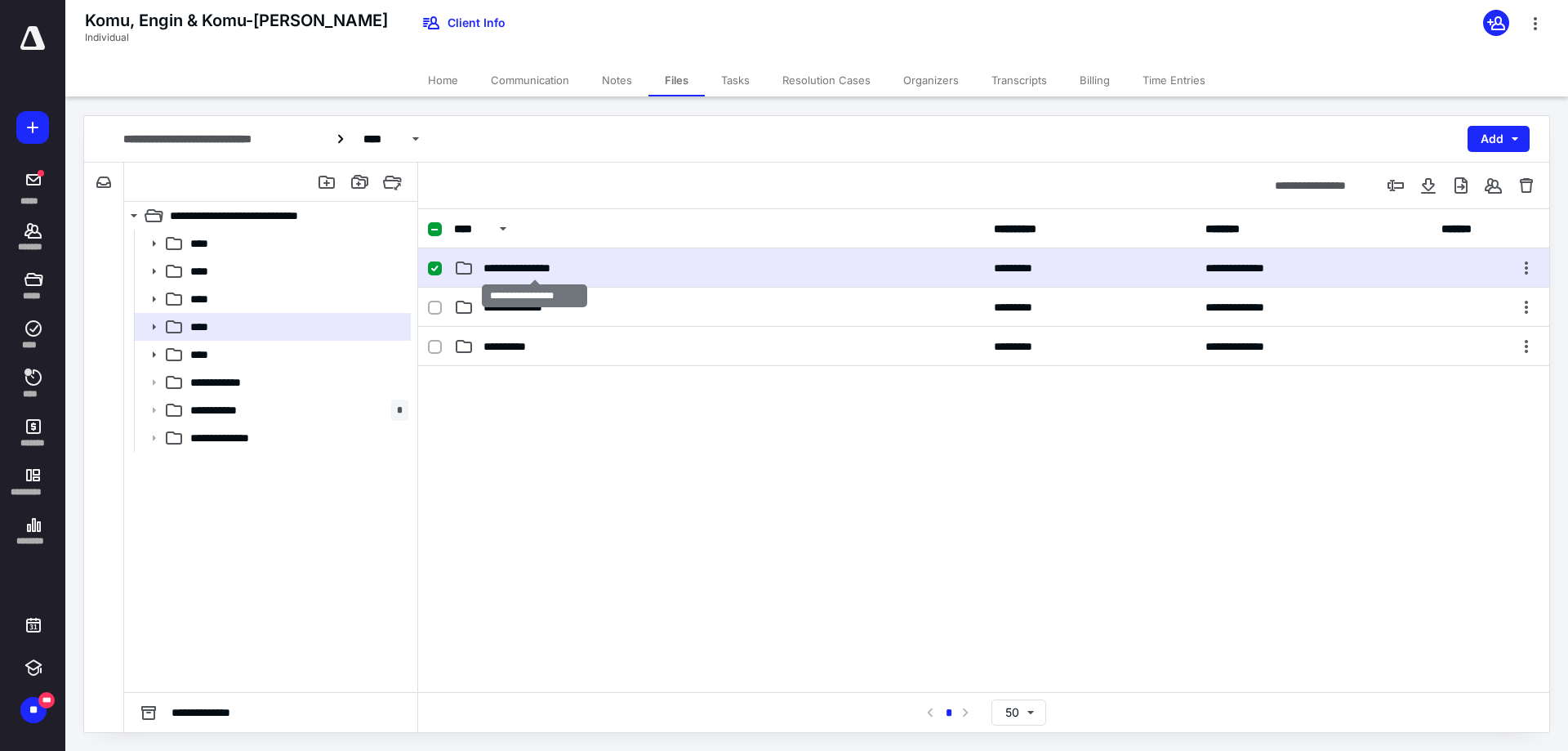 click on "**********" at bounding box center (535, 268) 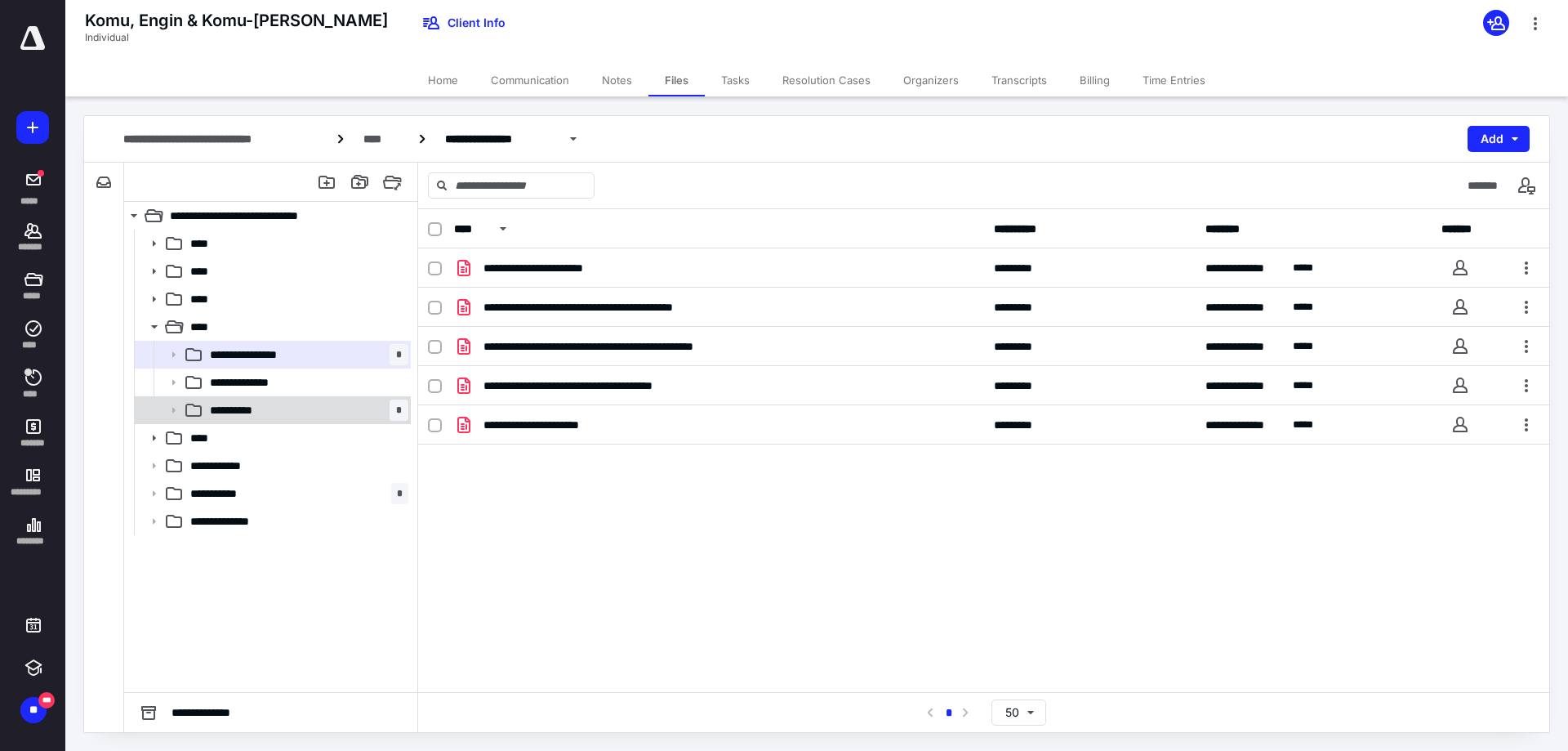 click on "**********" at bounding box center (305, 410) 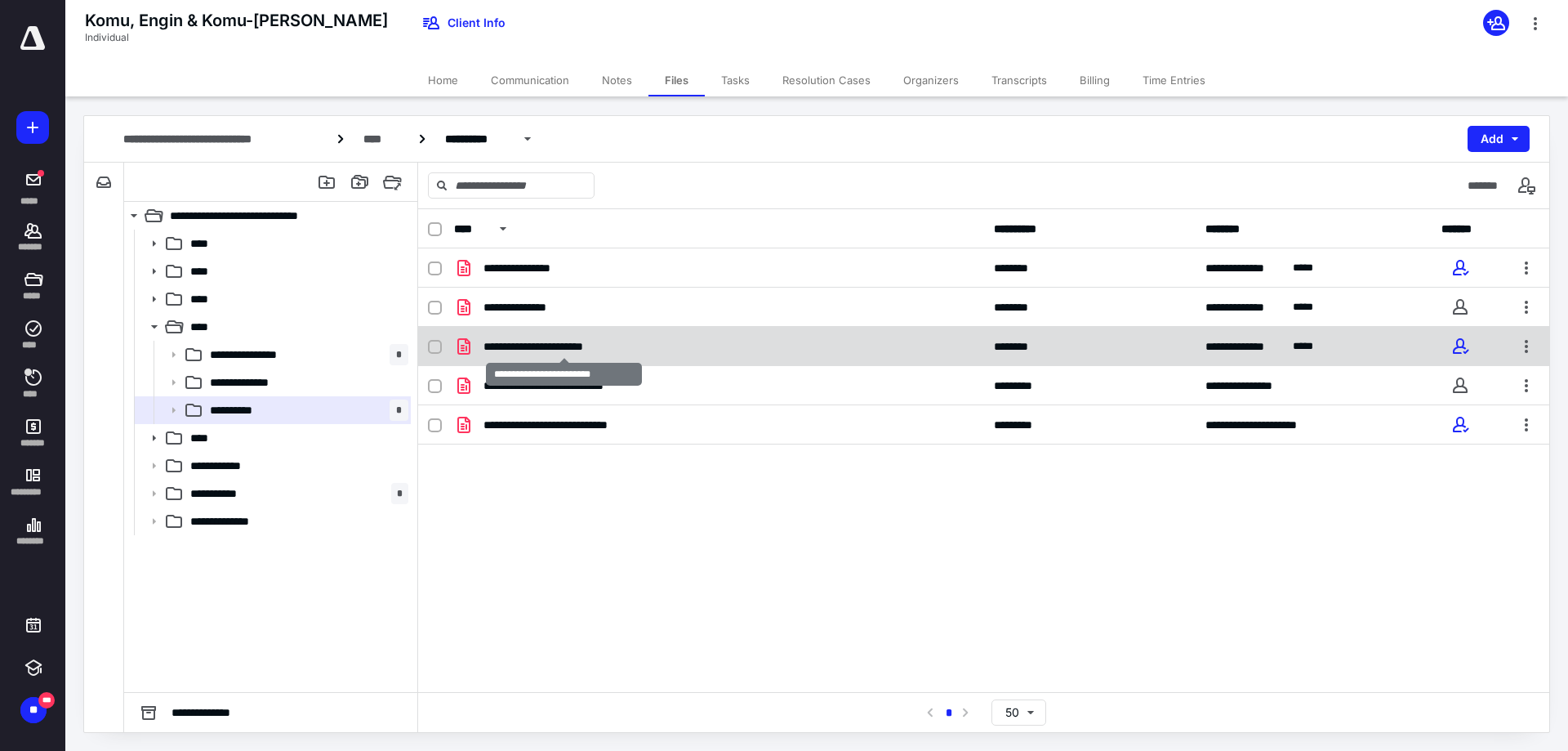 click on "**********" at bounding box center (564, 346) 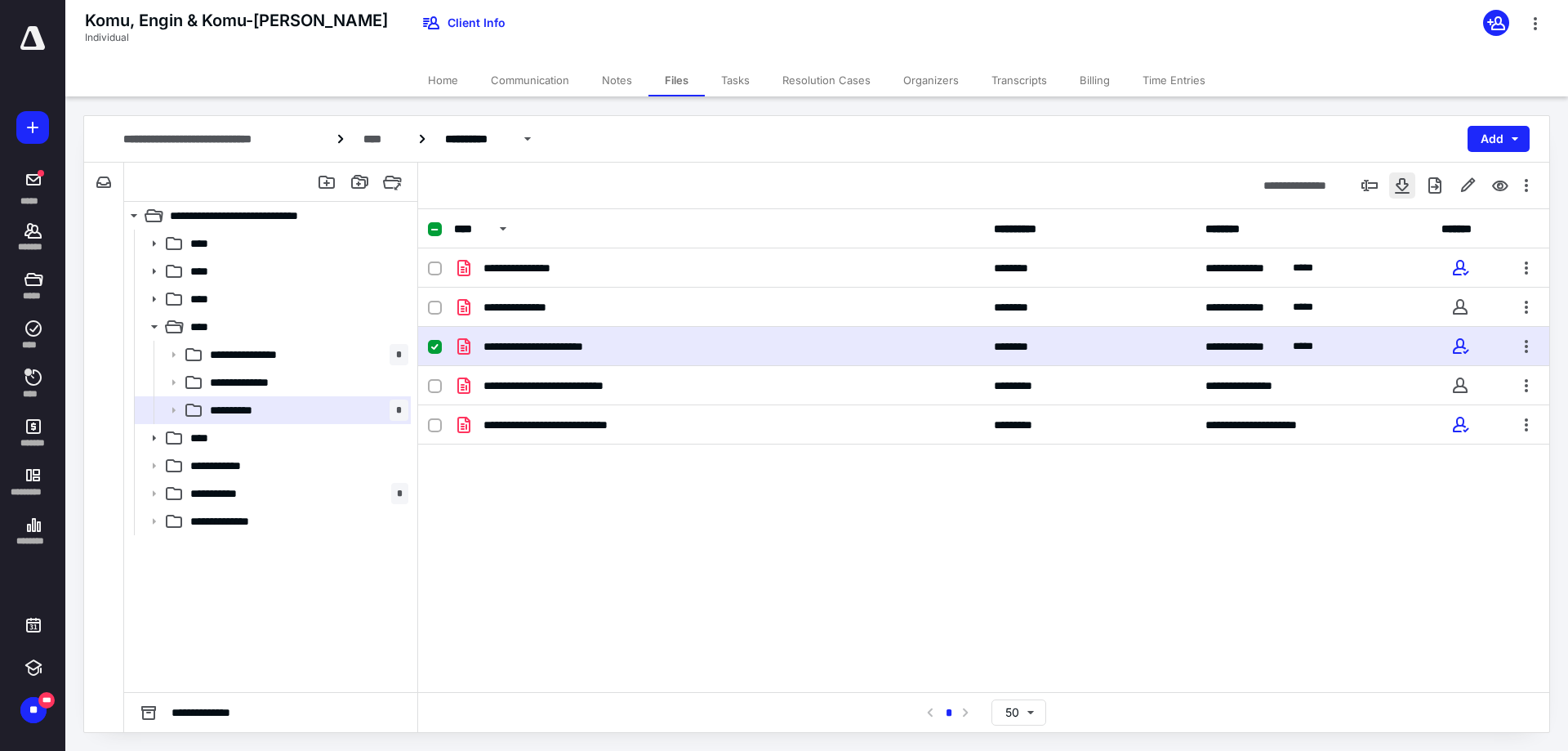 click at bounding box center [1402, 186] 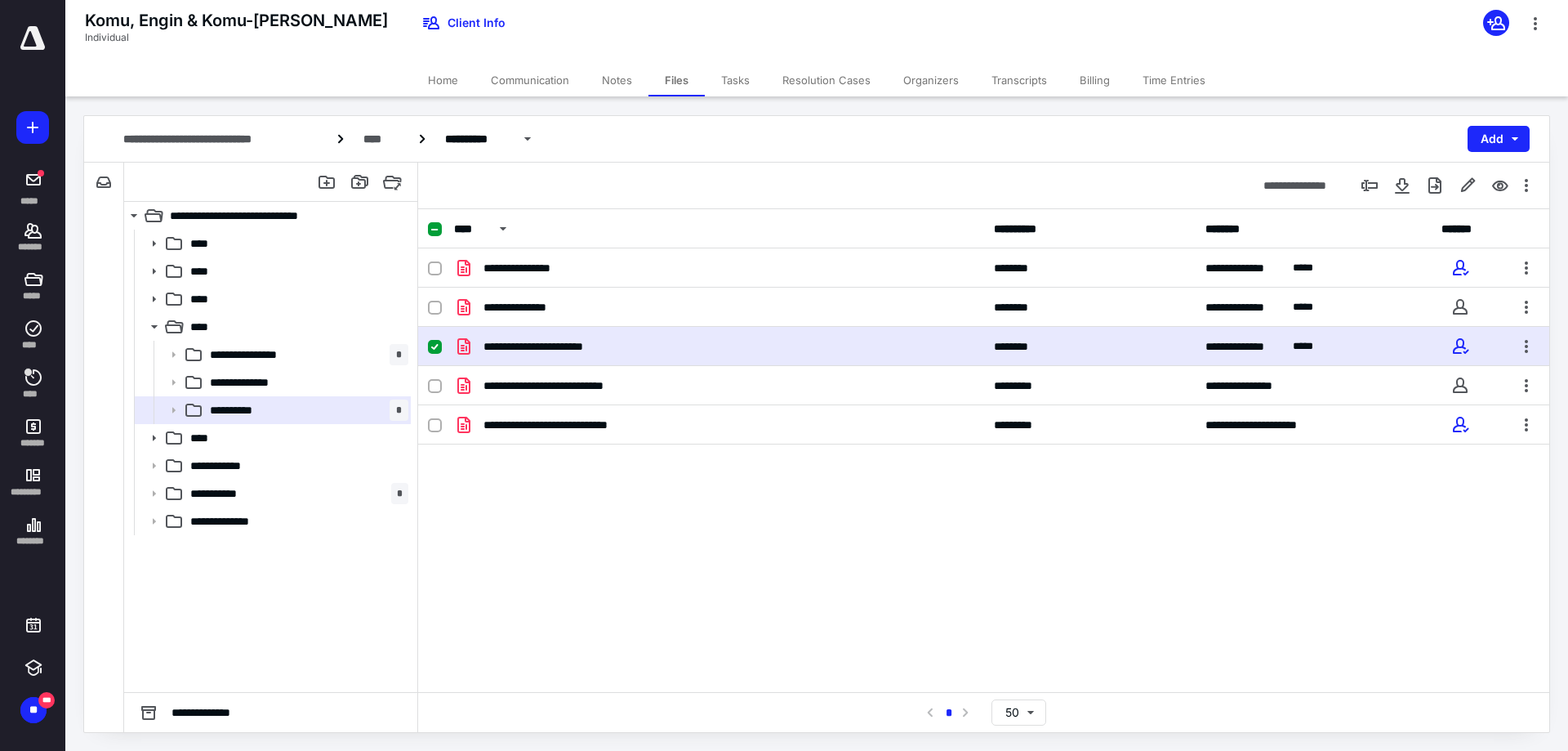 click on "**********" at bounding box center (564, 346) 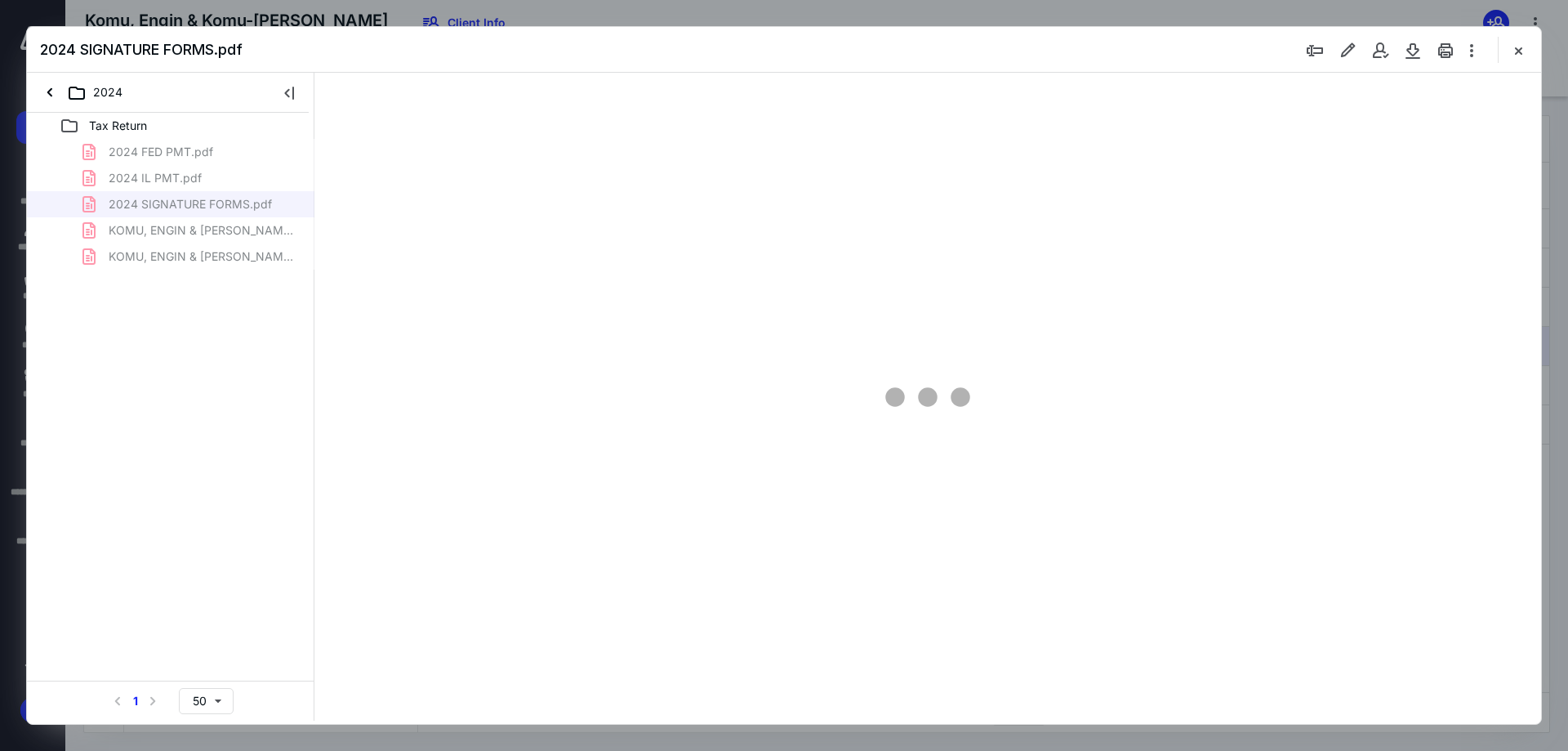 scroll, scrollTop: 0, scrollLeft: 0, axis: both 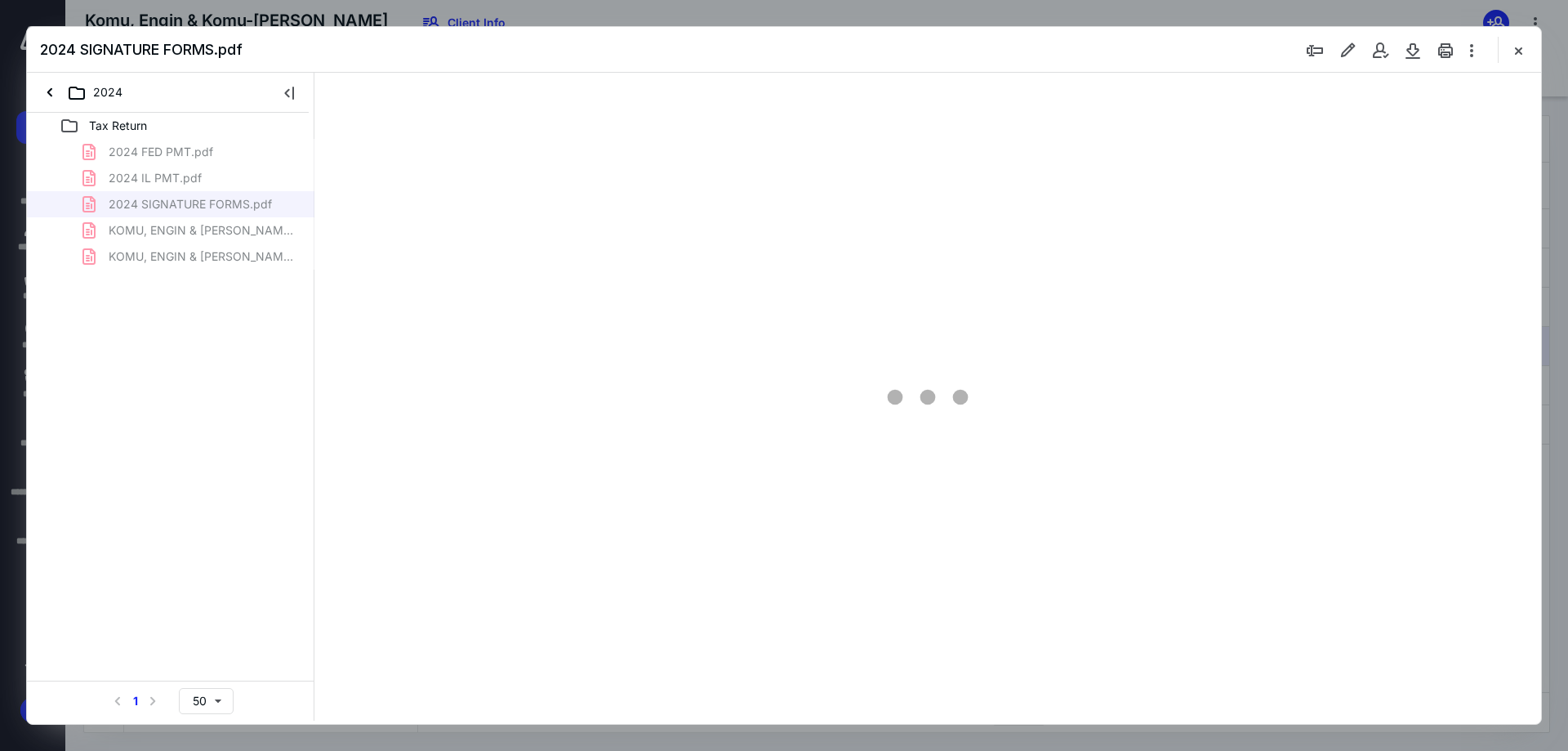 type on "241" 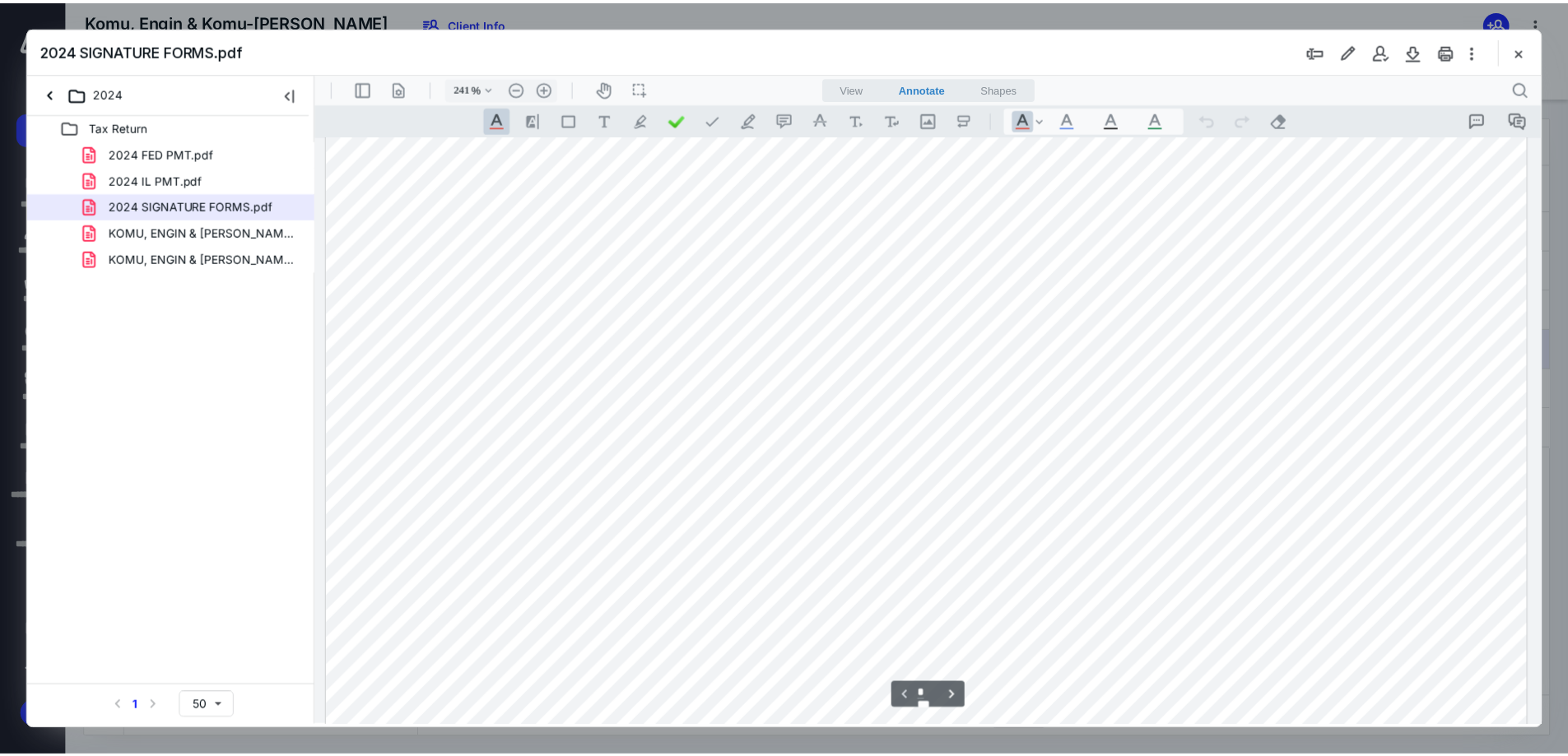 scroll, scrollTop: 823, scrollLeft: 0, axis: vertical 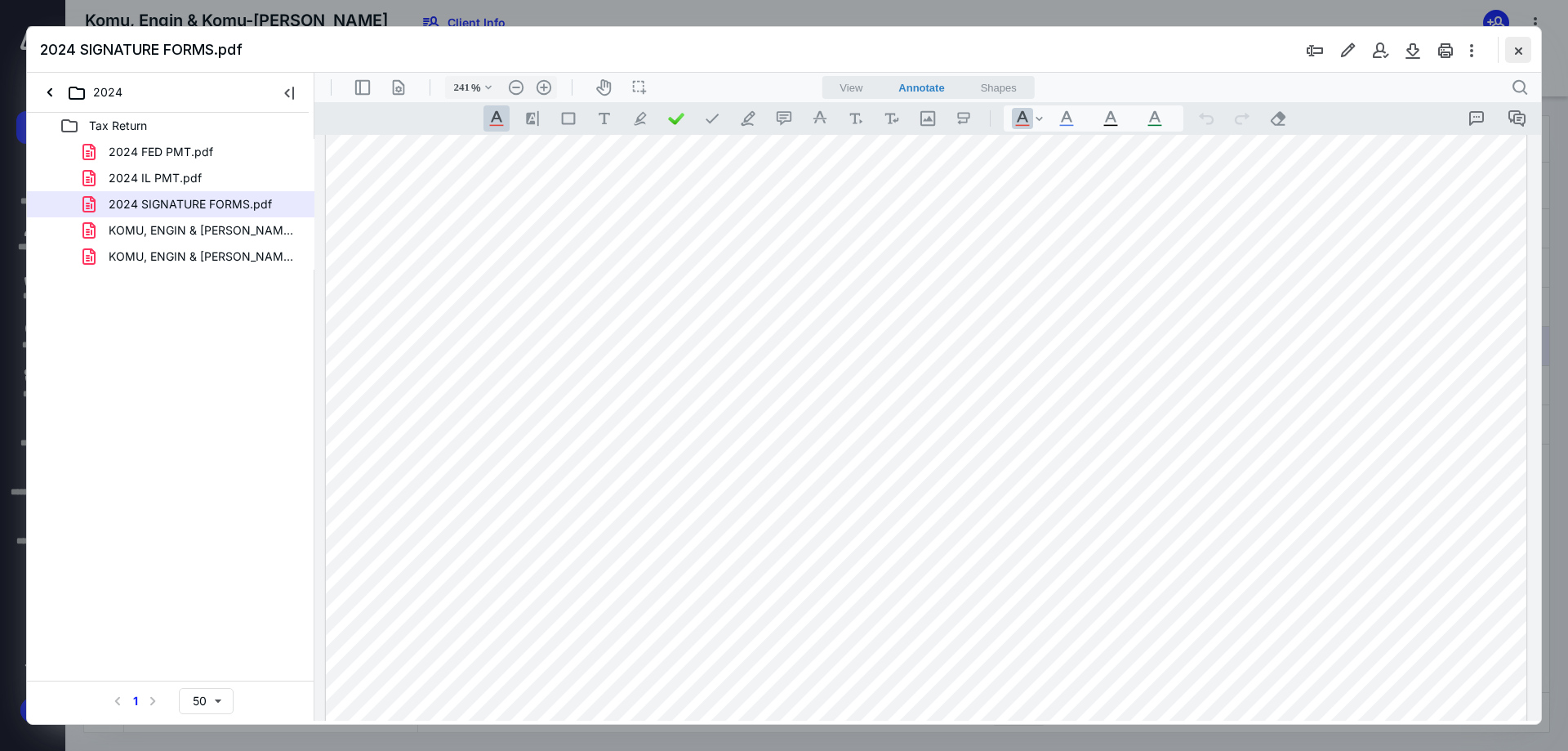 click at bounding box center (1518, 50) 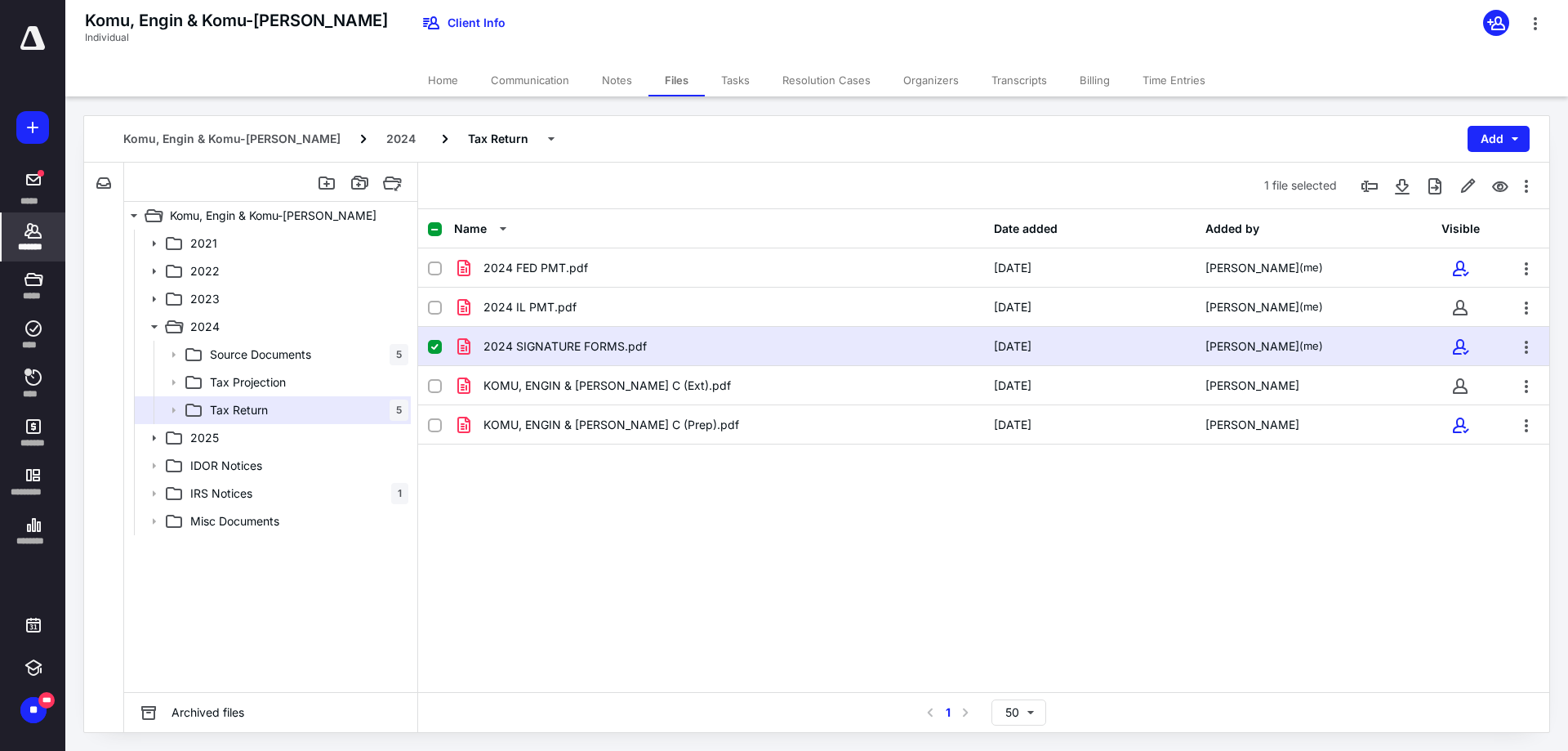 click on "*******" at bounding box center (33, 237) 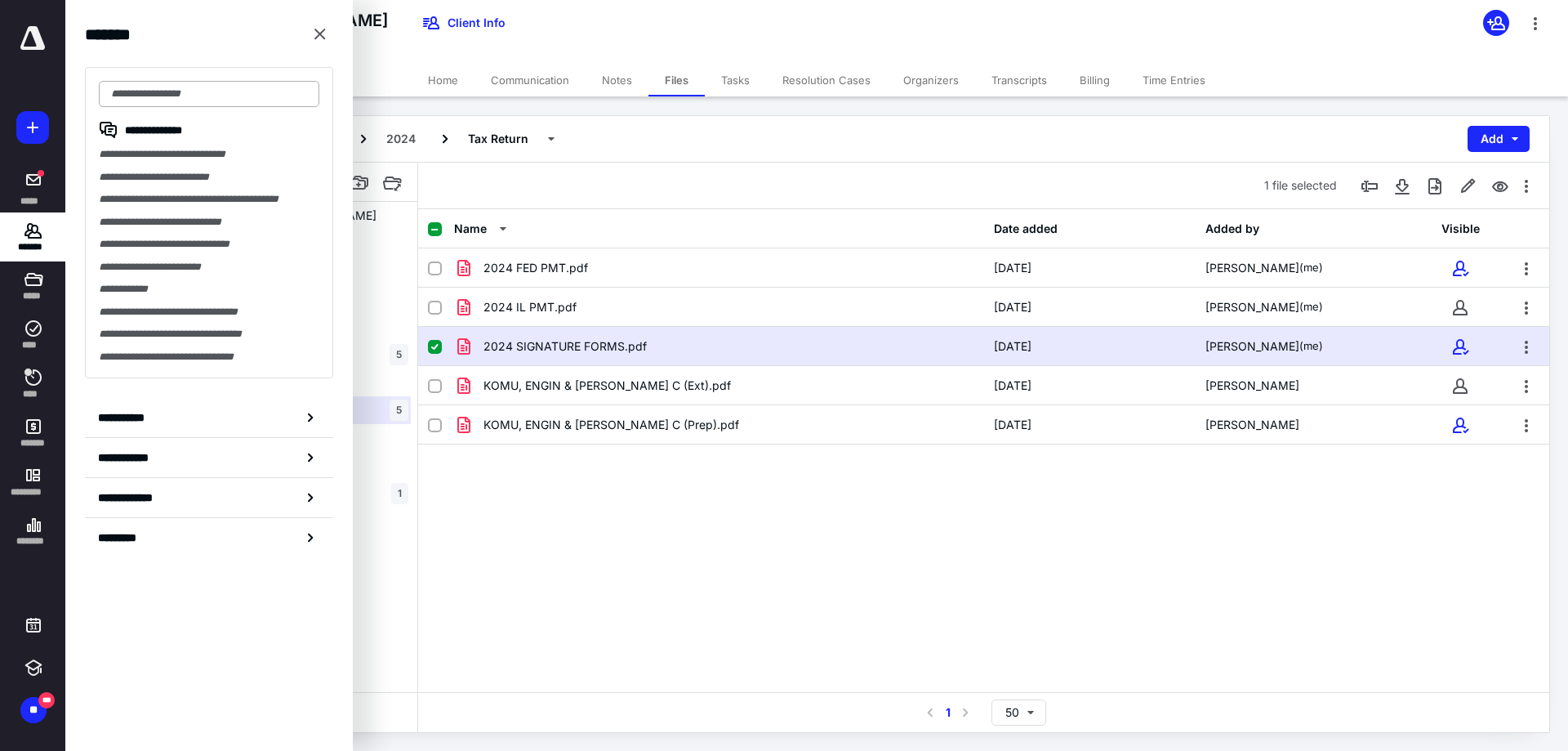 click at bounding box center [209, 94] 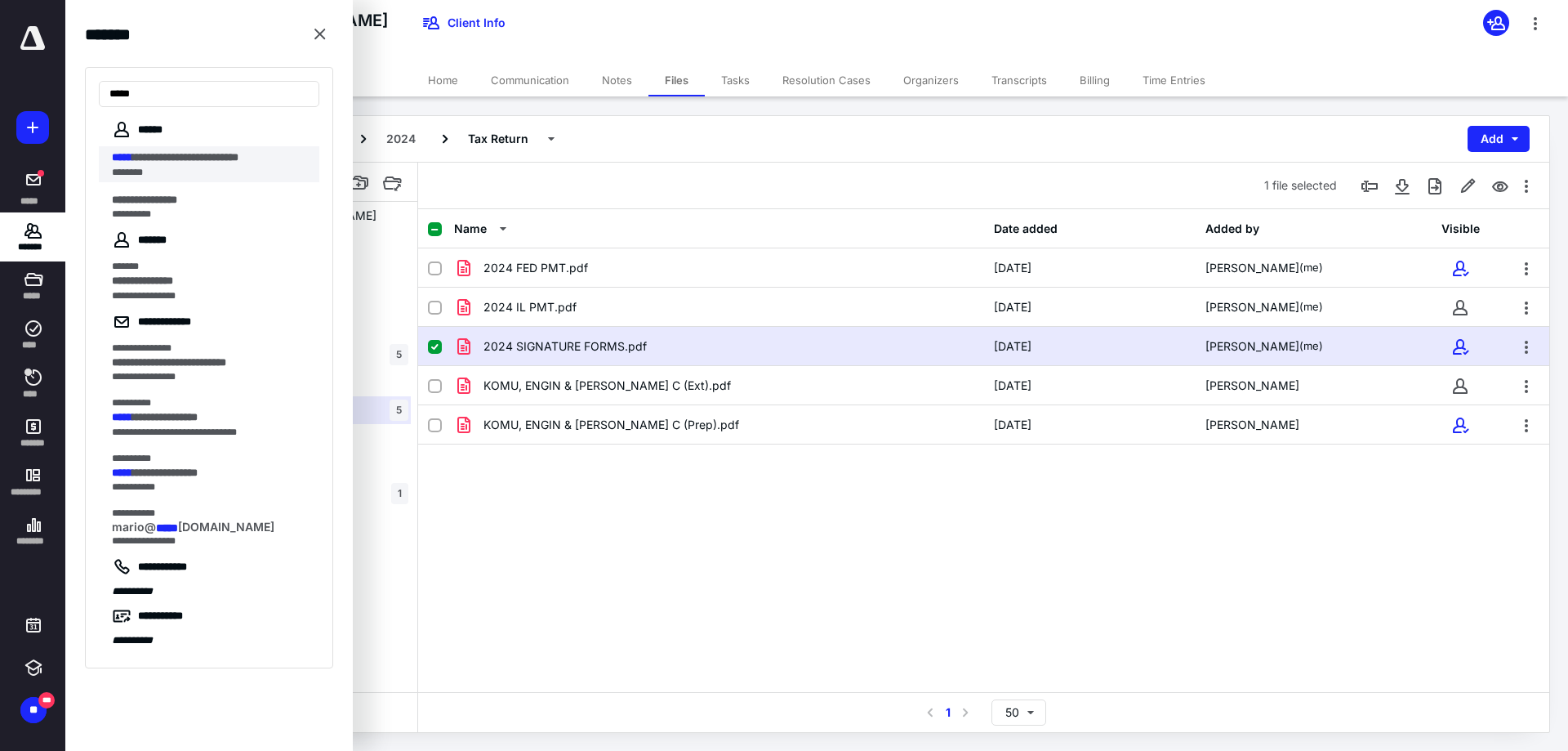 type on "*****" 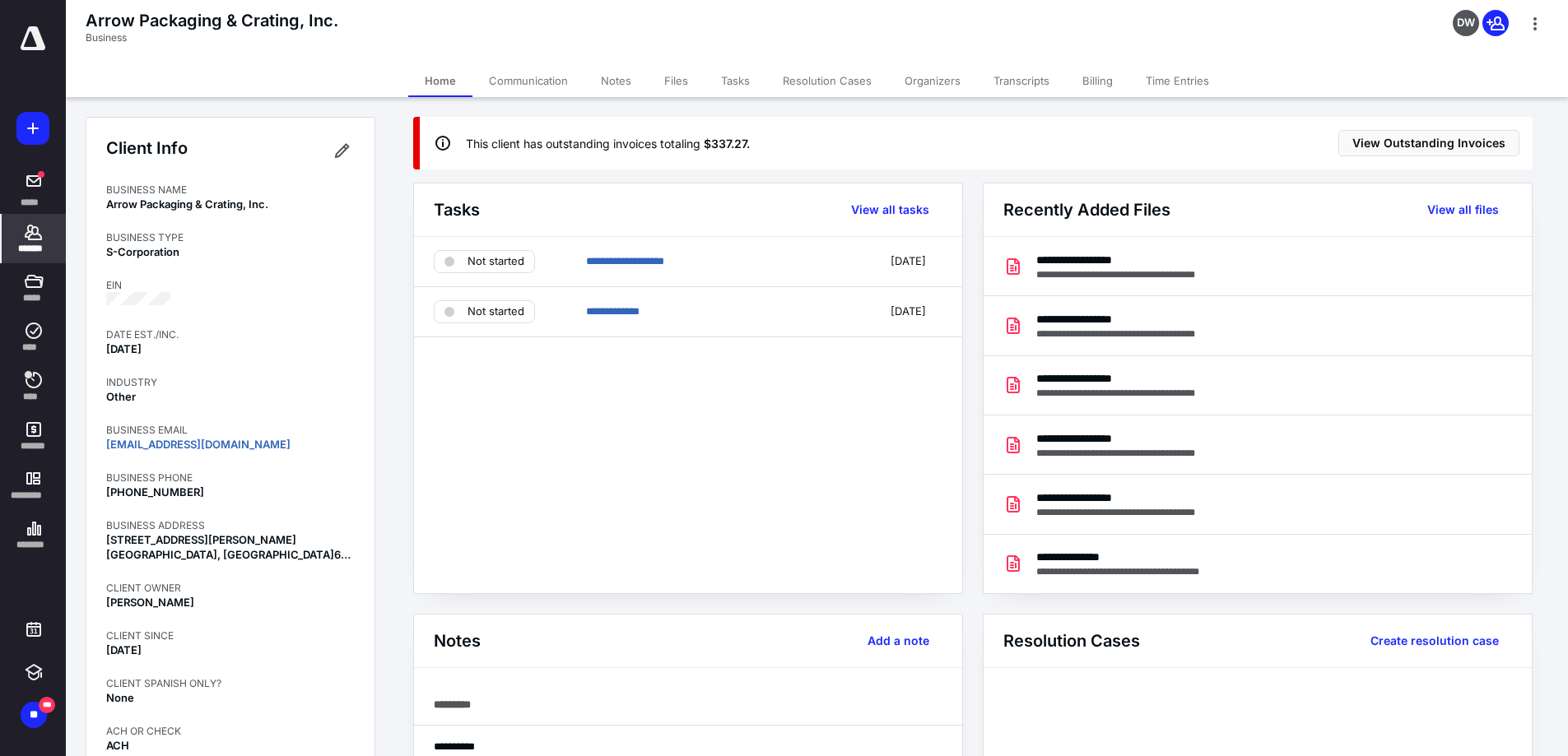 click on "Billing" at bounding box center [1097, 81] 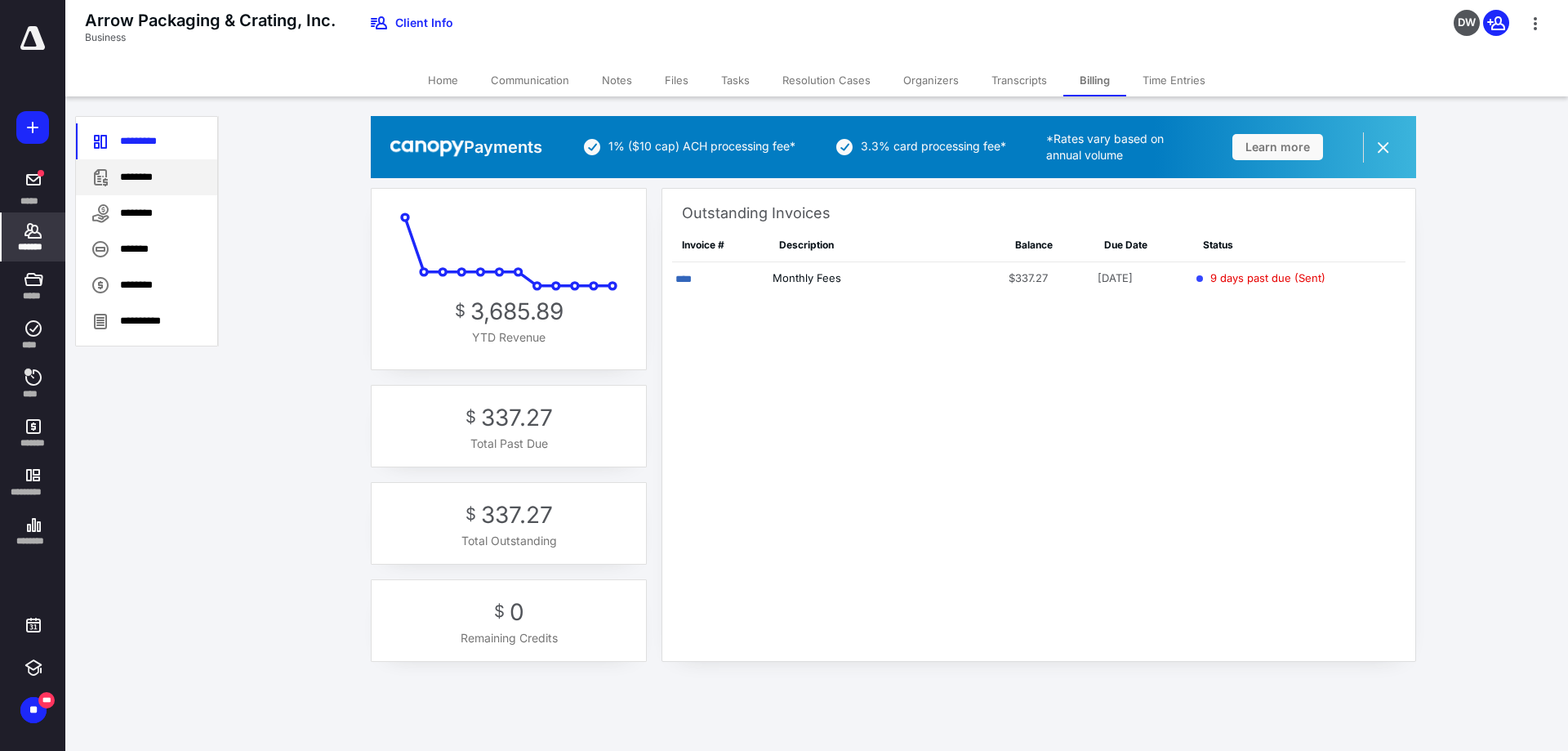 click on "********" at bounding box center [146, 177] 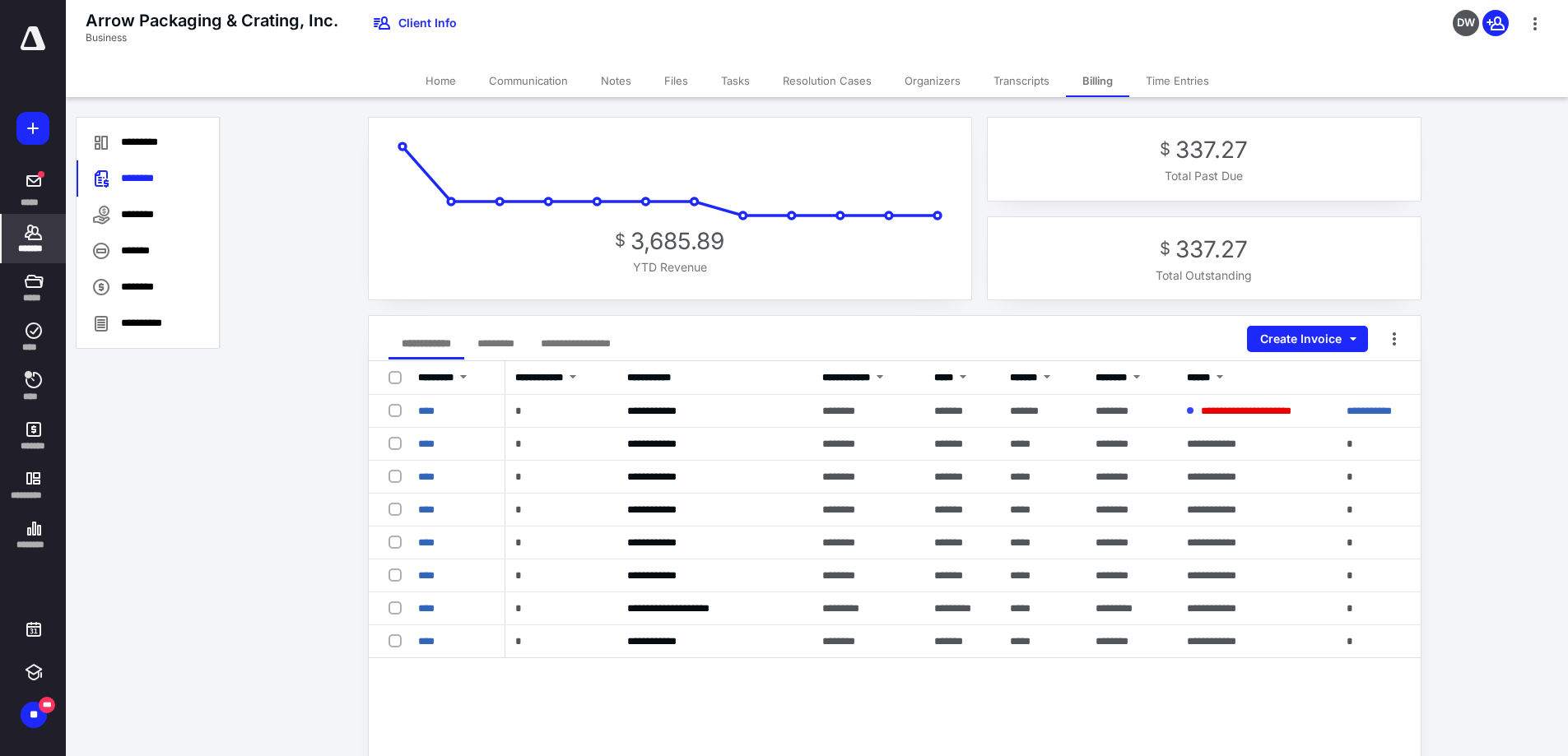 click on "Time Entries" at bounding box center (1177, 81) 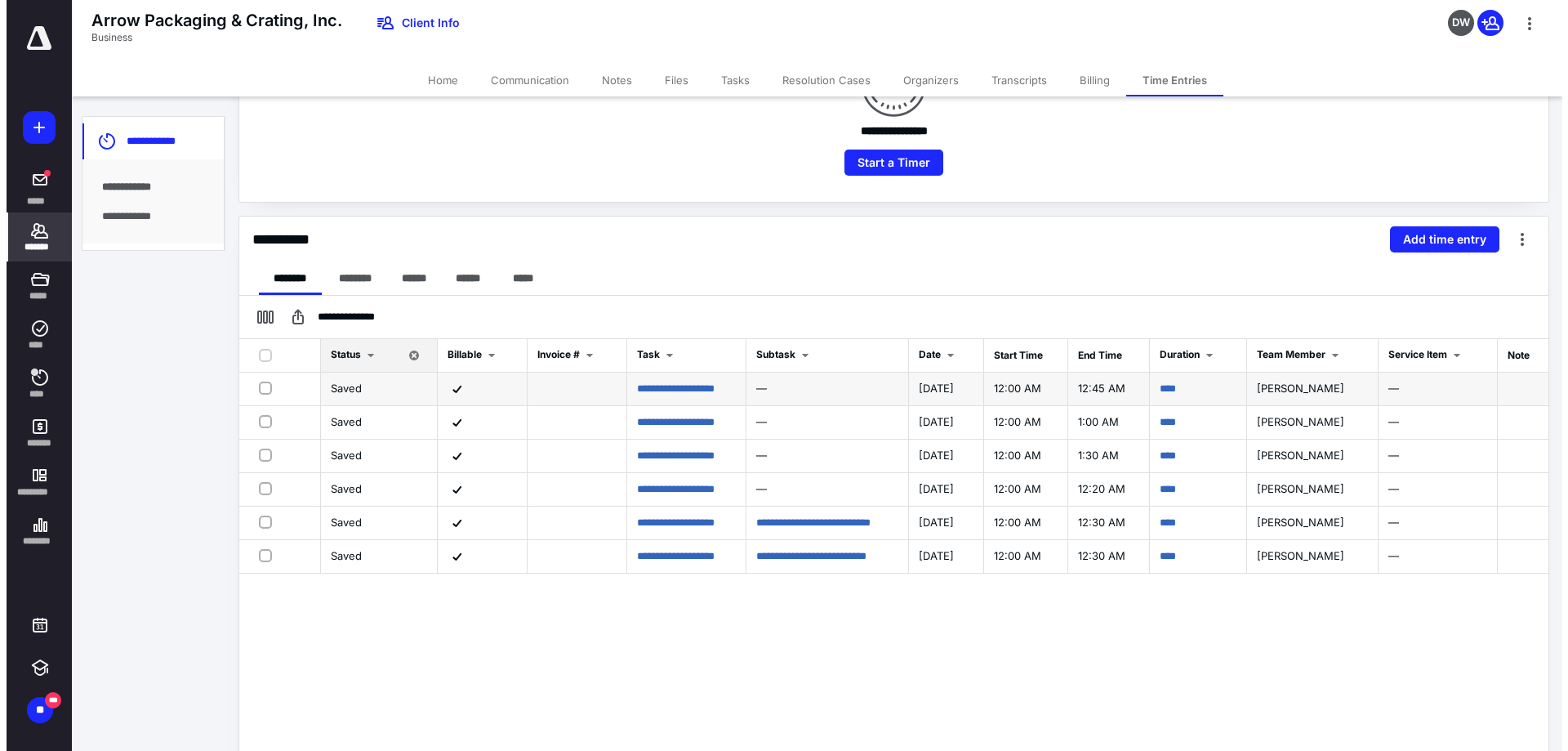 scroll, scrollTop: 0, scrollLeft: 0, axis: both 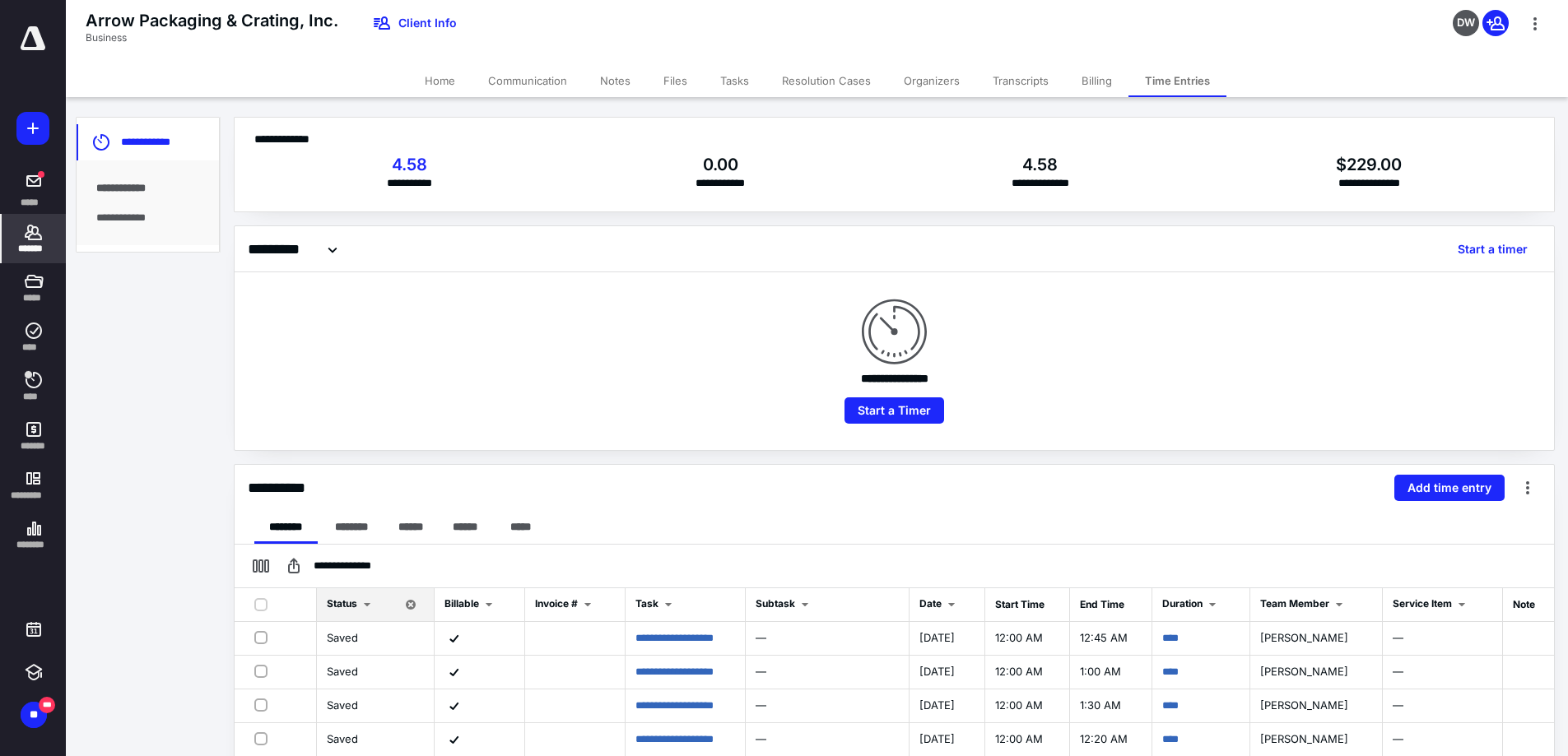 click on "Billing" at bounding box center [1096, 81] 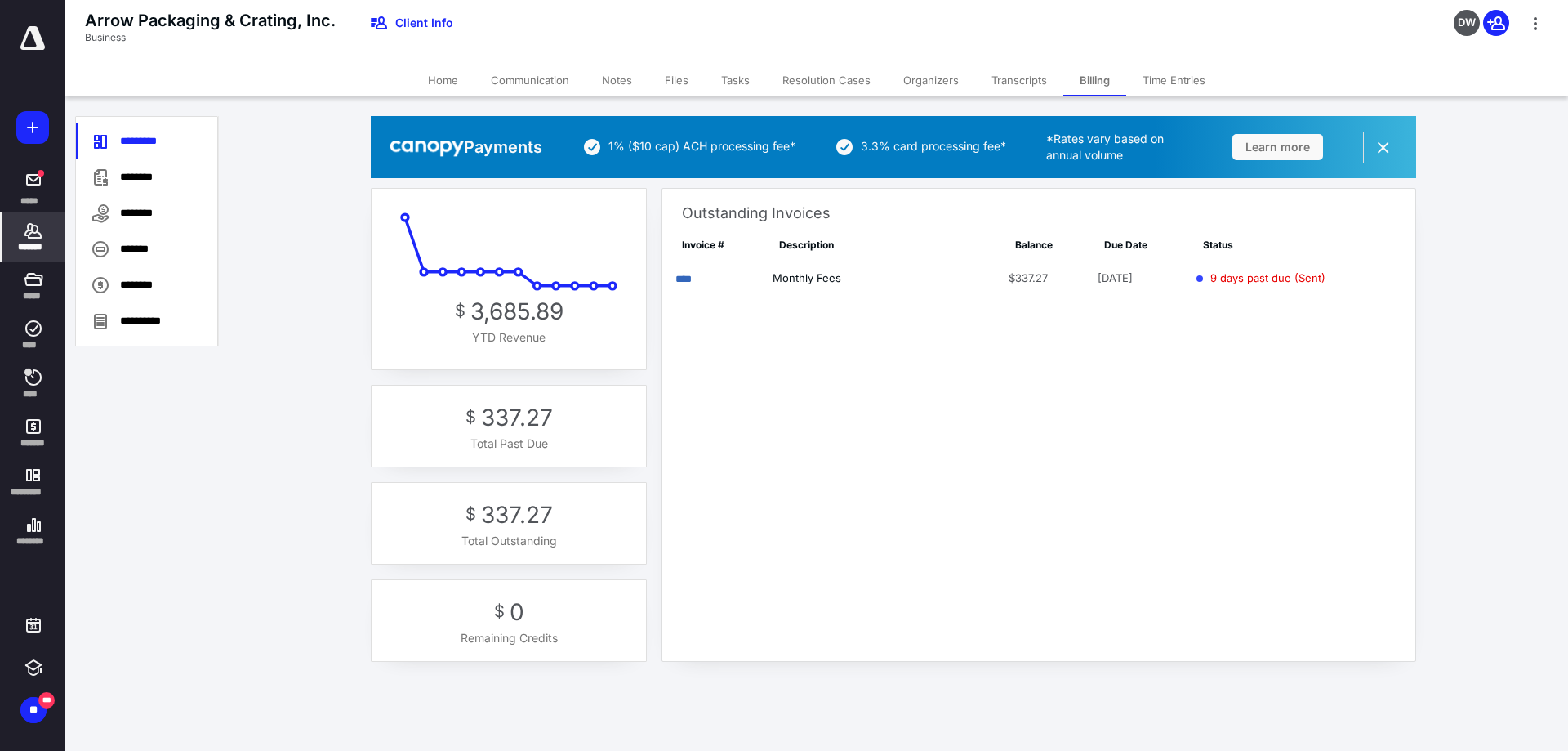 click on "Home" at bounding box center (443, 80) 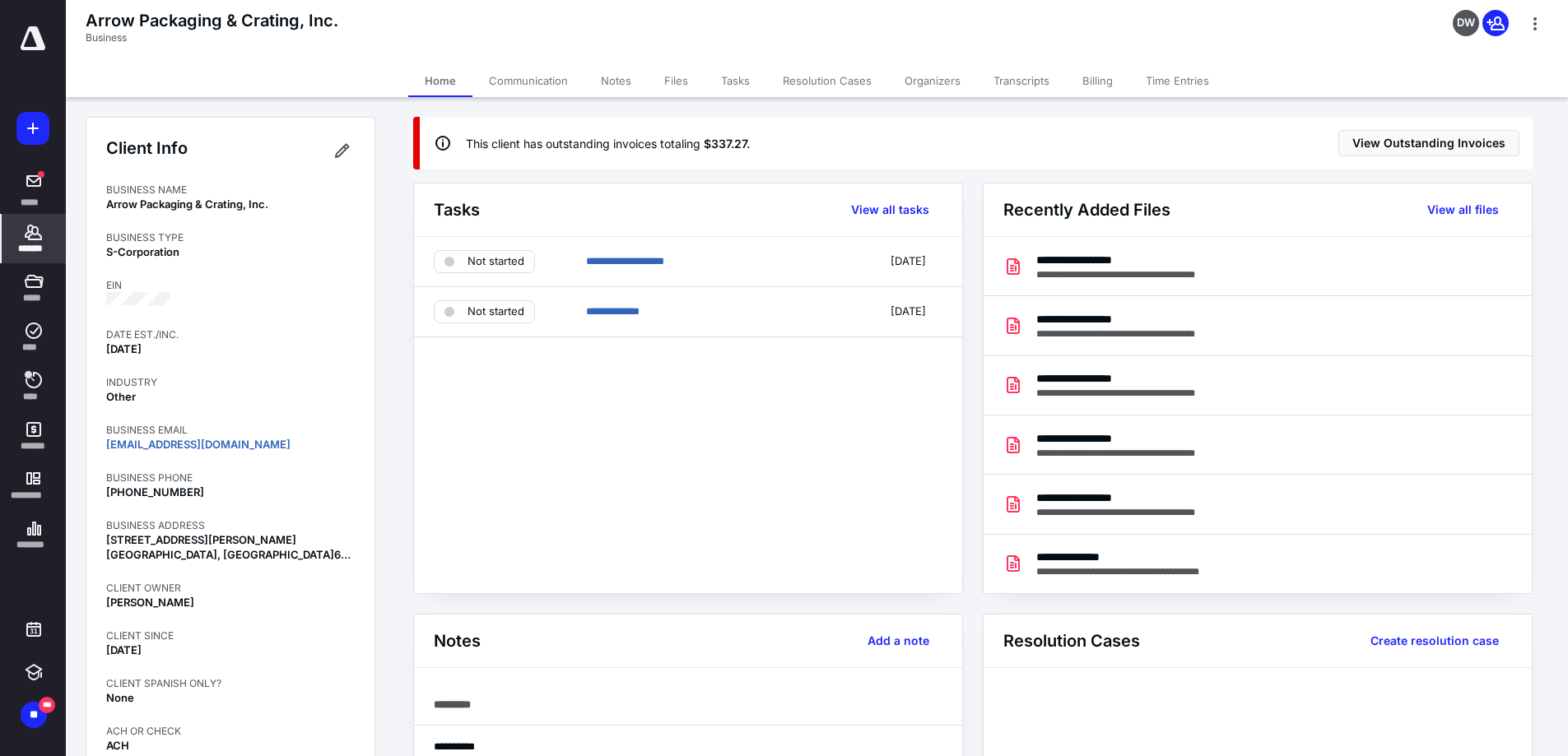 click on "Files" at bounding box center [676, 81] 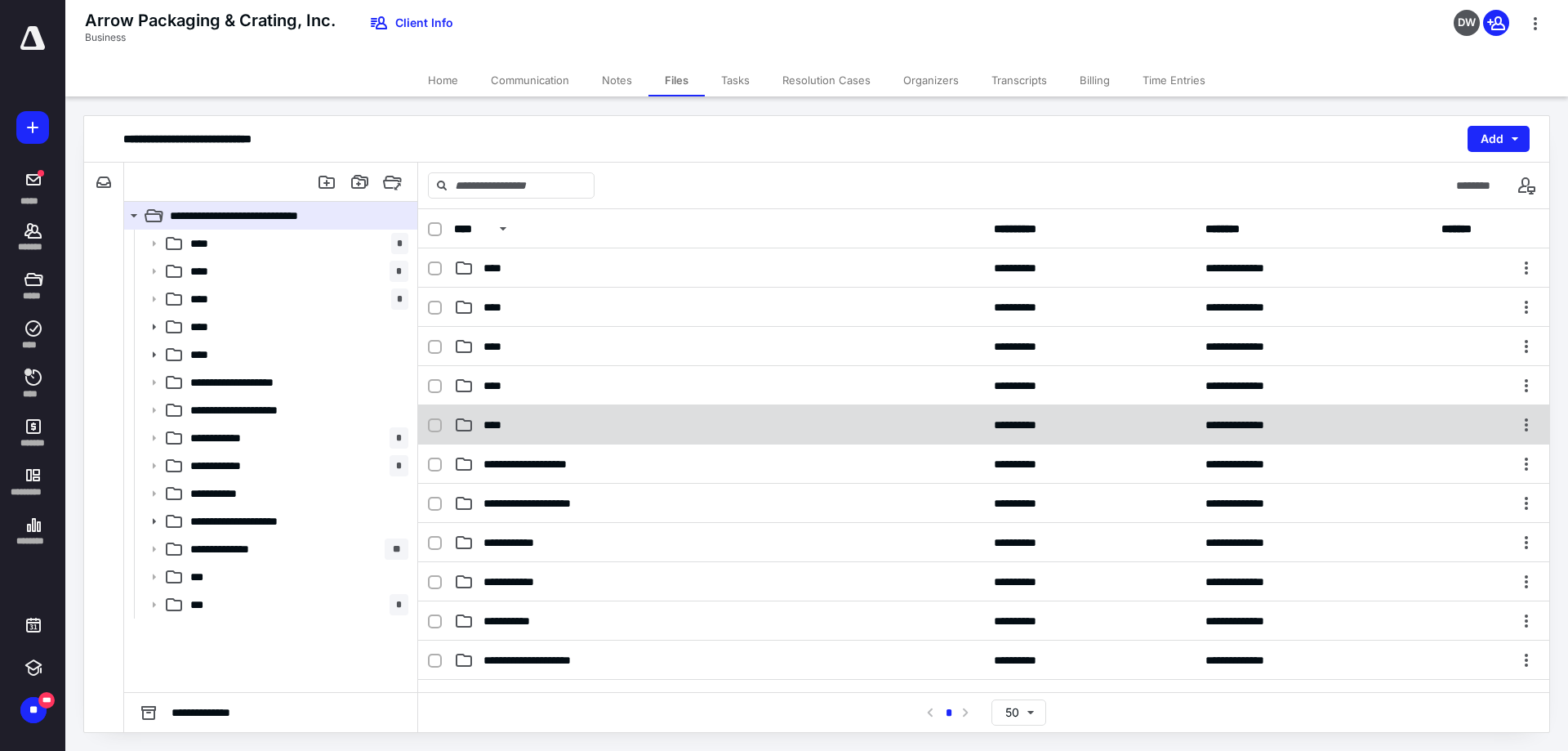 click on "****" at bounding box center [719, 425] 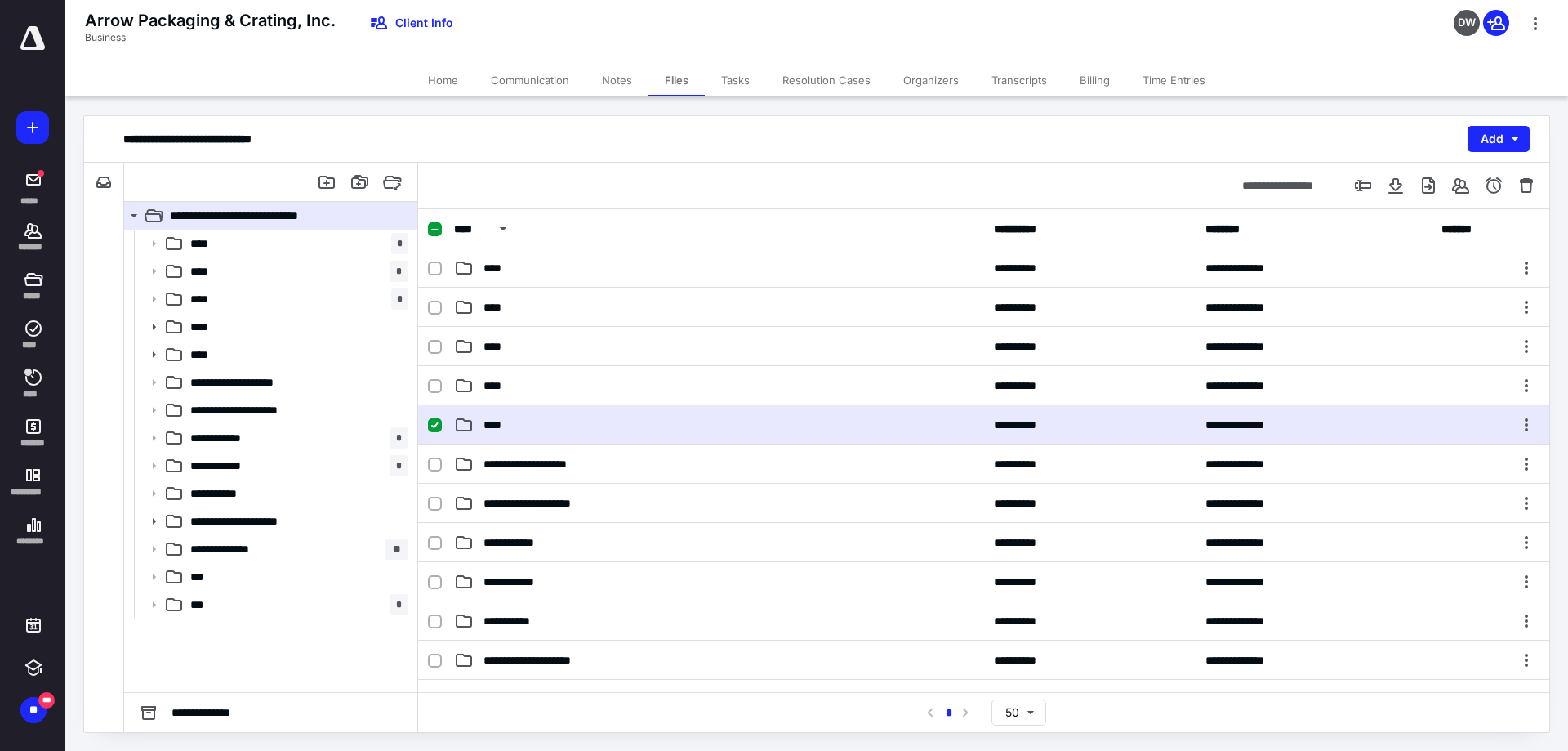 click on "****" at bounding box center [719, 425] 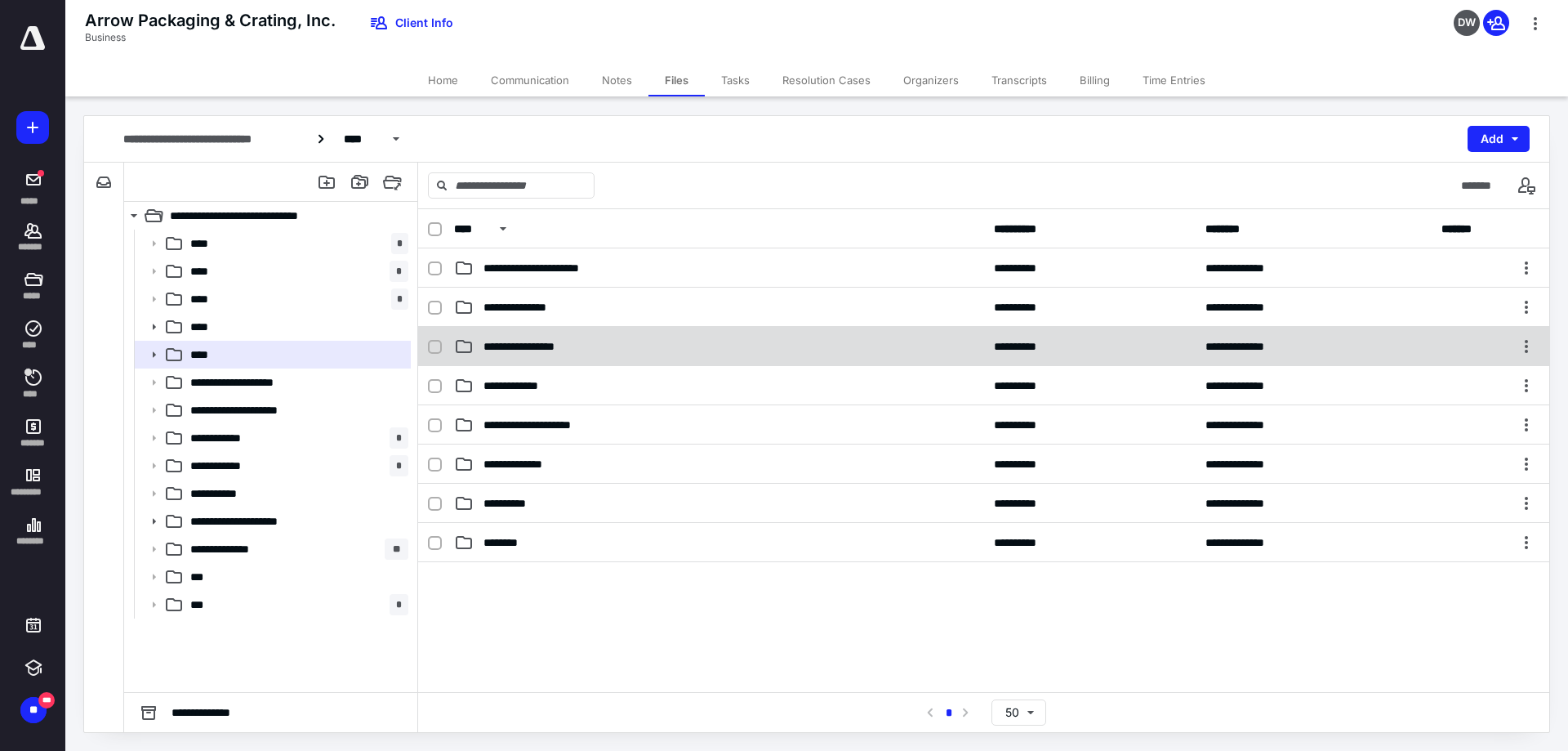 click on "**********" at bounding box center [537, 346] 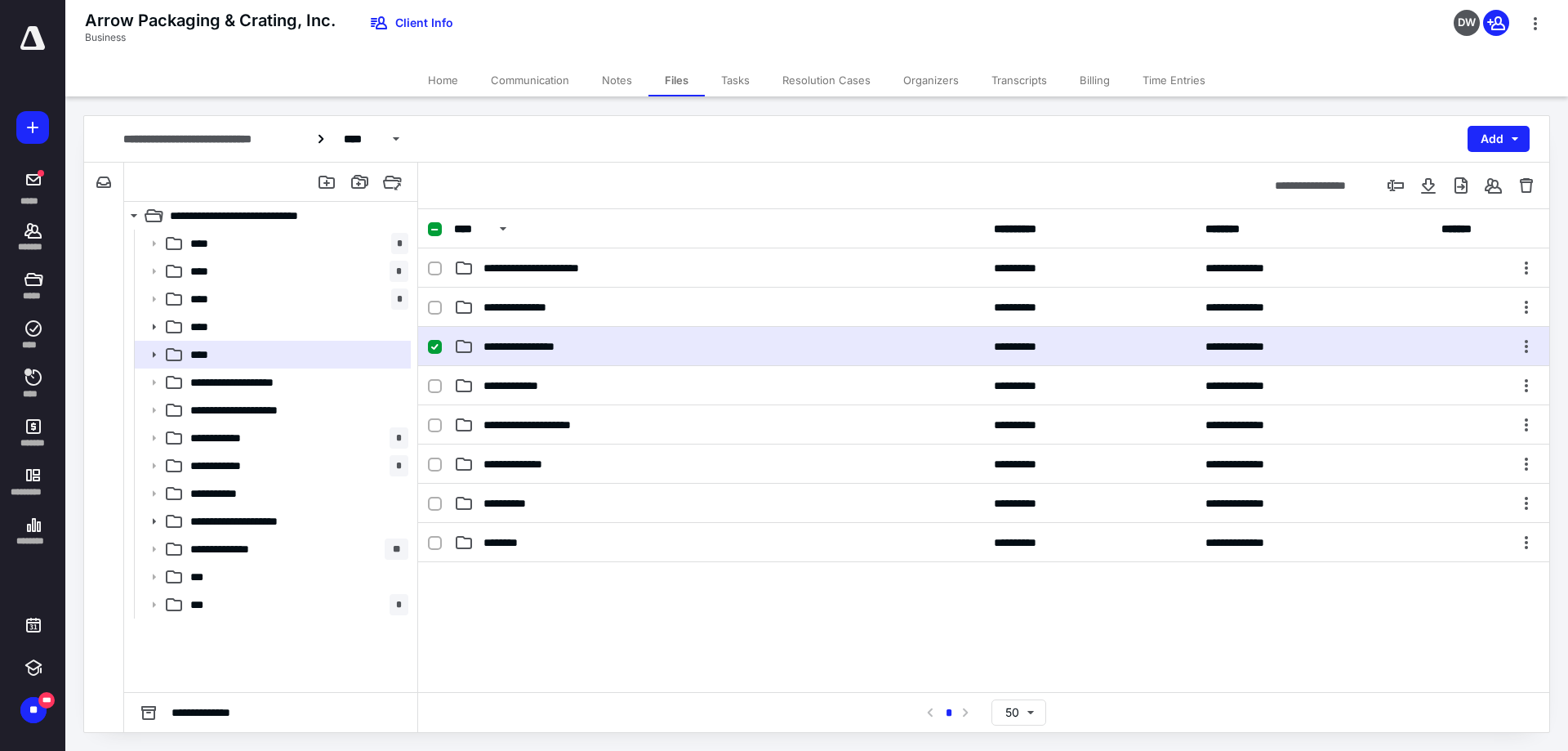 click on "**********" at bounding box center [537, 346] 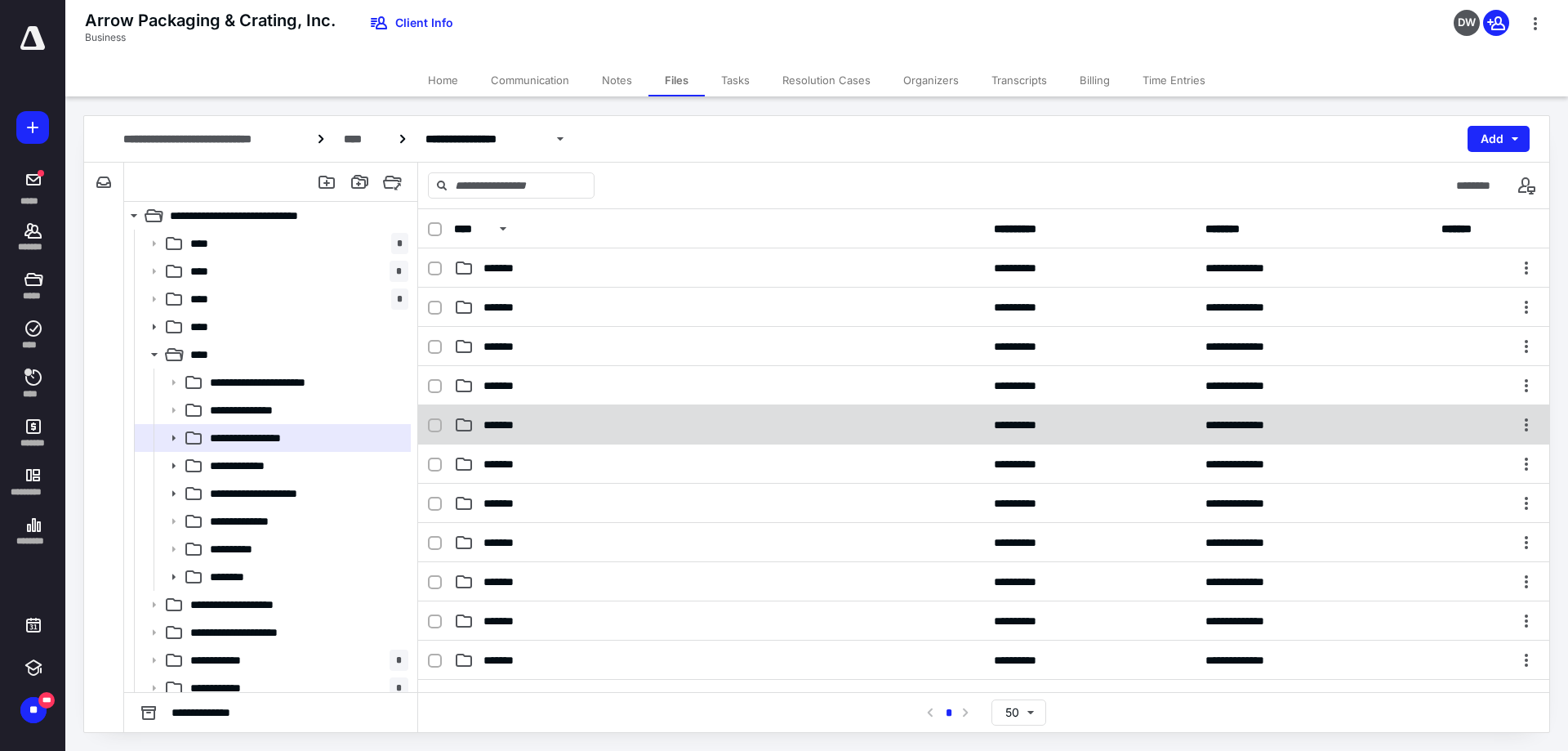click on "*******" at bounding box center (719, 425) 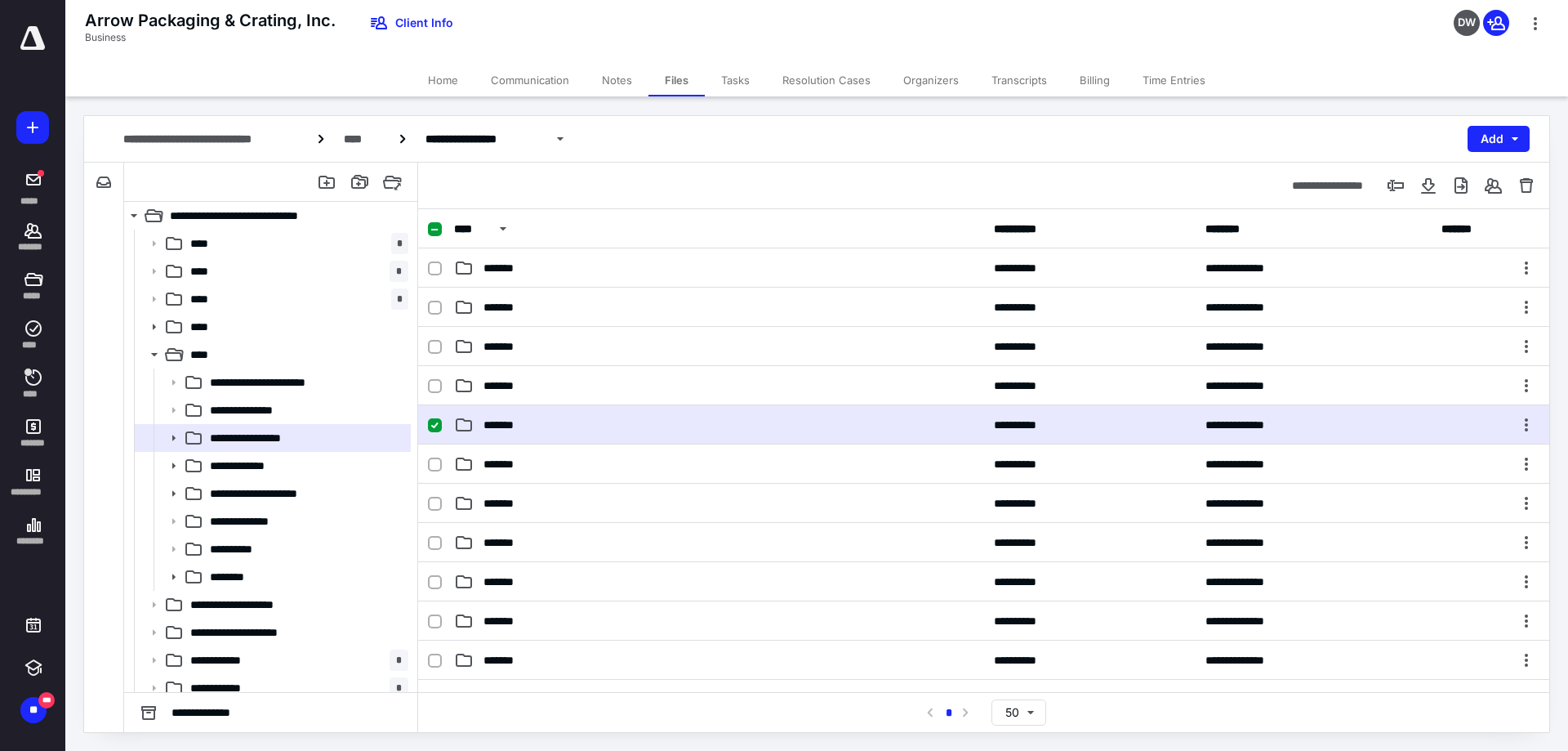 click on "*******" at bounding box center [719, 425] 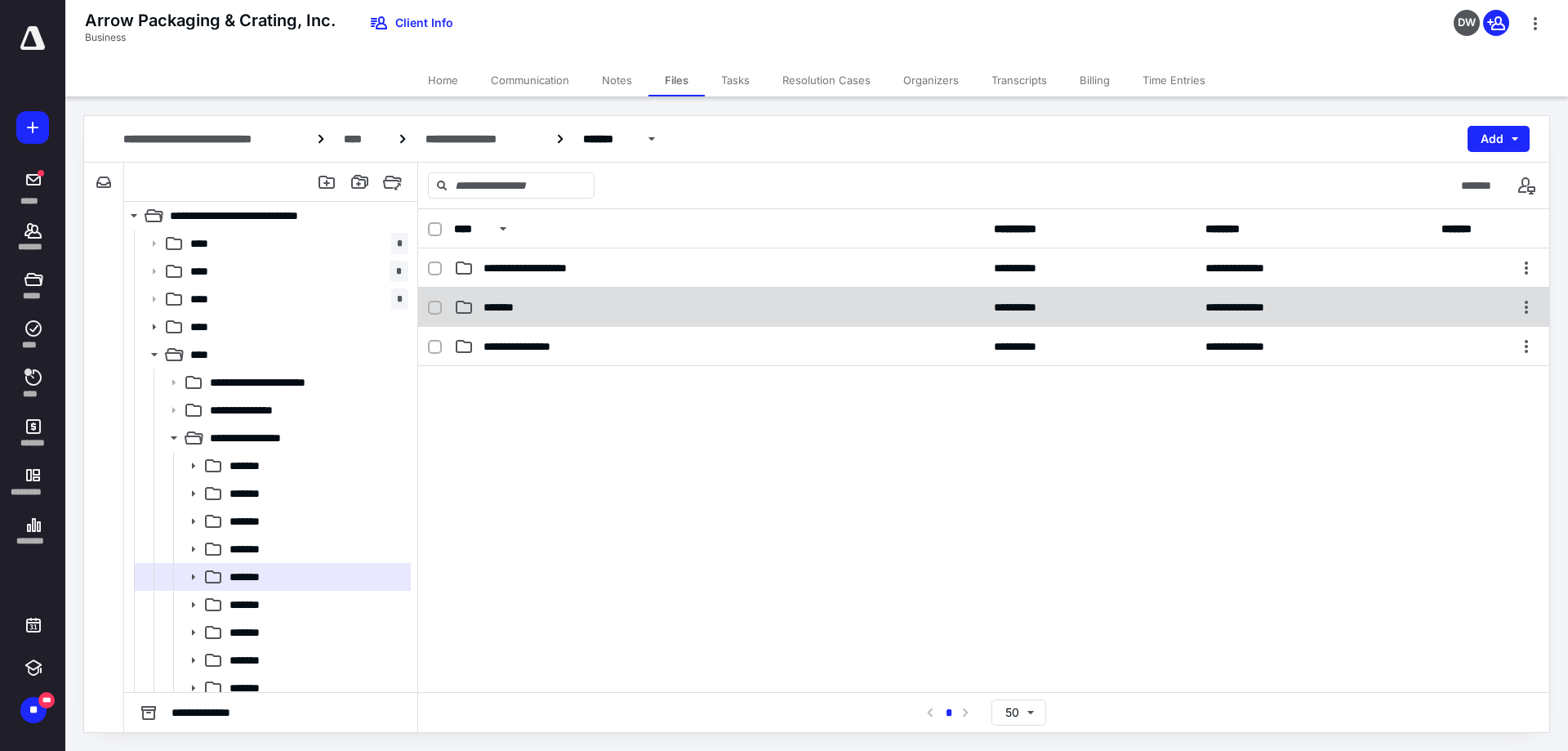click on "**********" at bounding box center [983, 307] 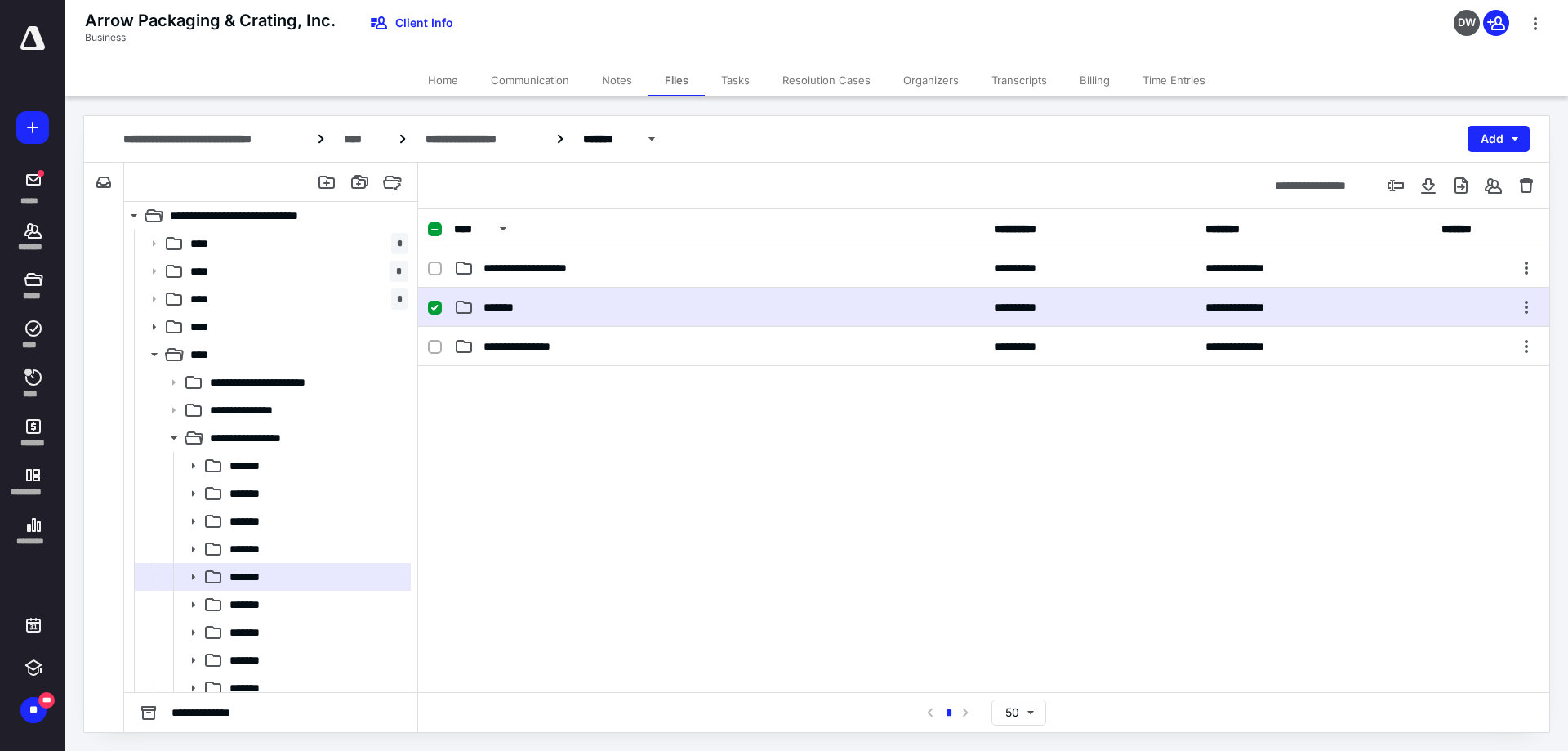click on "**********" at bounding box center [983, 307] 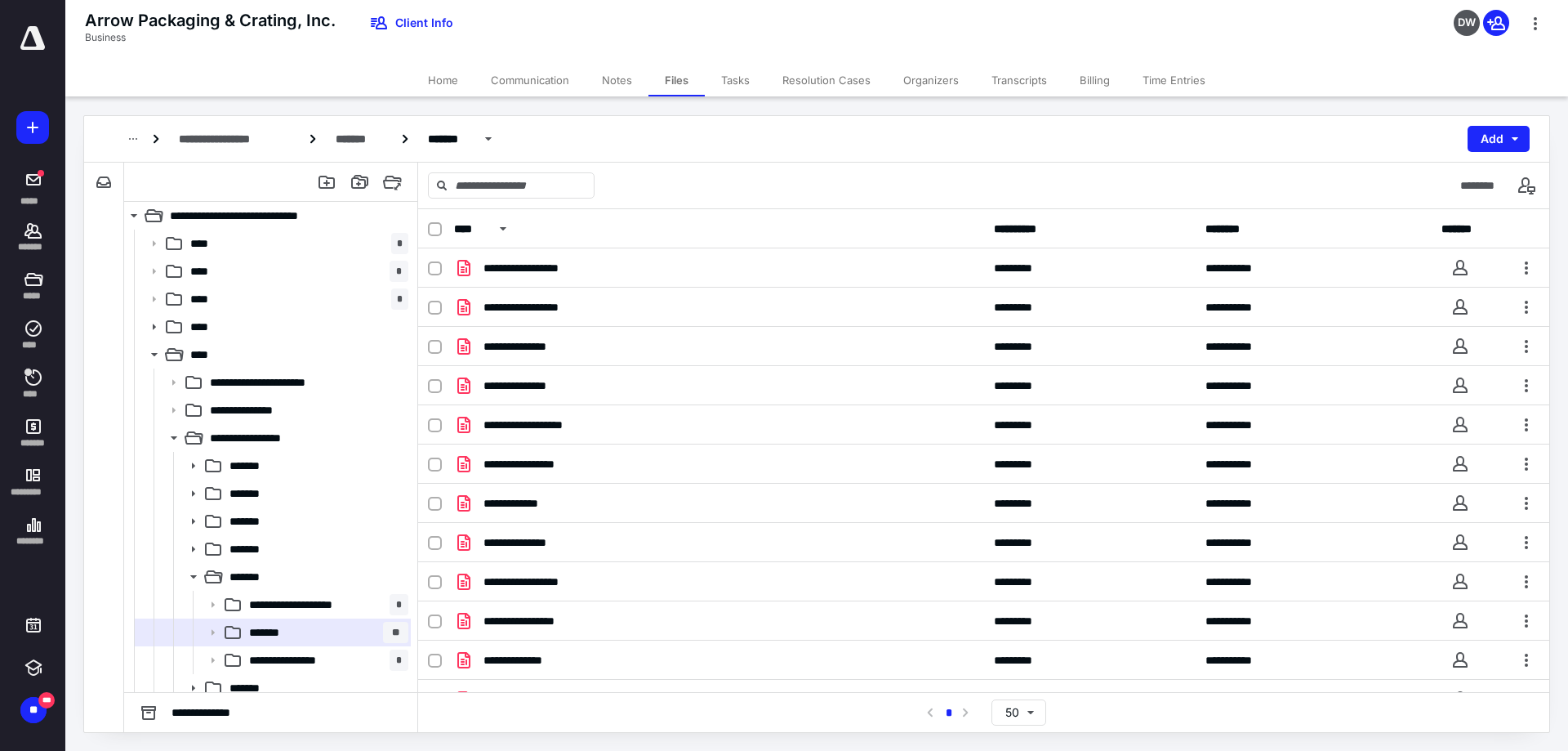 scroll, scrollTop: 341, scrollLeft: 0, axis: vertical 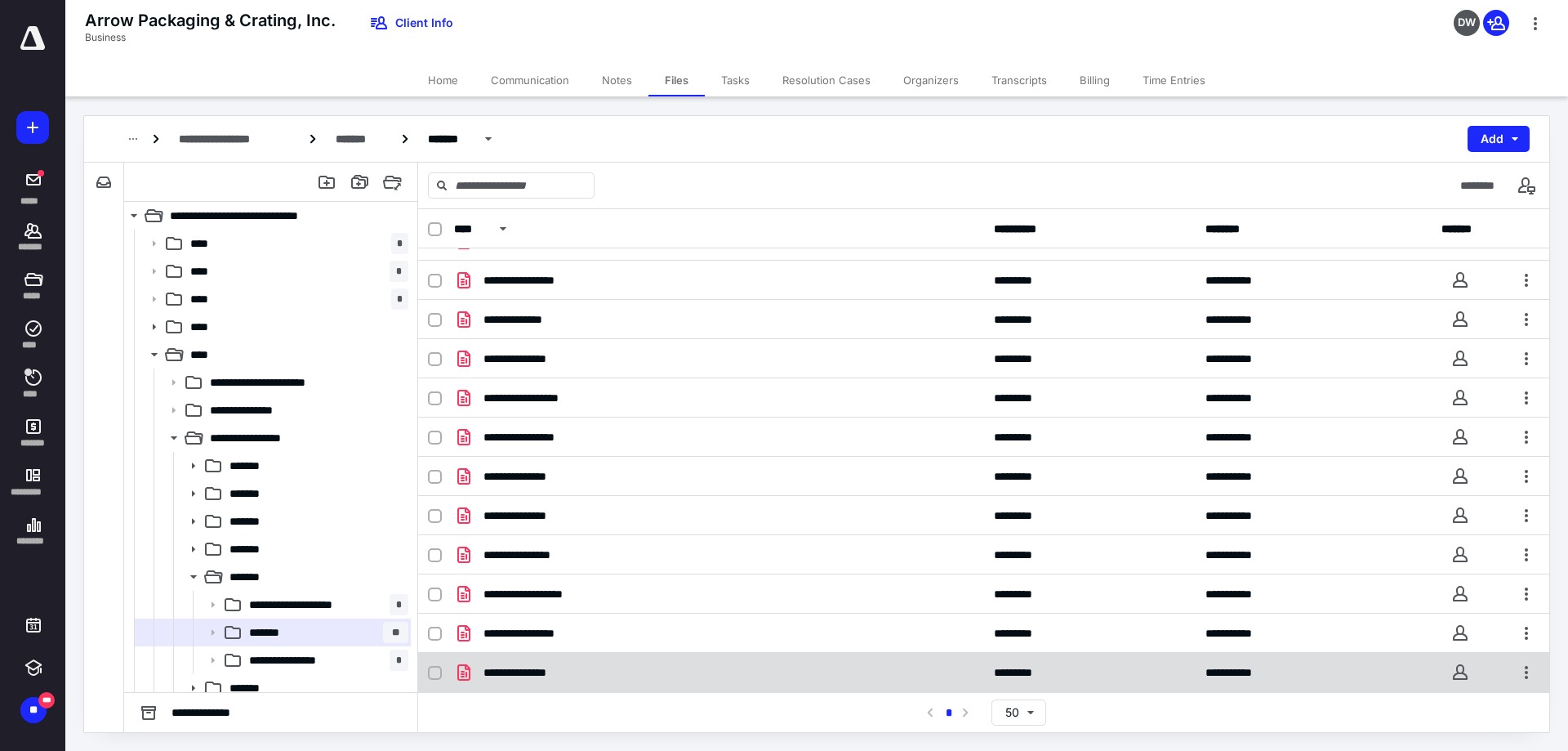 click on "**********" at bounding box center [983, 673] 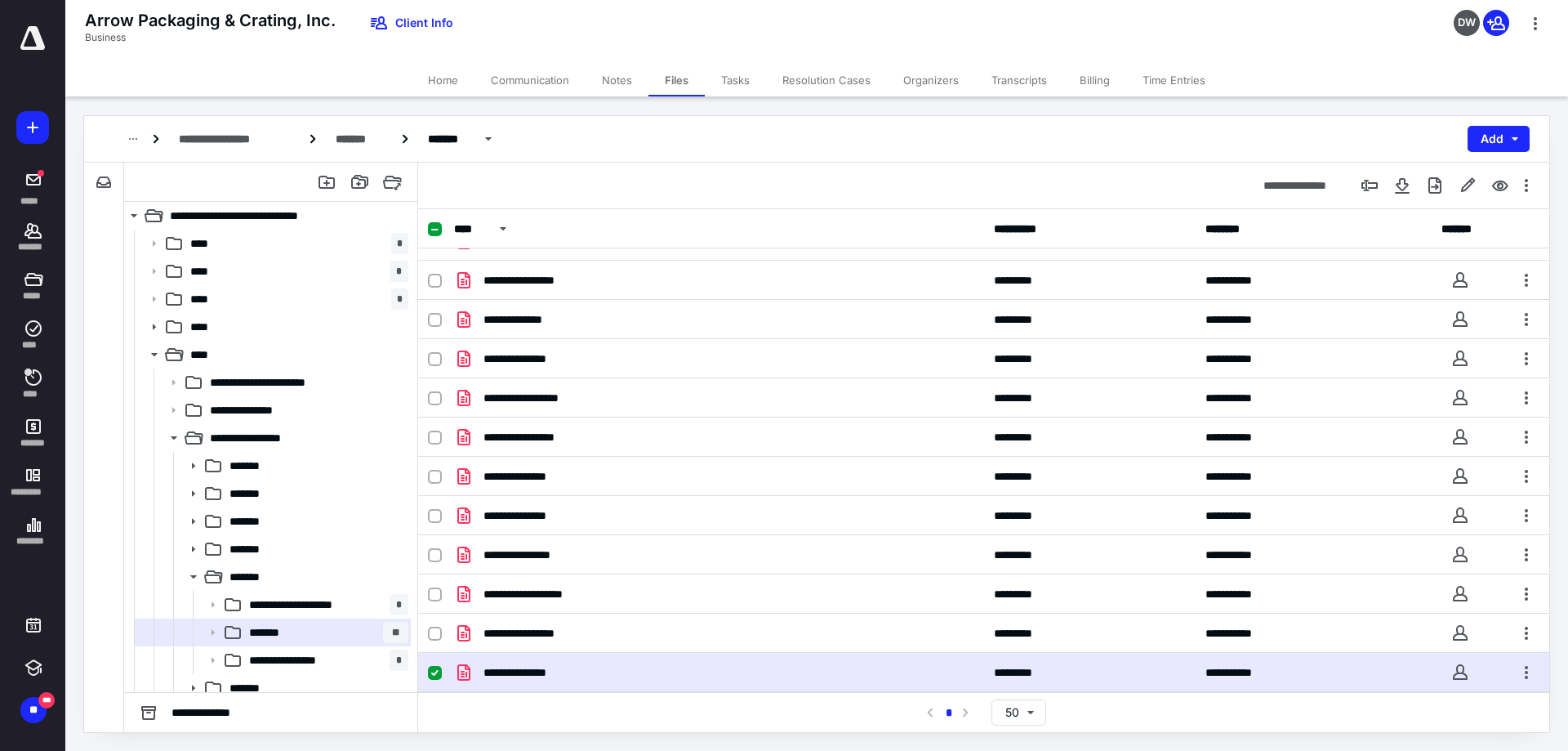 click on "**********" at bounding box center [983, 673] 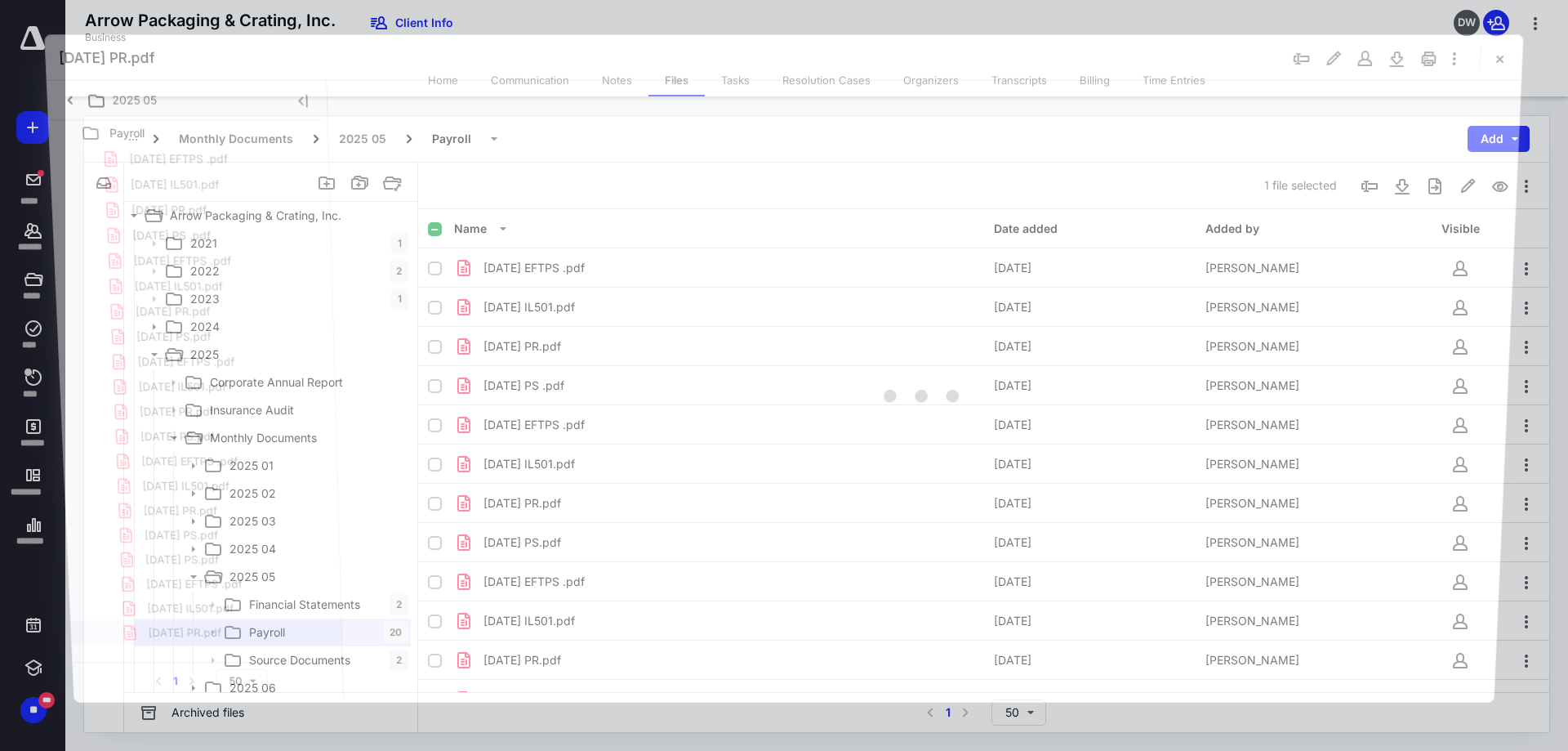 scroll, scrollTop: 341, scrollLeft: 0, axis: vertical 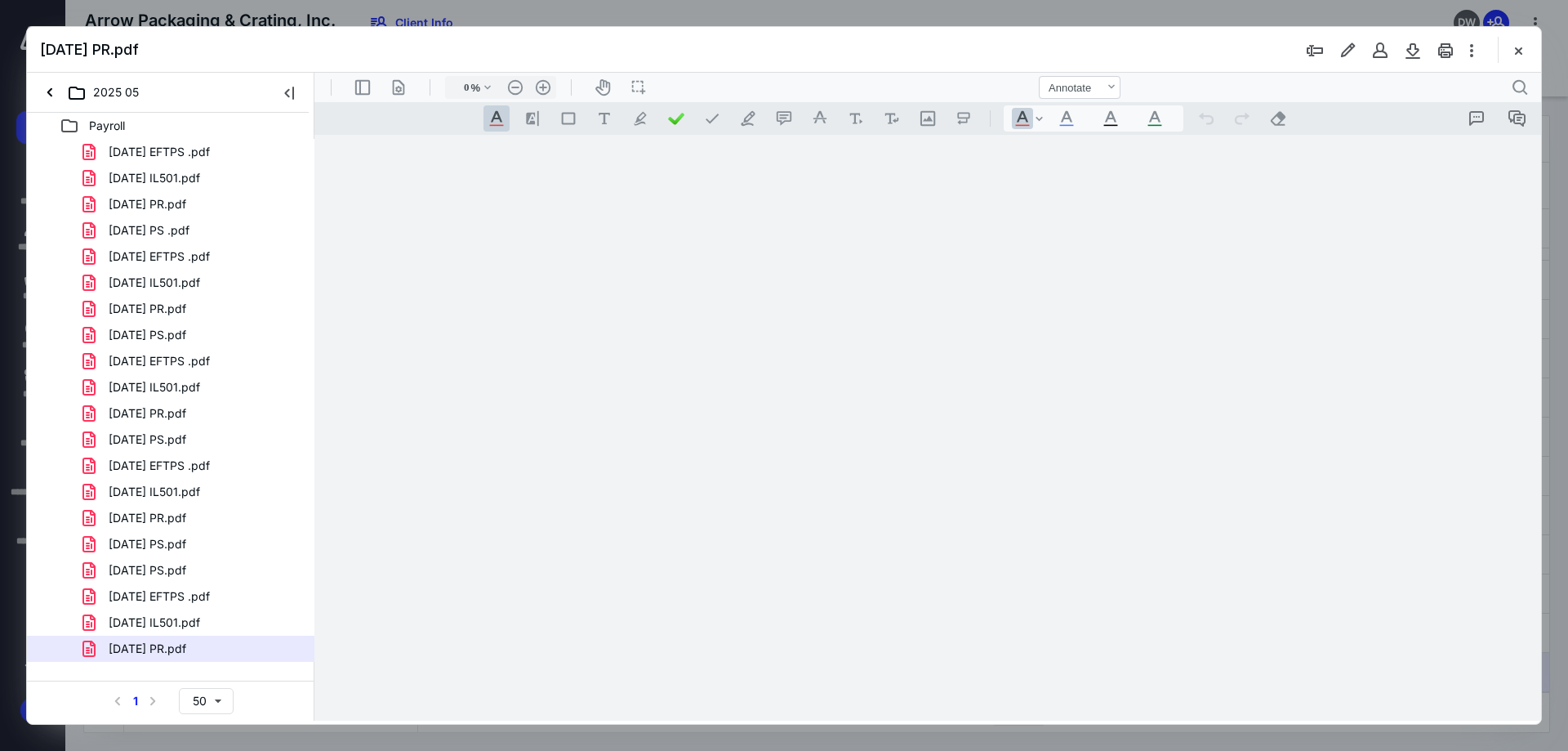 type on "241" 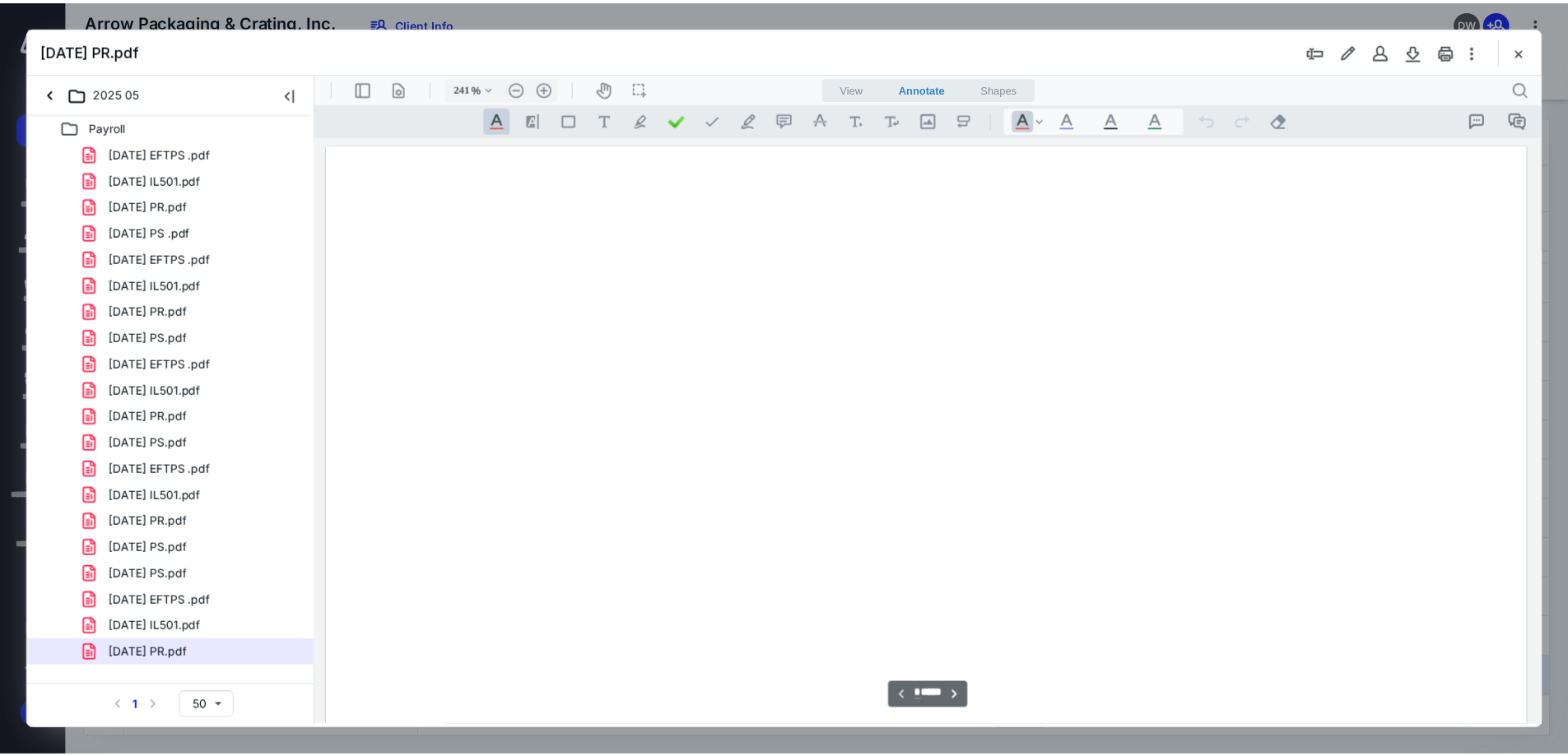 scroll, scrollTop: 71, scrollLeft: 0, axis: vertical 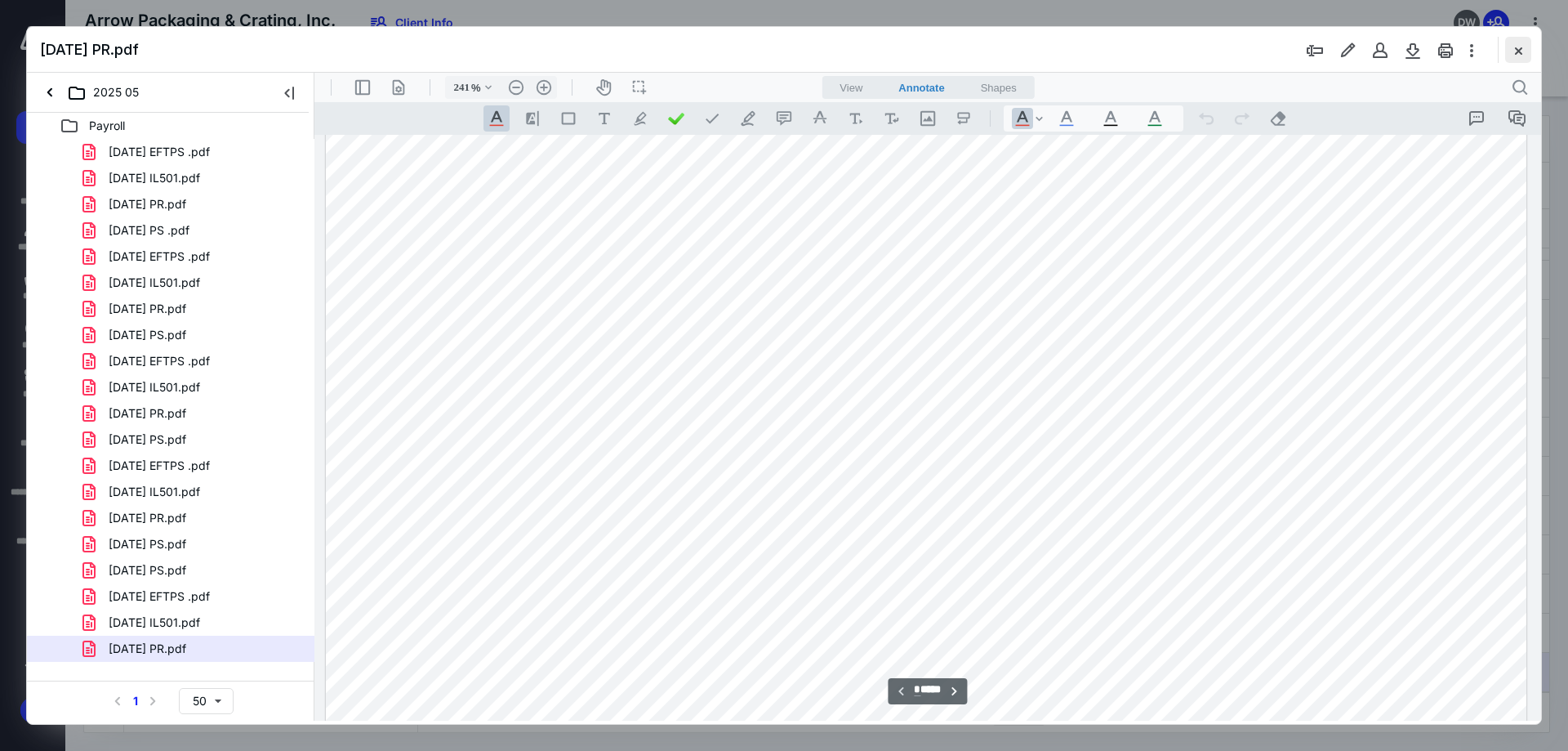 click at bounding box center (1518, 50) 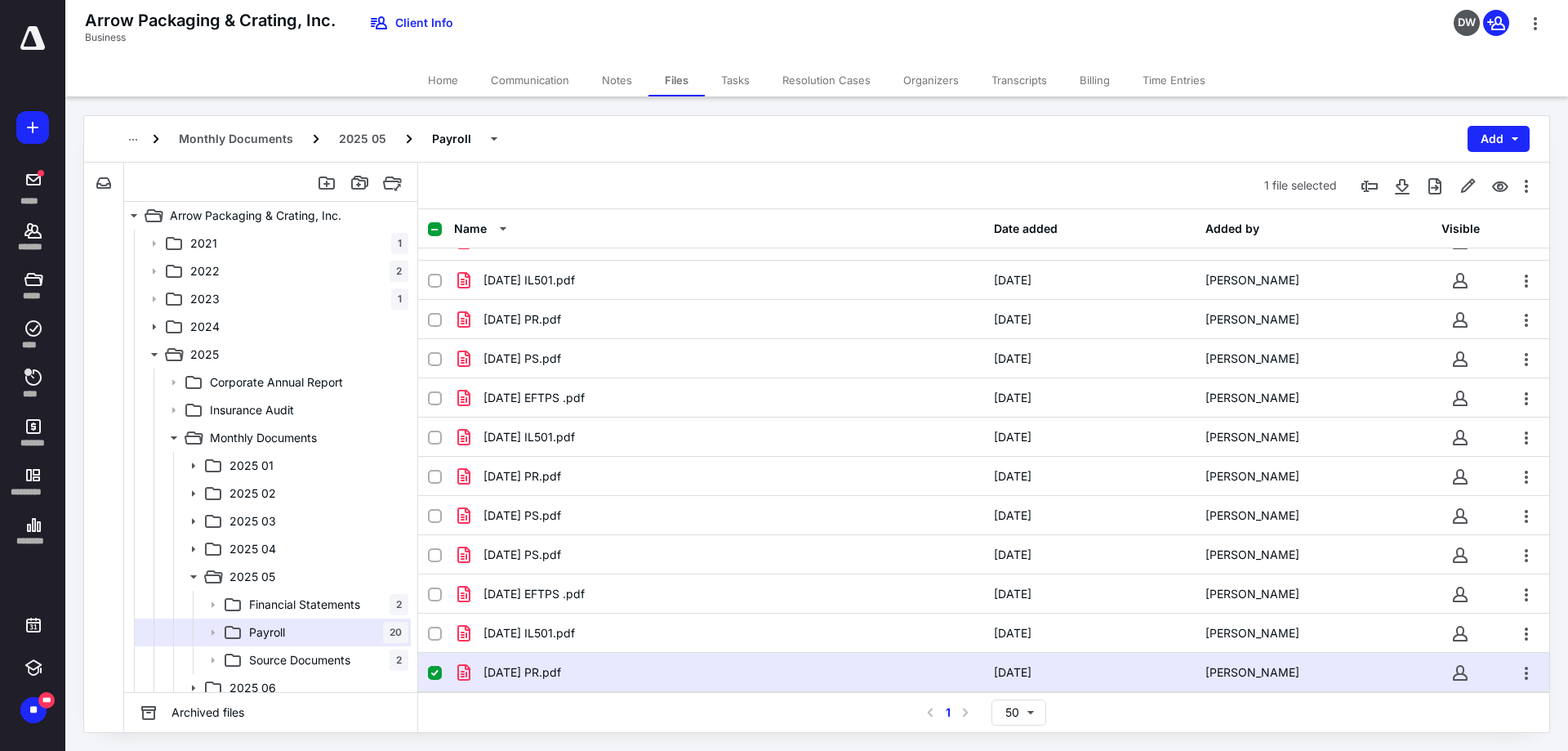 click on "Home" at bounding box center (443, 80) 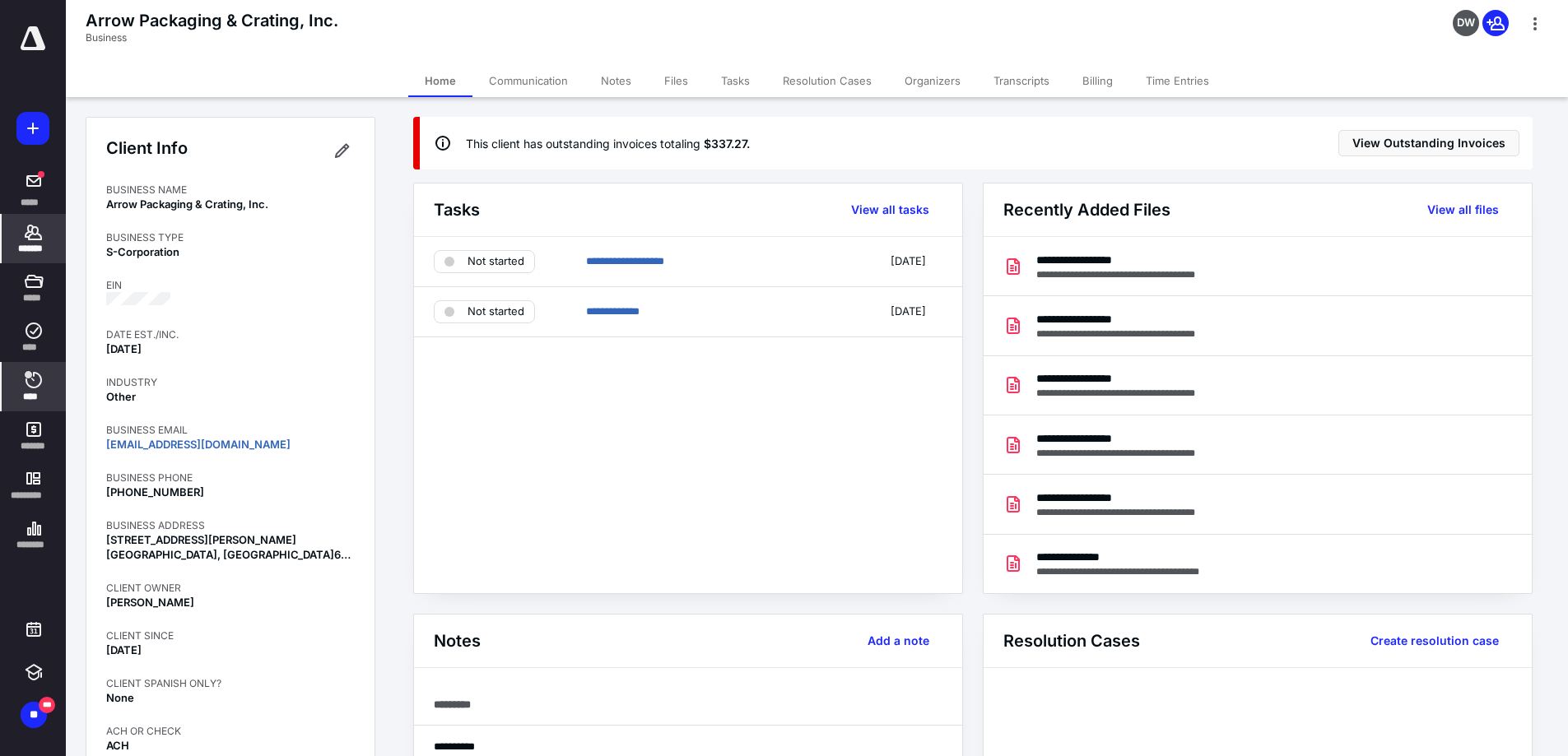 click 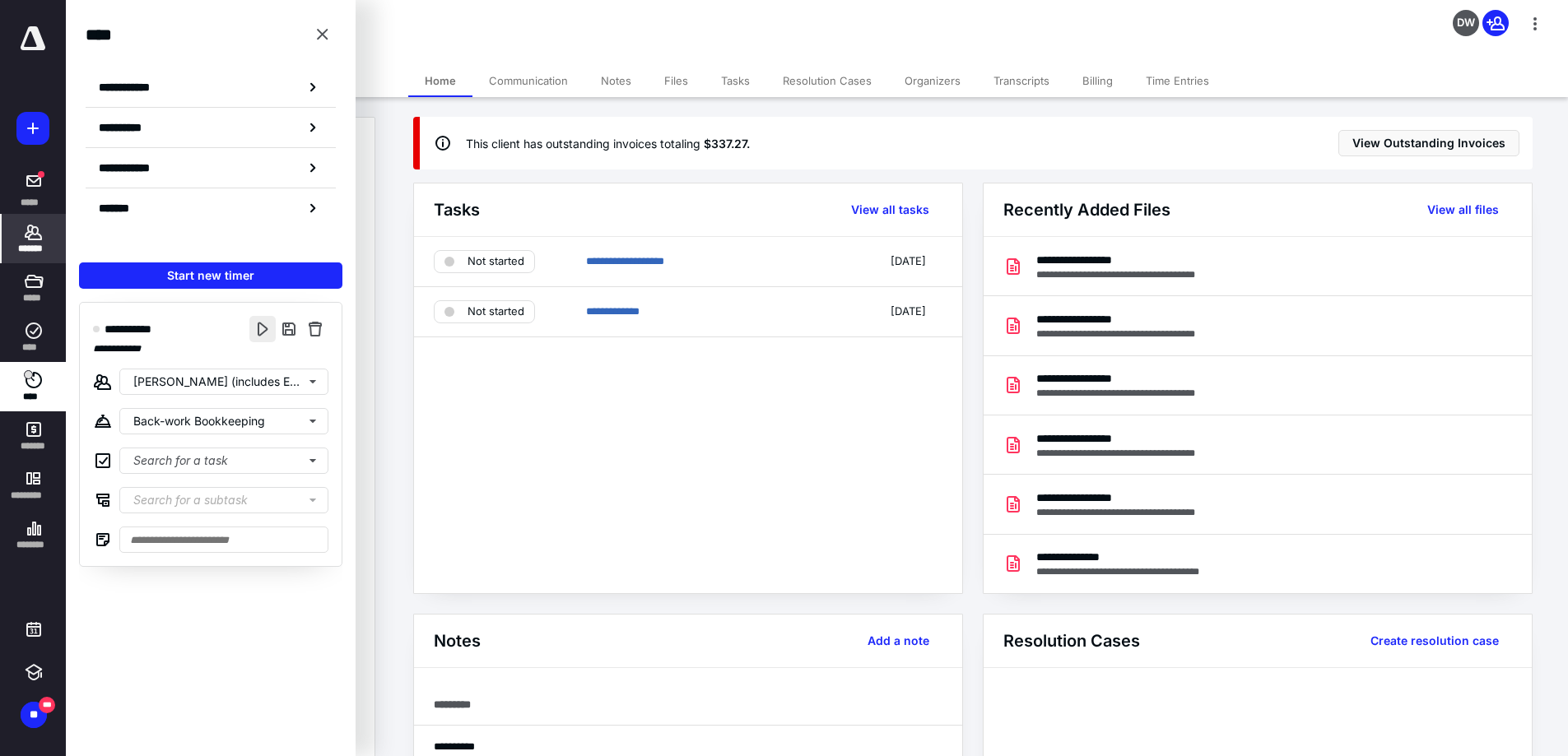 click at bounding box center [263, 329] 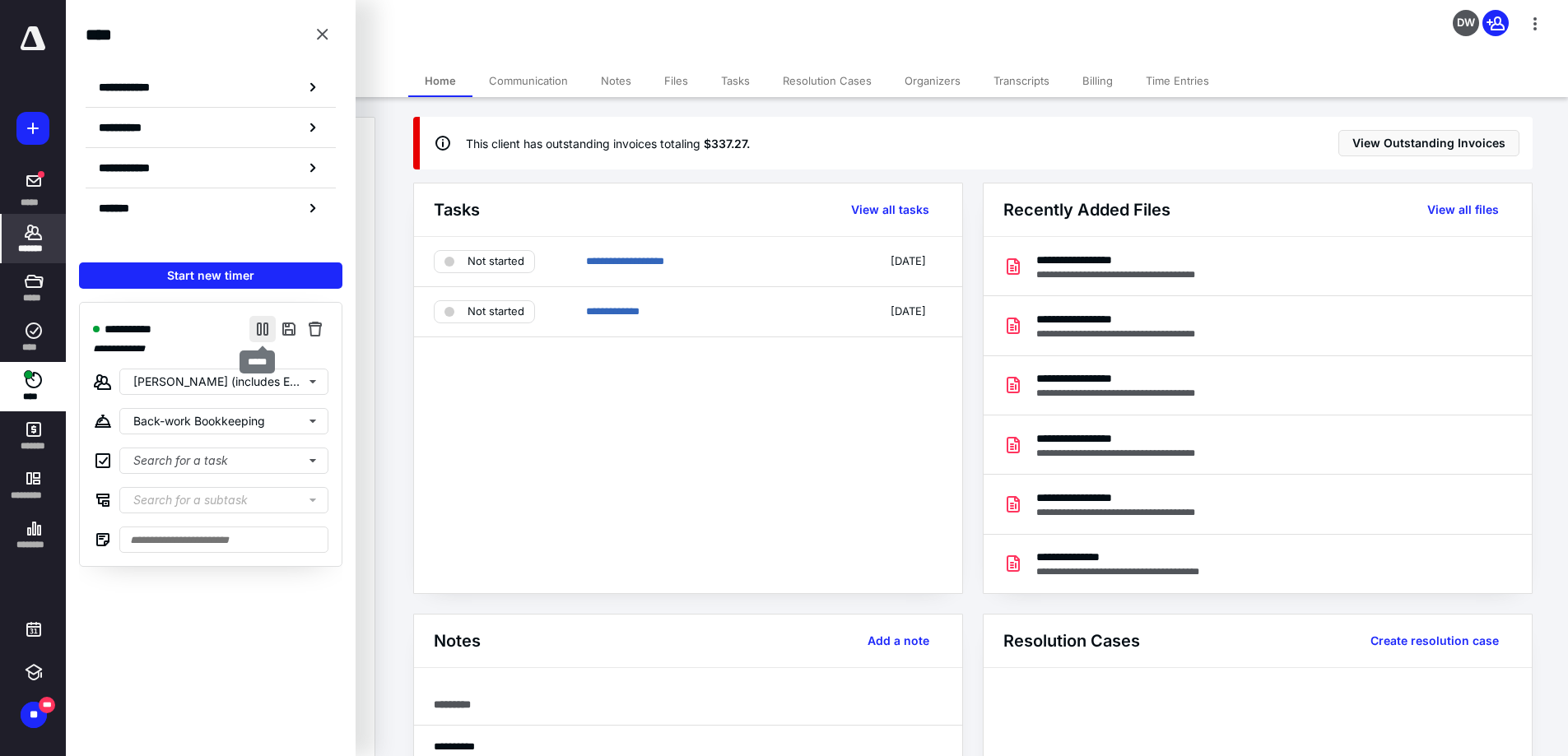 click at bounding box center [263, 329] 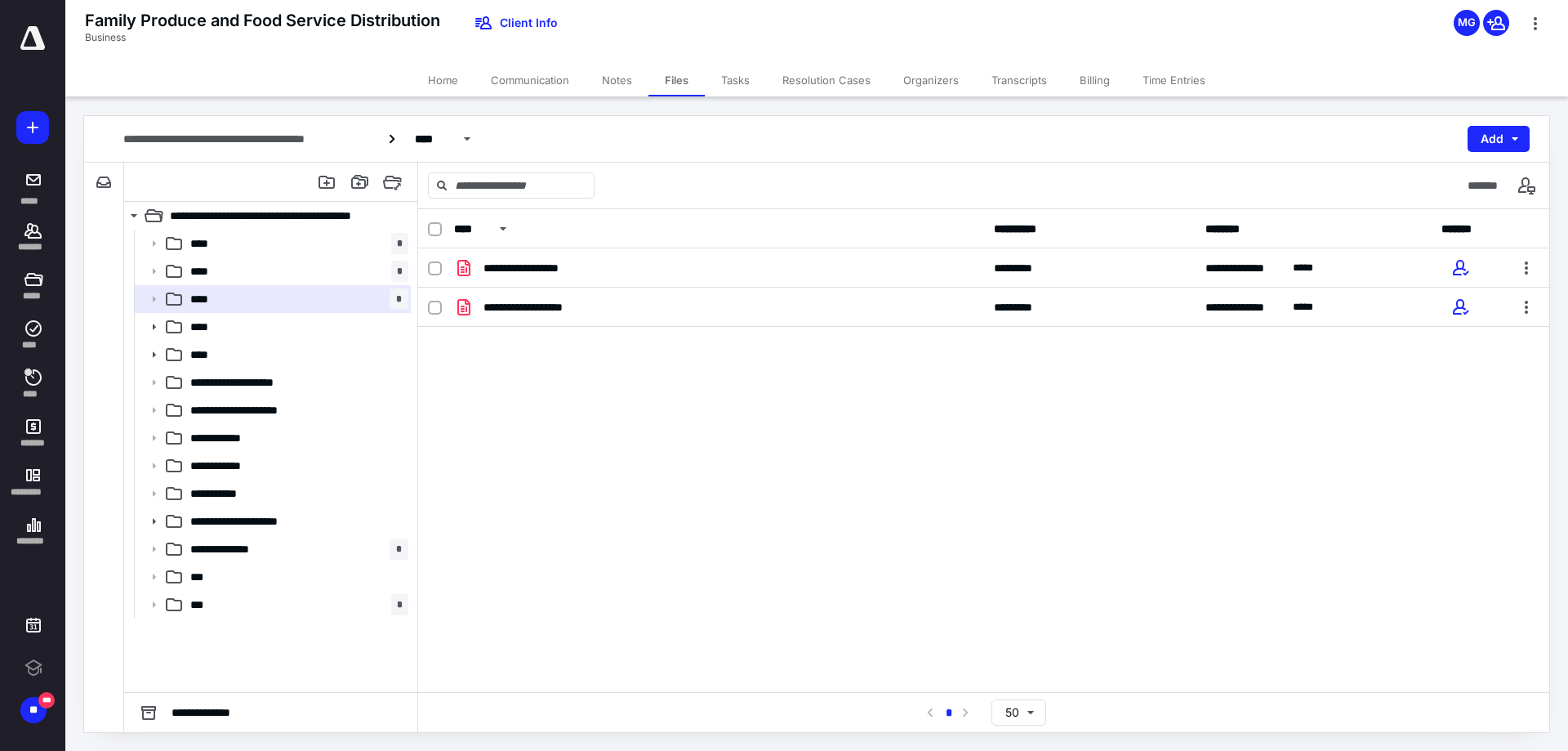 scroll, scrollTop: 0, scrollLeft: 0, axis: both 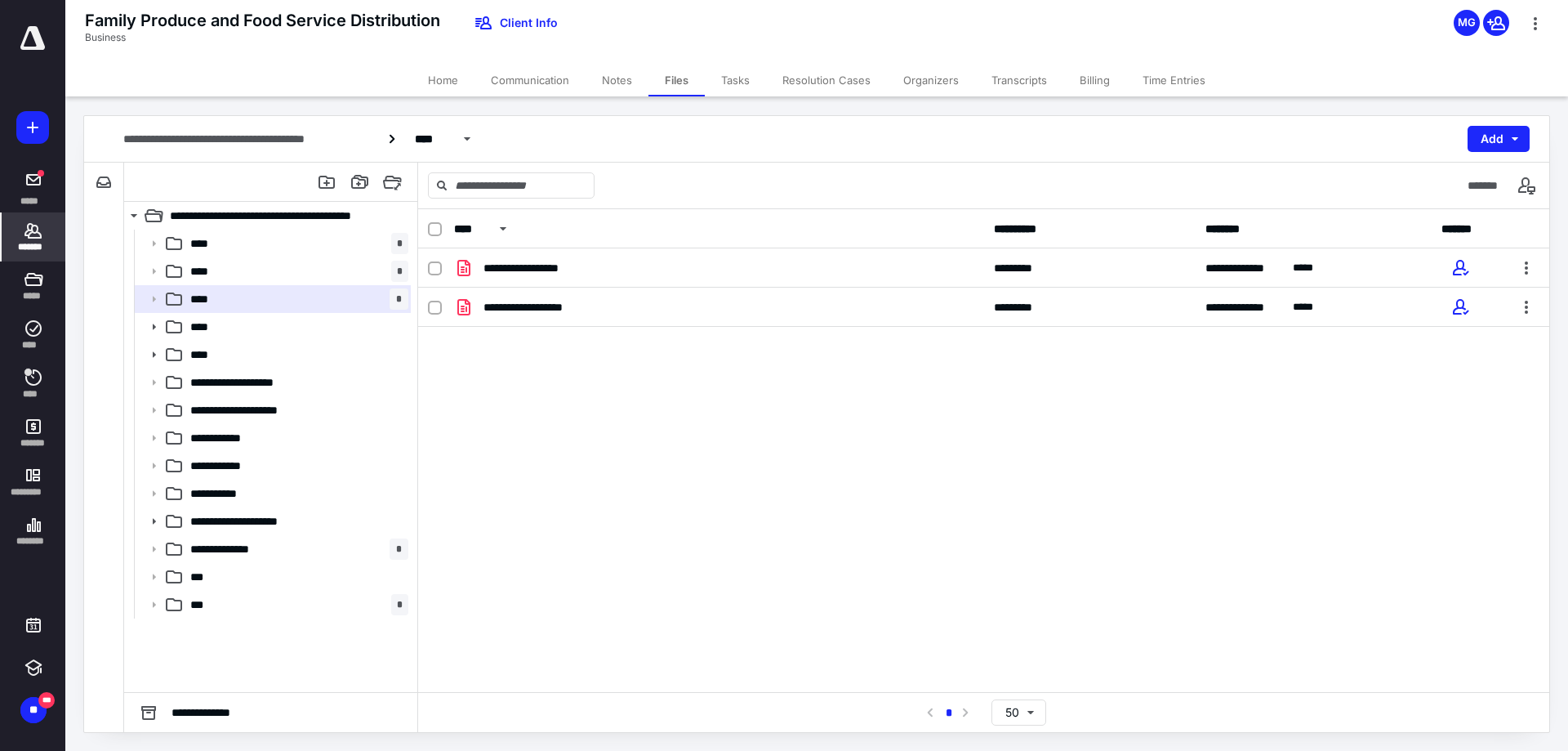 click 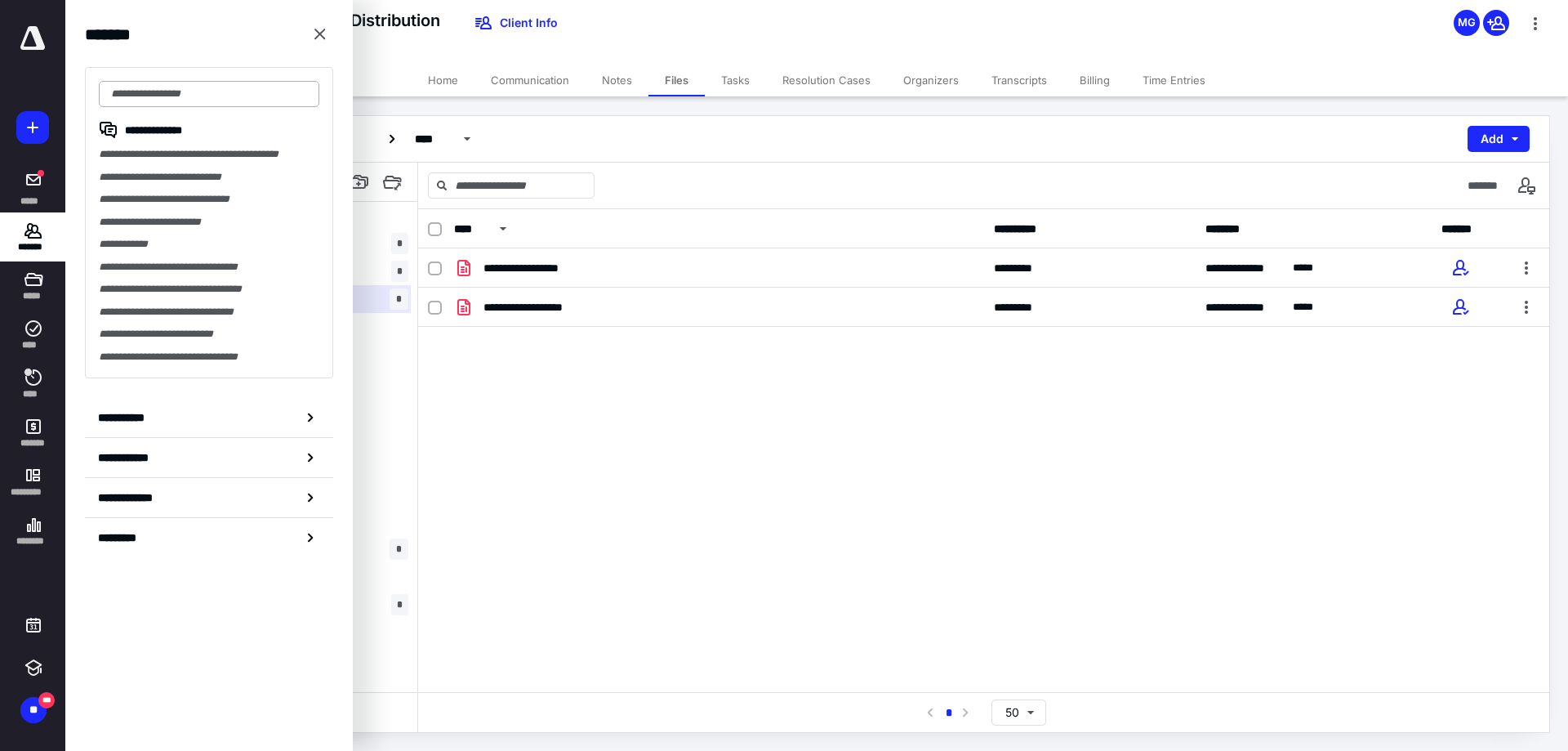 click at bounding box center (209, 94) 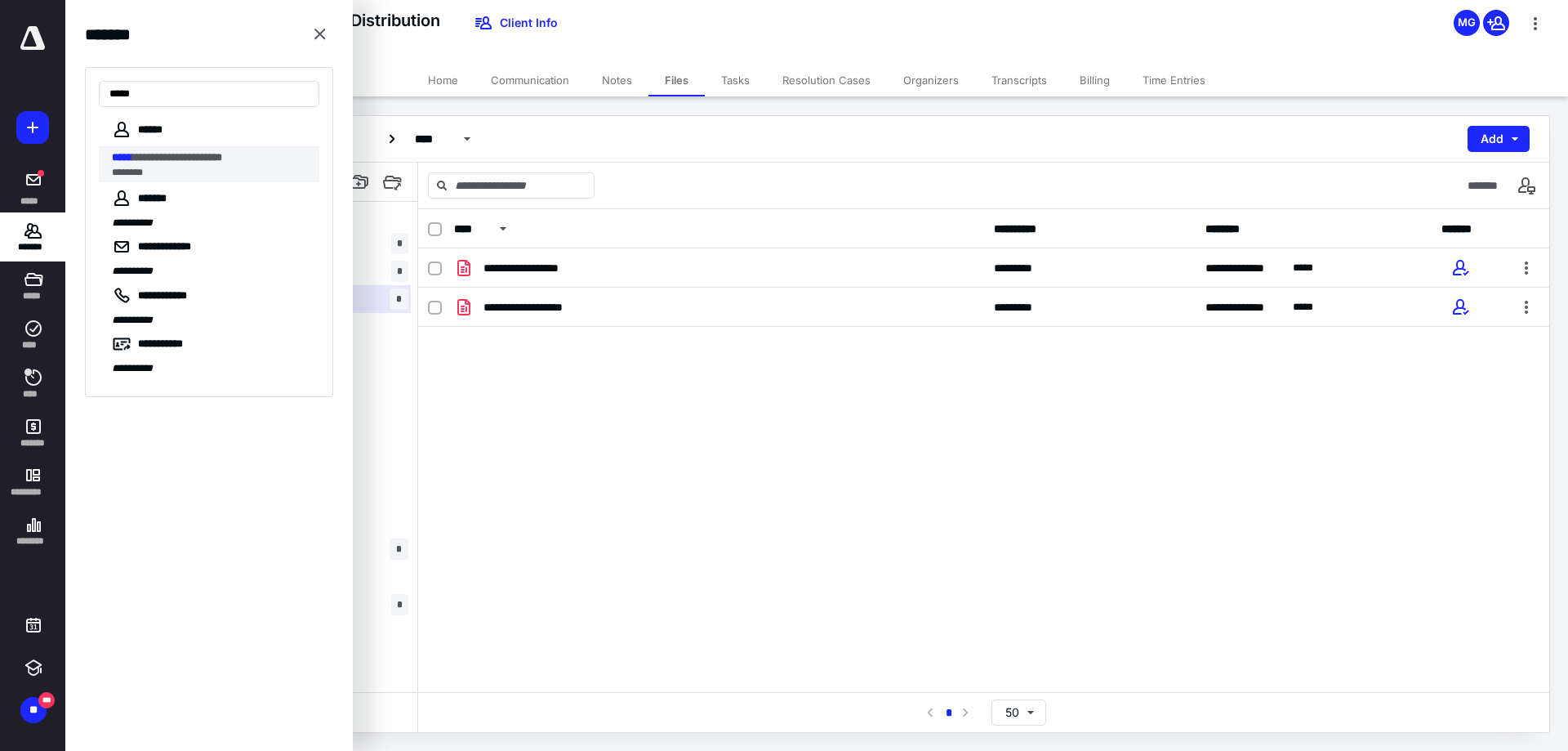 type on "*****" 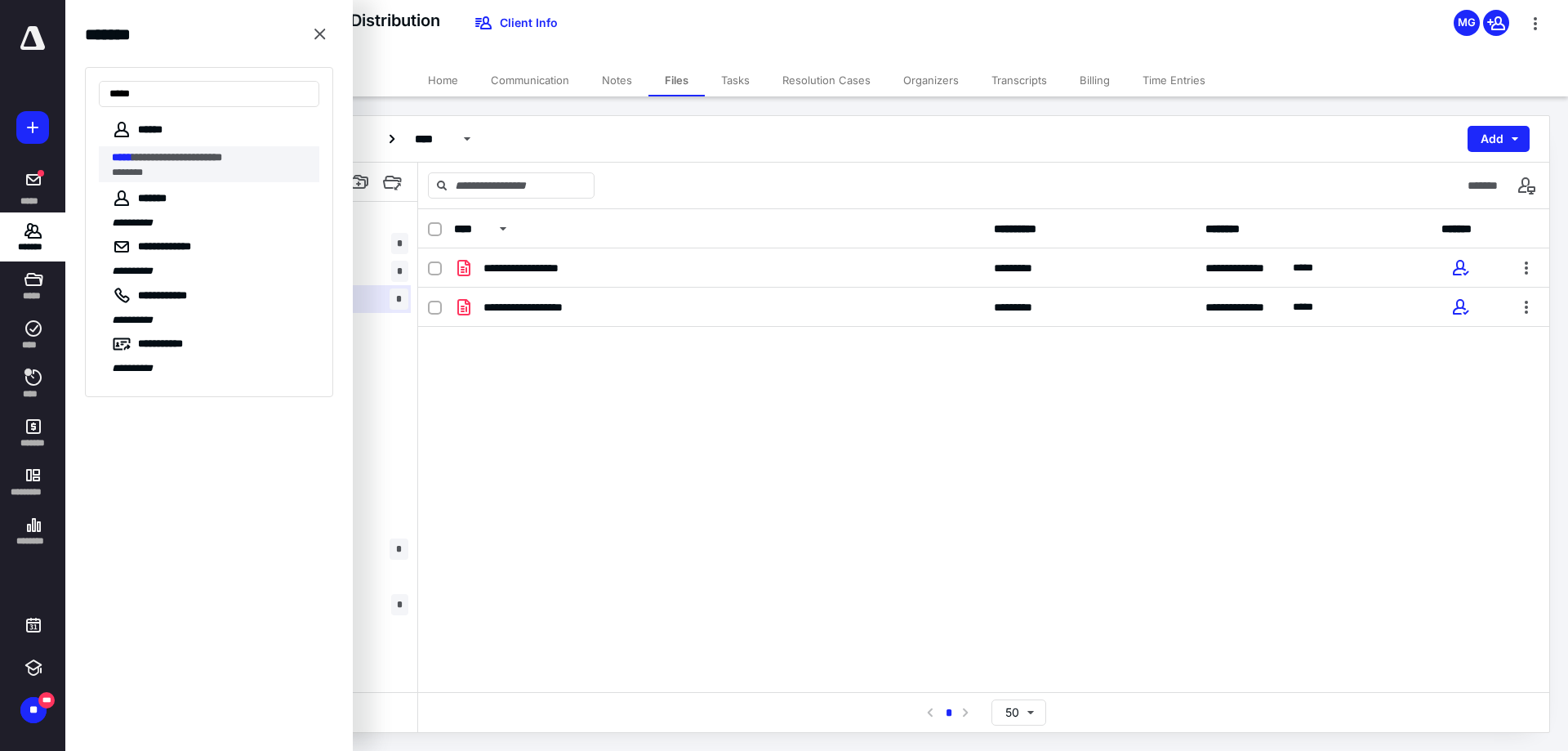 click on "**********" at bounding box center [177, 157] 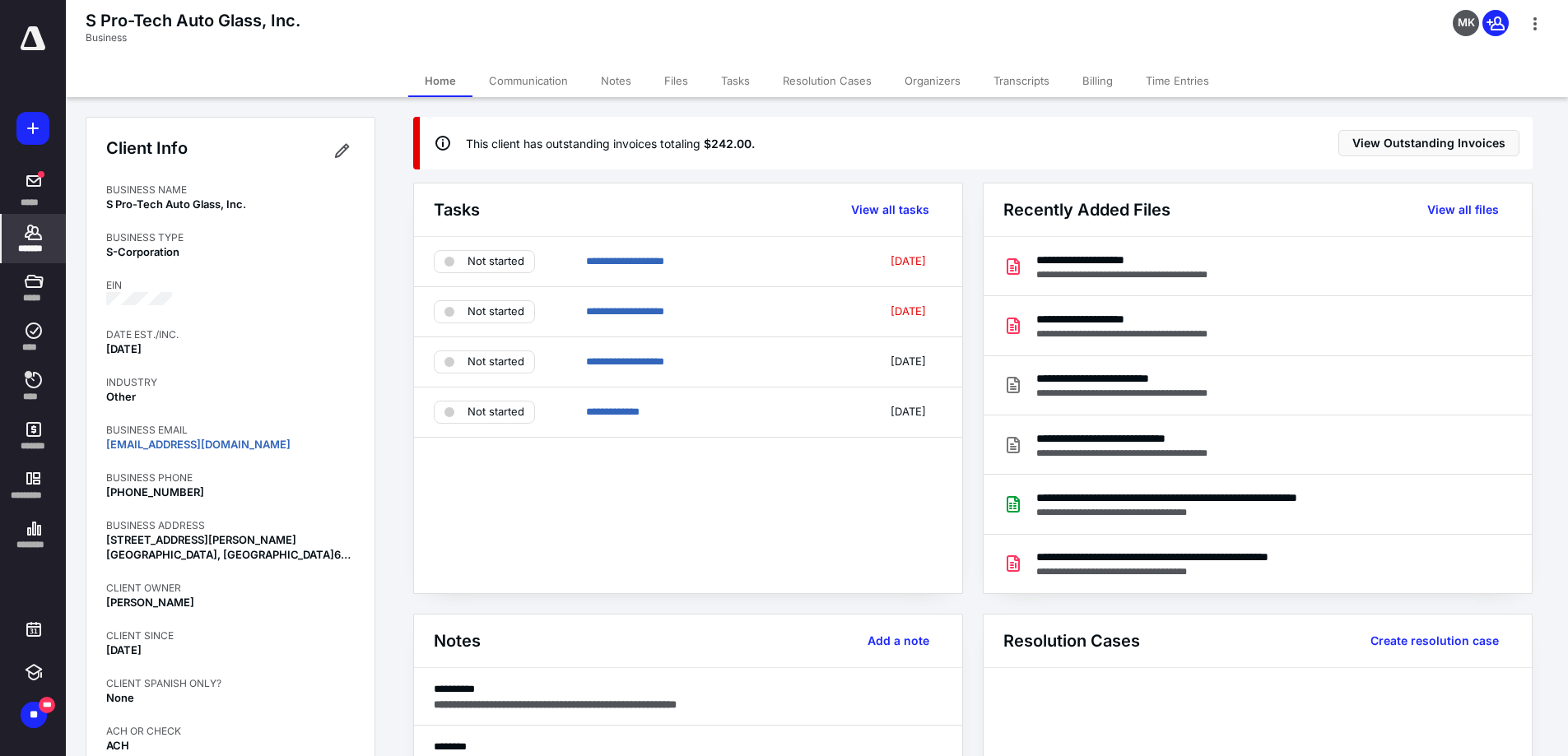 click on "Files" at bounding box center (676, 81) 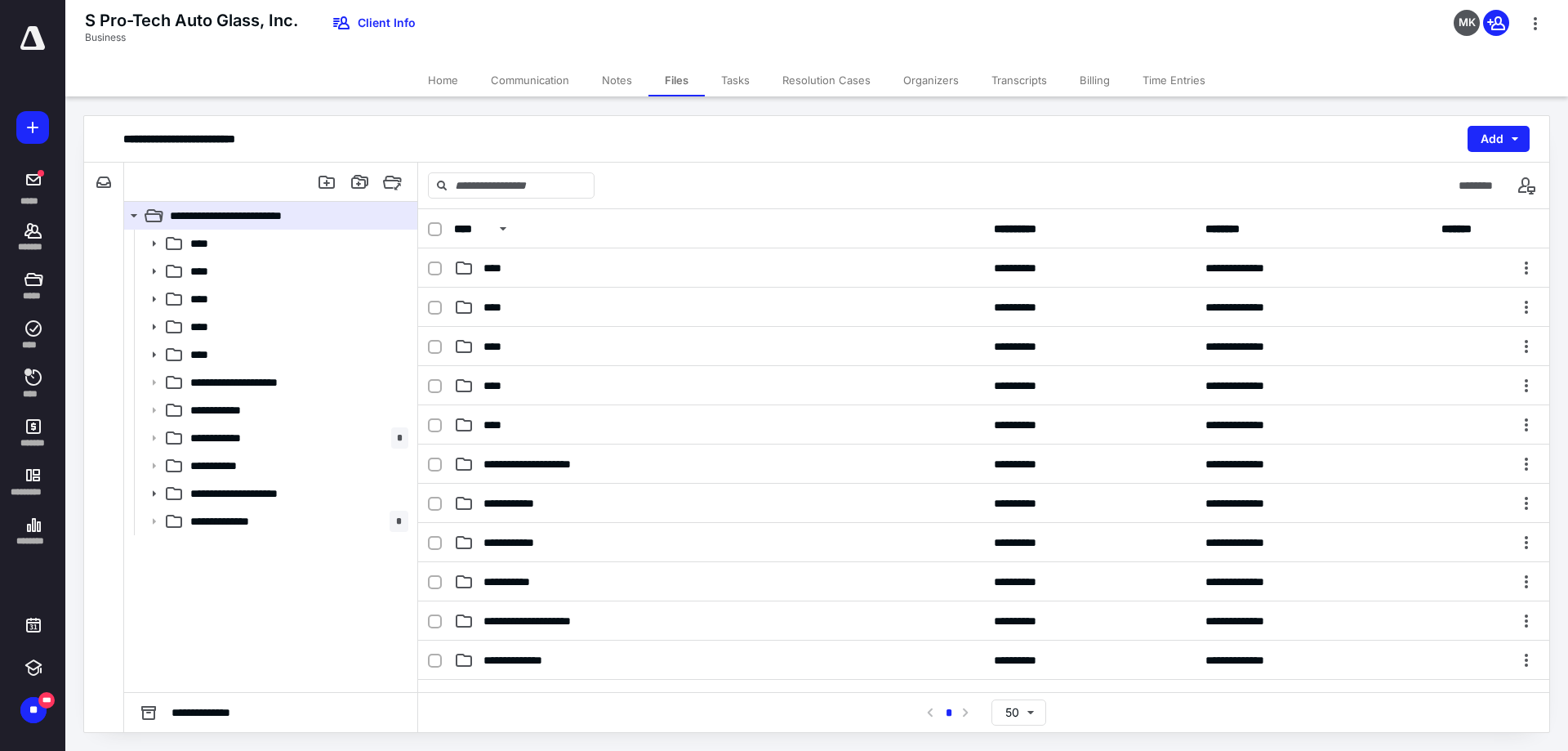 click on "Notes" at bounding box center (617, 80) 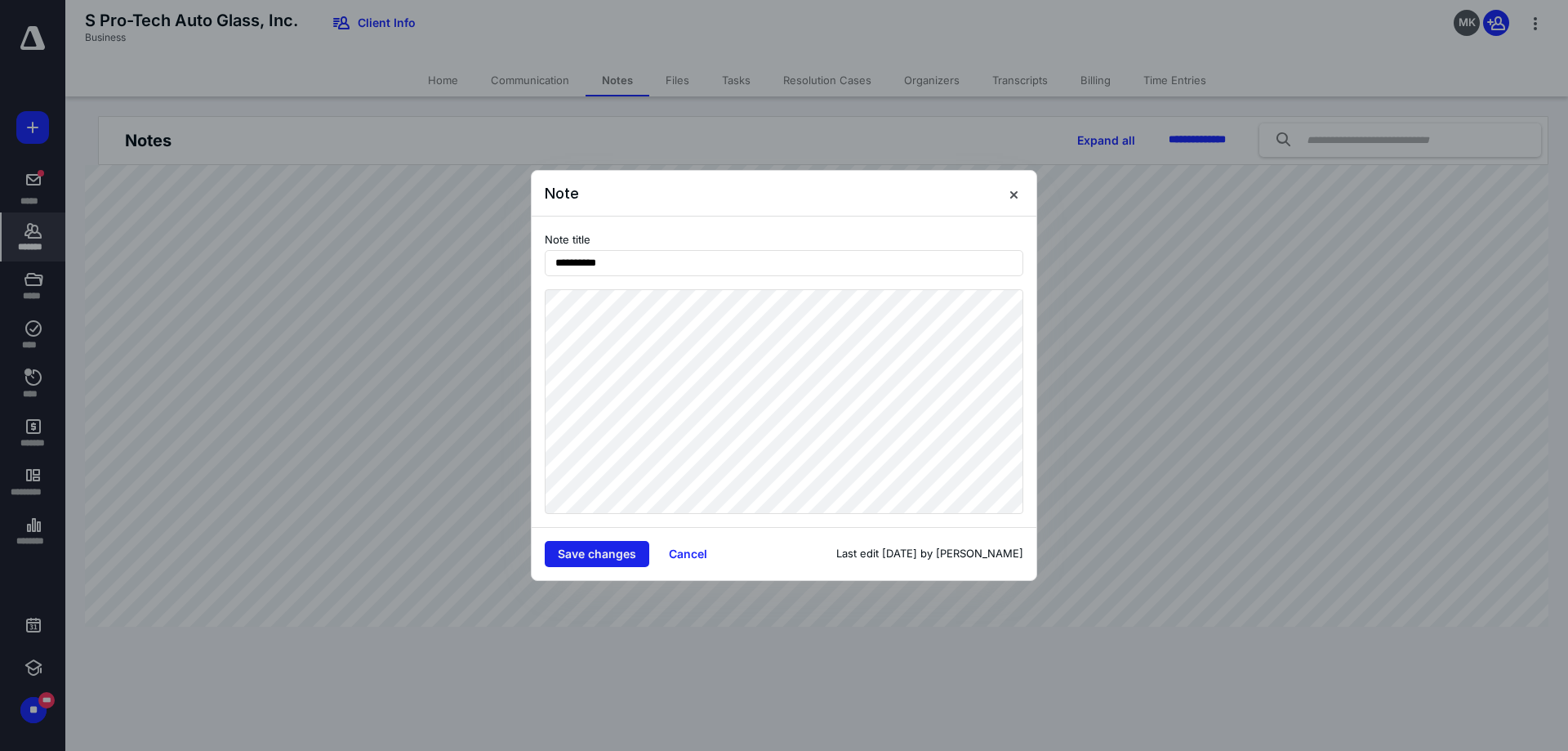 click on "Save changes" at bounding box center (597, 554) 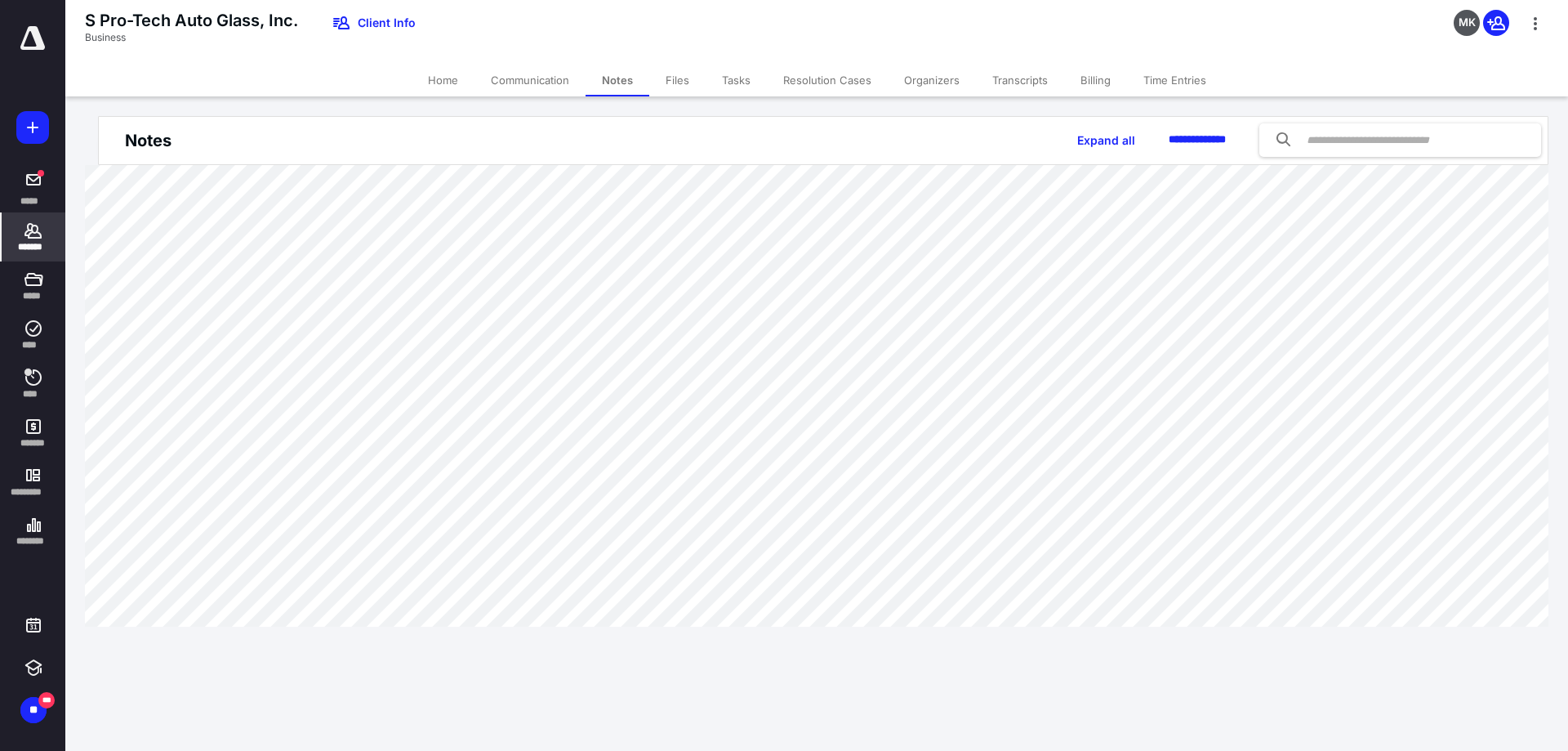 click 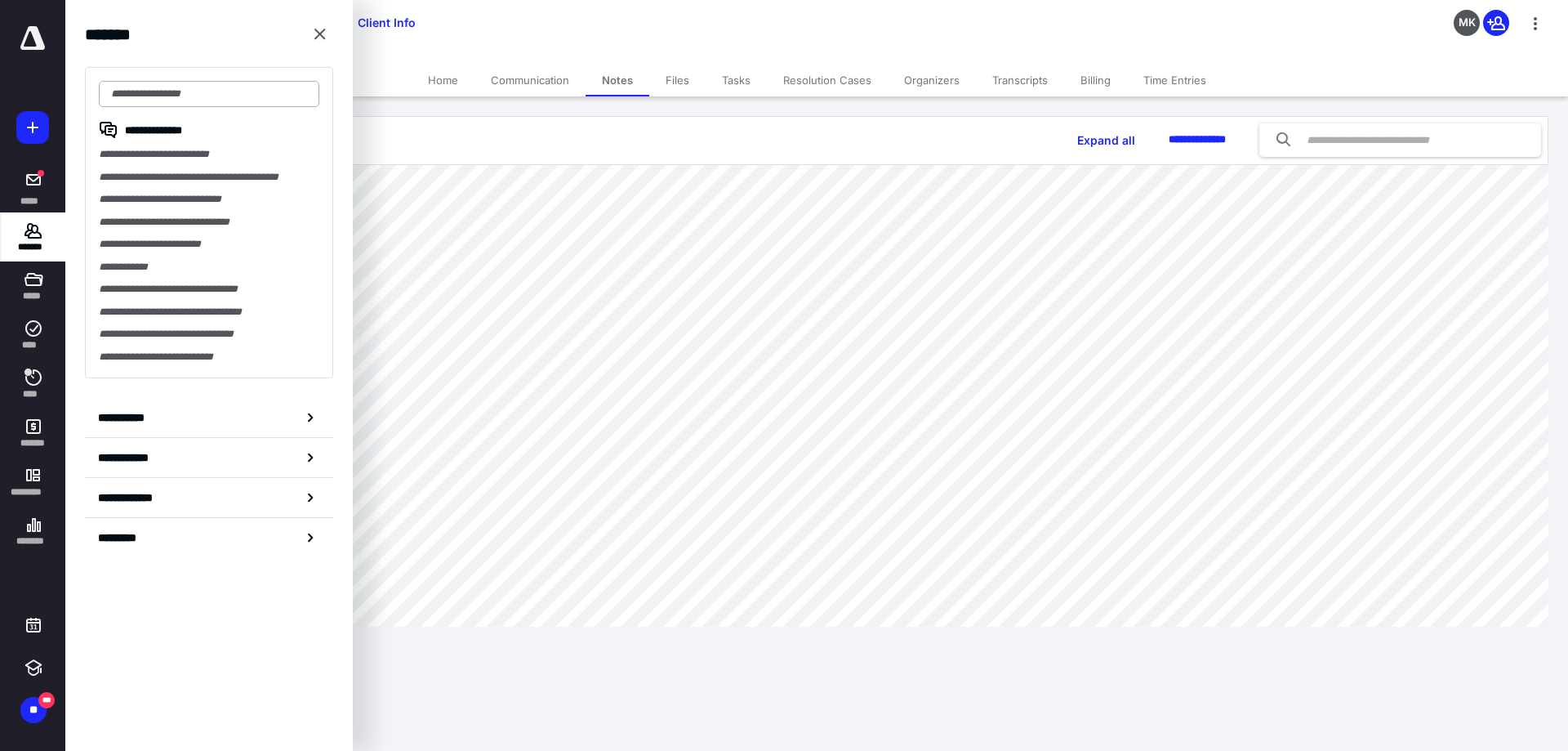 click at bounding box center (209, 94) 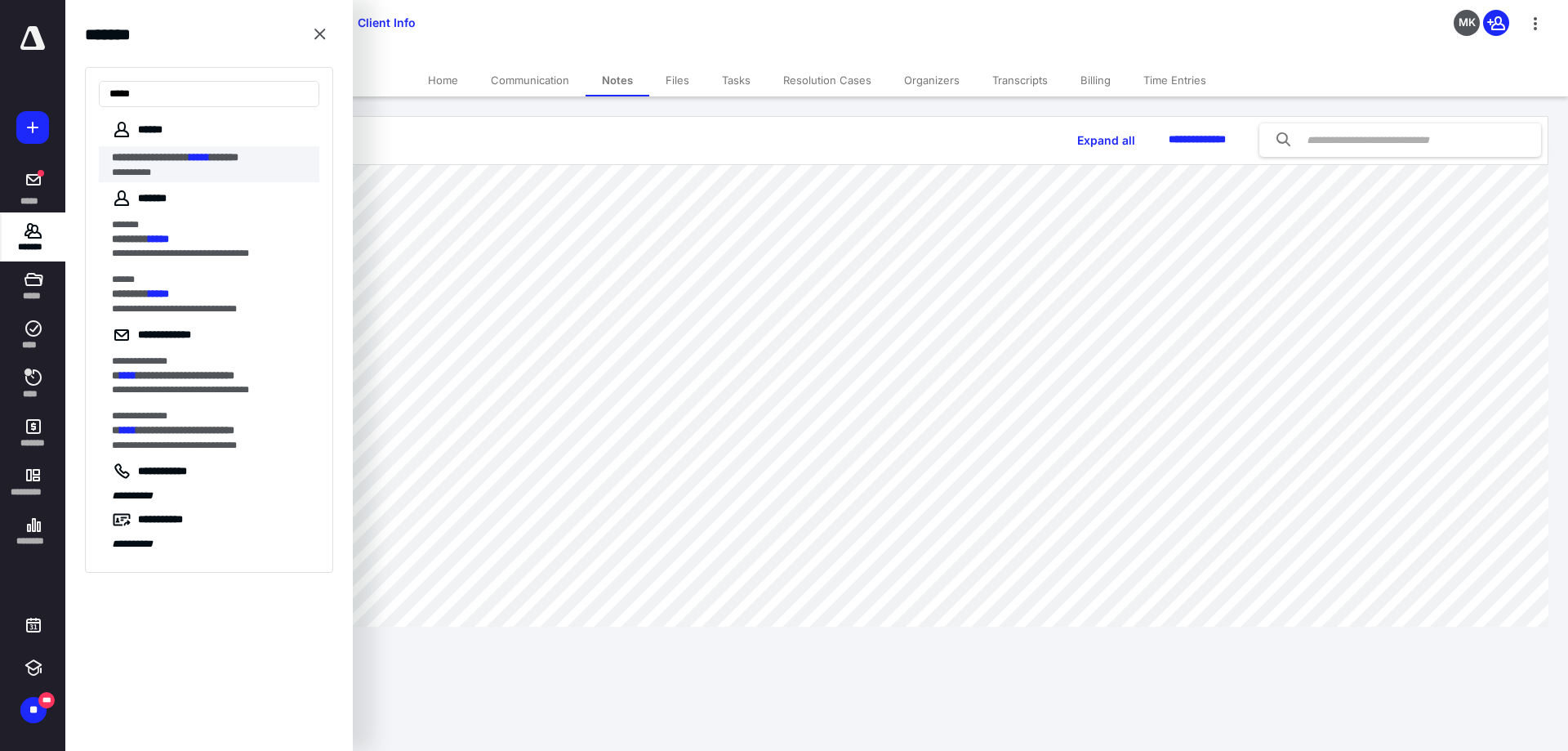 type on "*****" 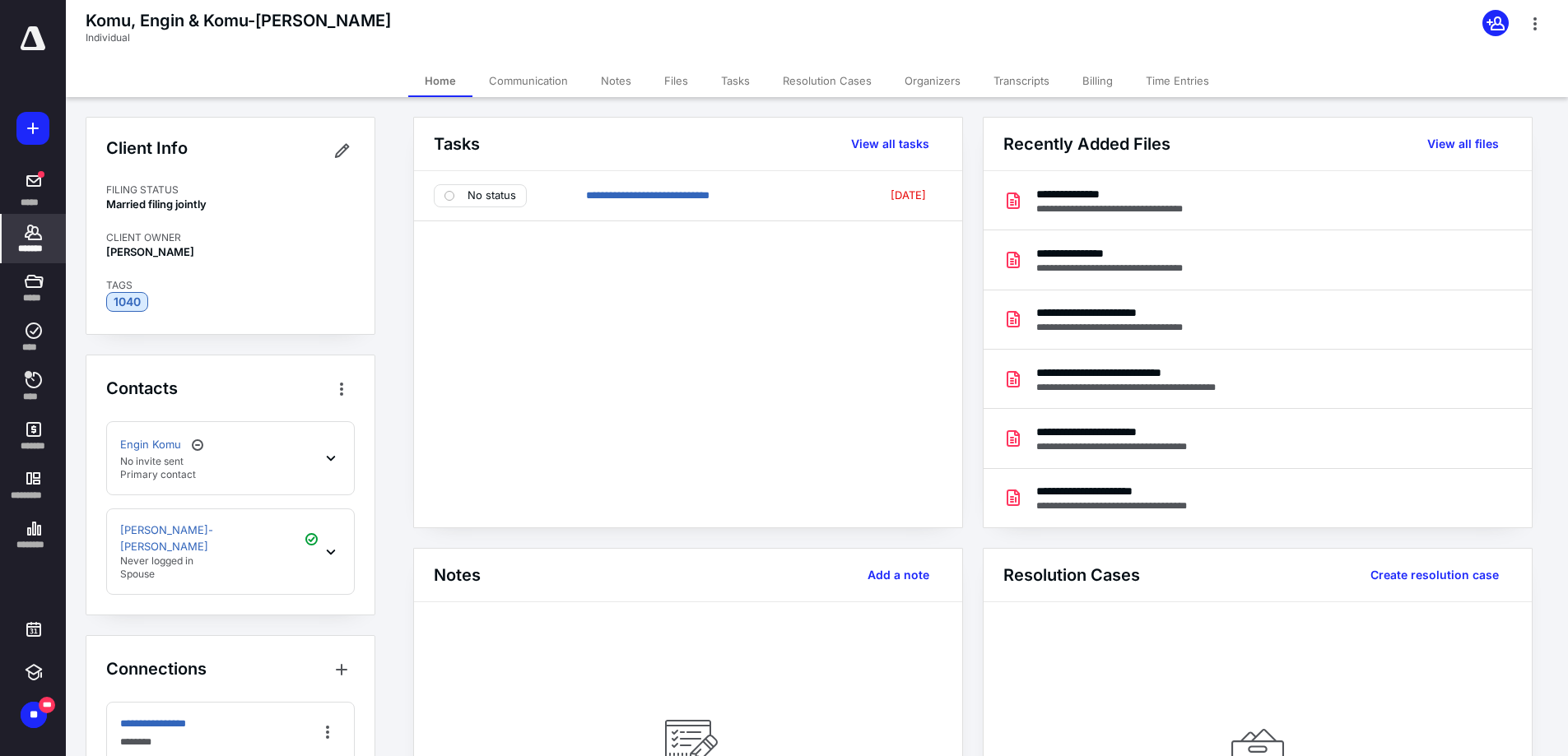 click on "Files" at bounding box center (676, 81) 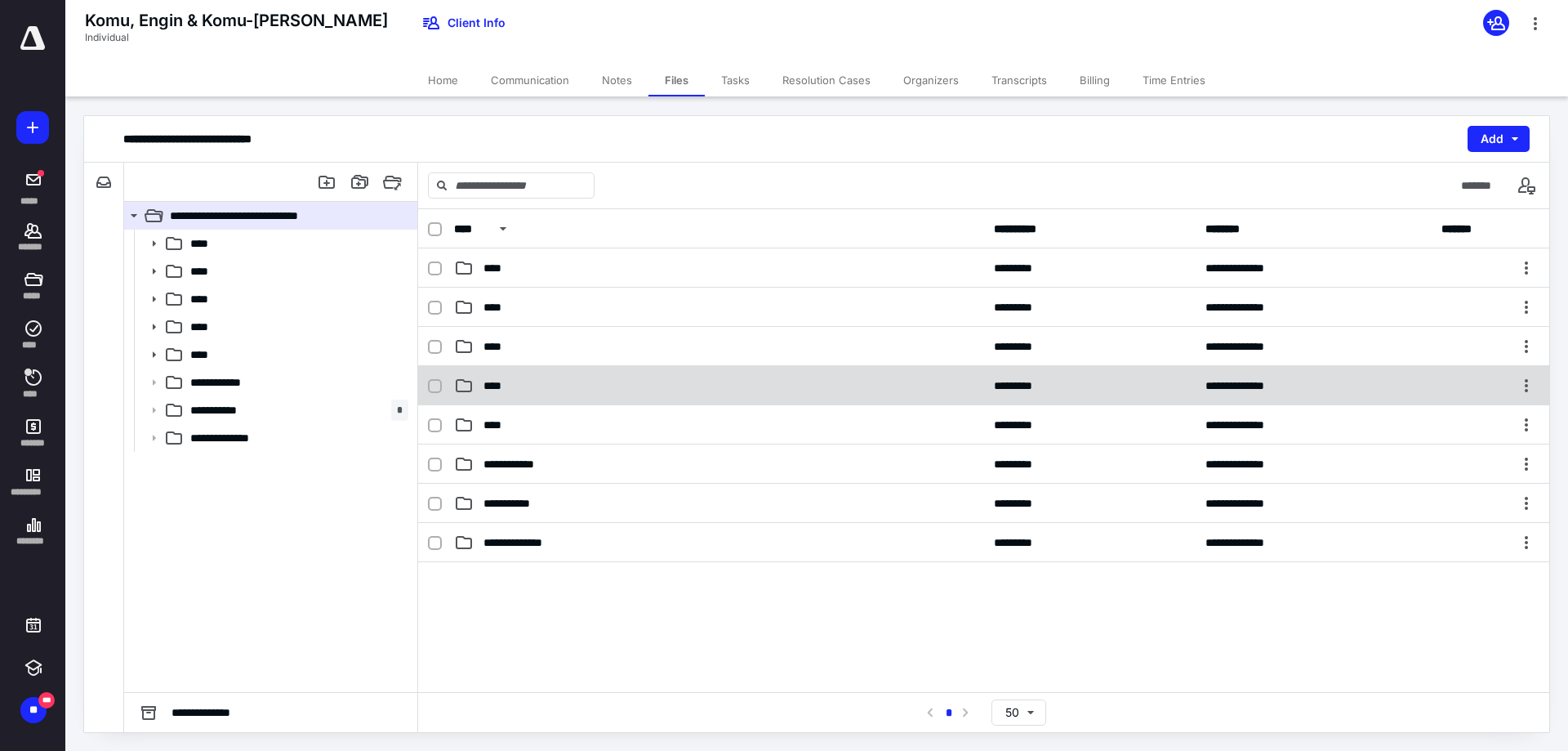 click on "**********" at bounding box center [983, 386] 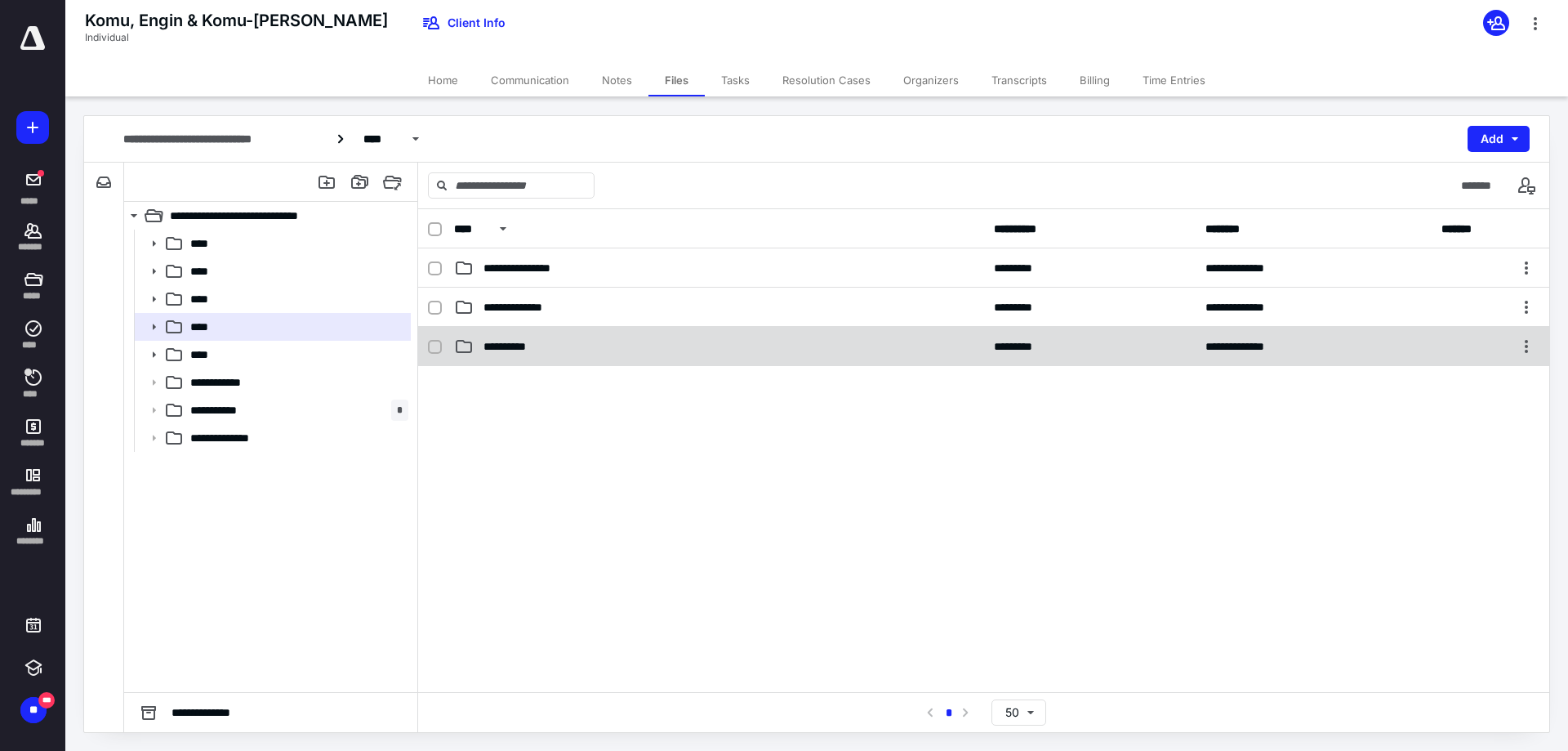 click on "**********" at bounding box center [512, 346] 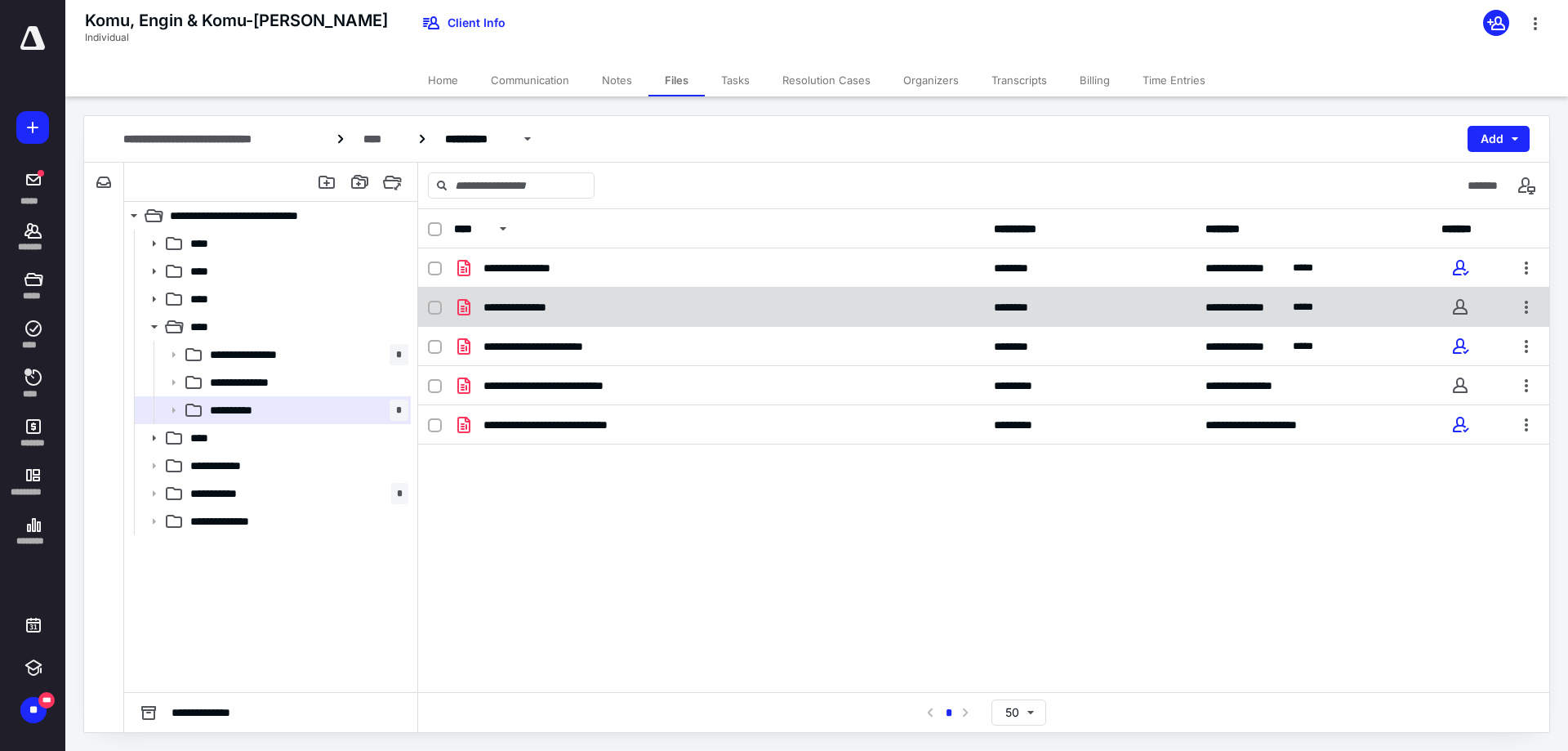 click on "**********" at bounding box center [983, 307] 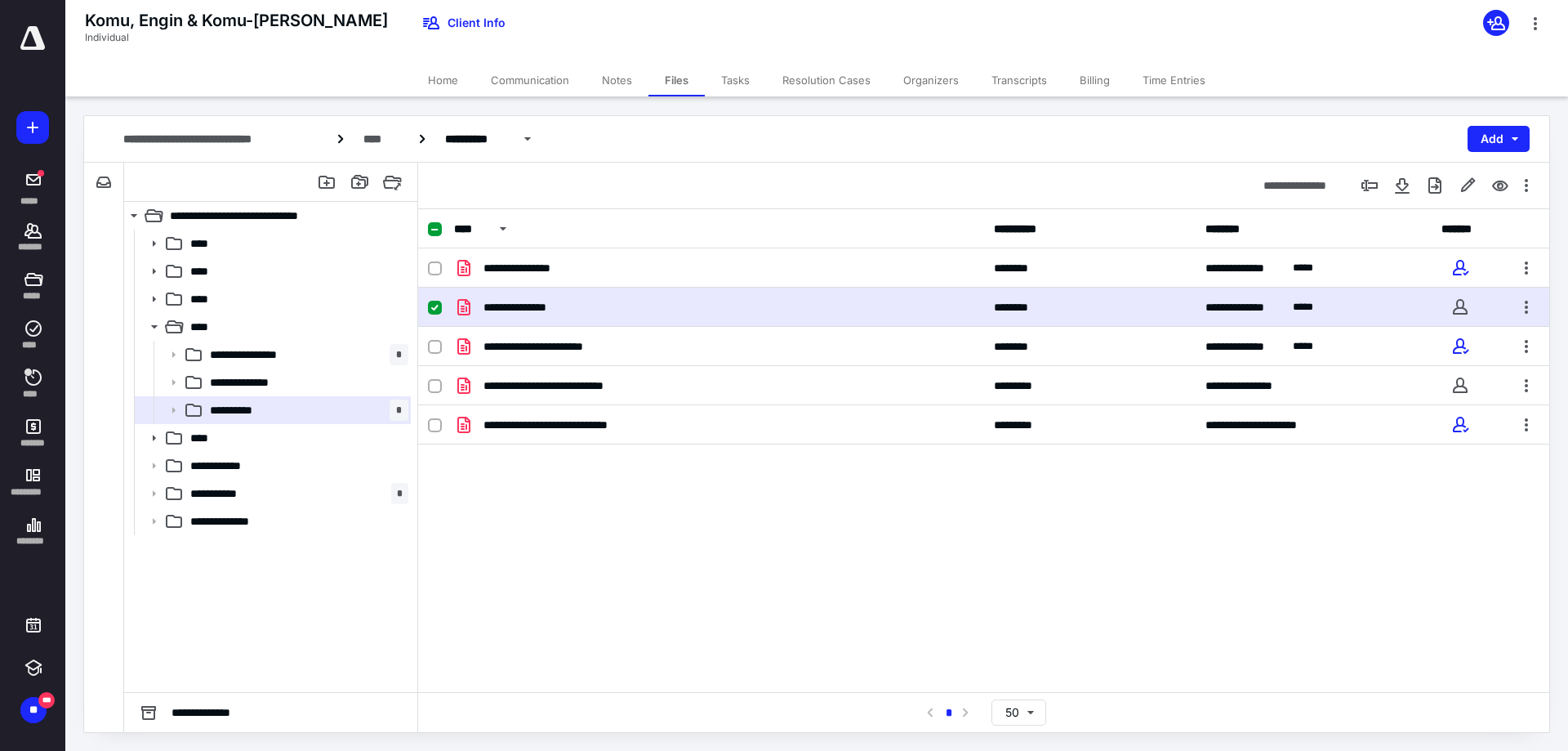 click on "**********" at bounding box center (983, 307) 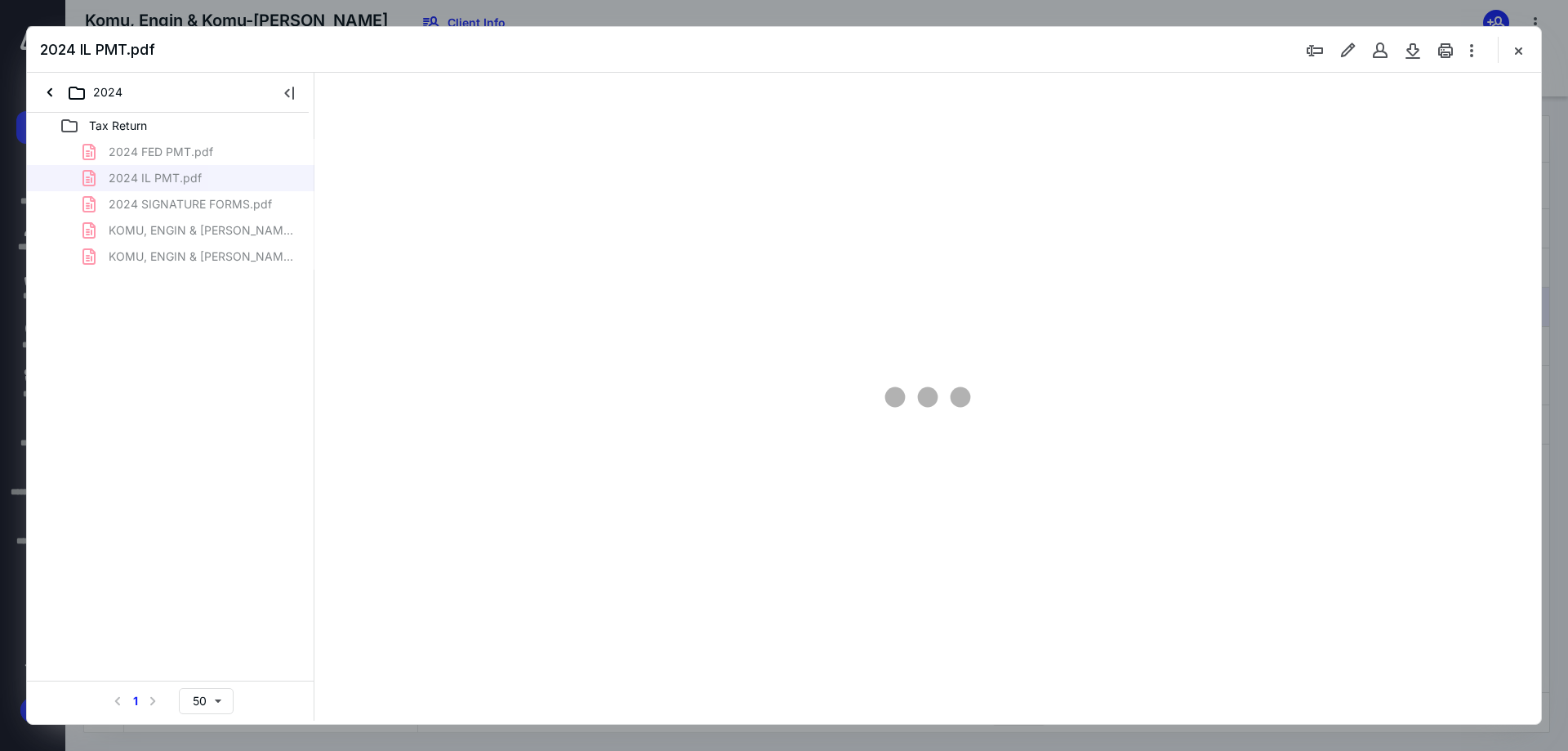 scroll, scrollTop: 0, scrollLeft: 0, axis: both 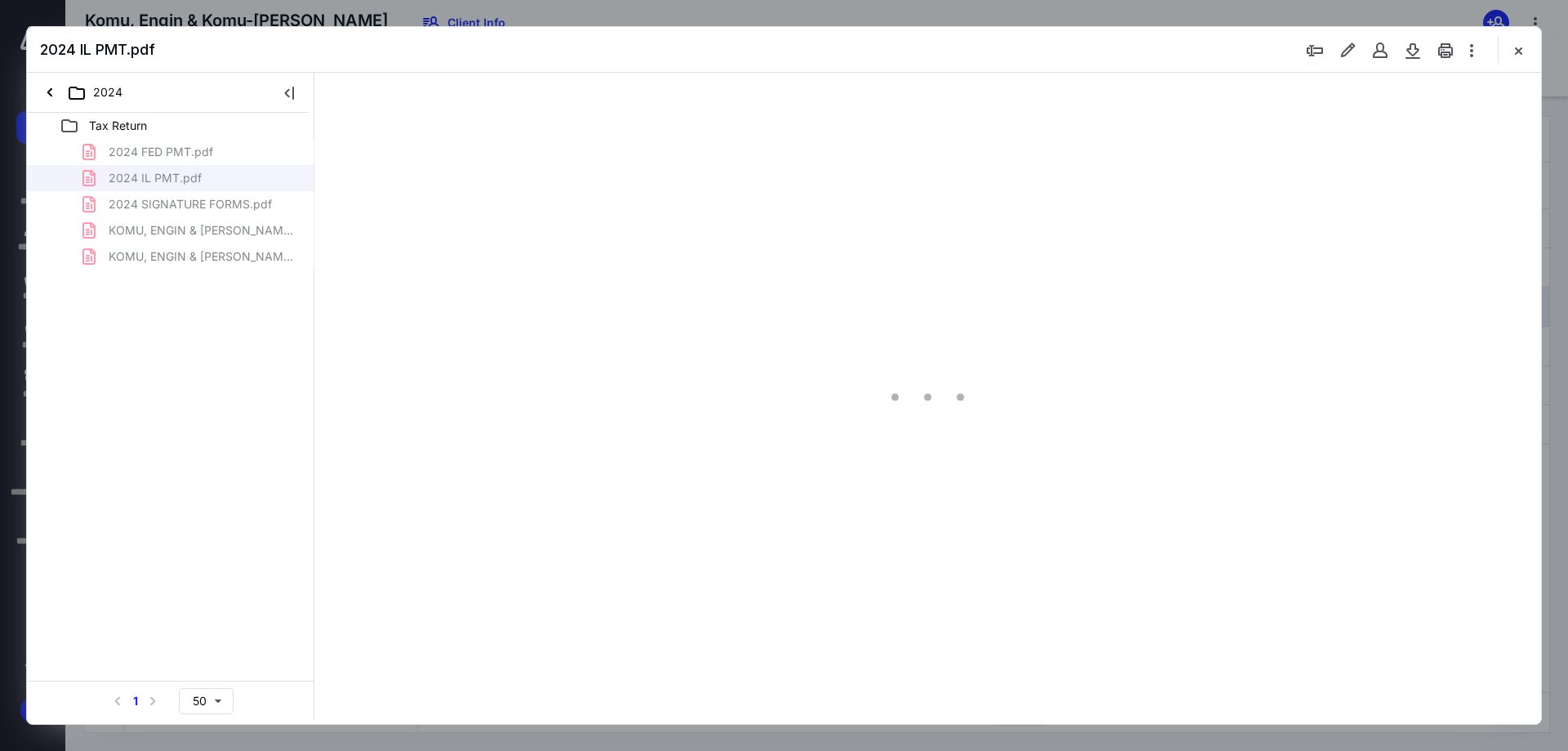 type on "241" 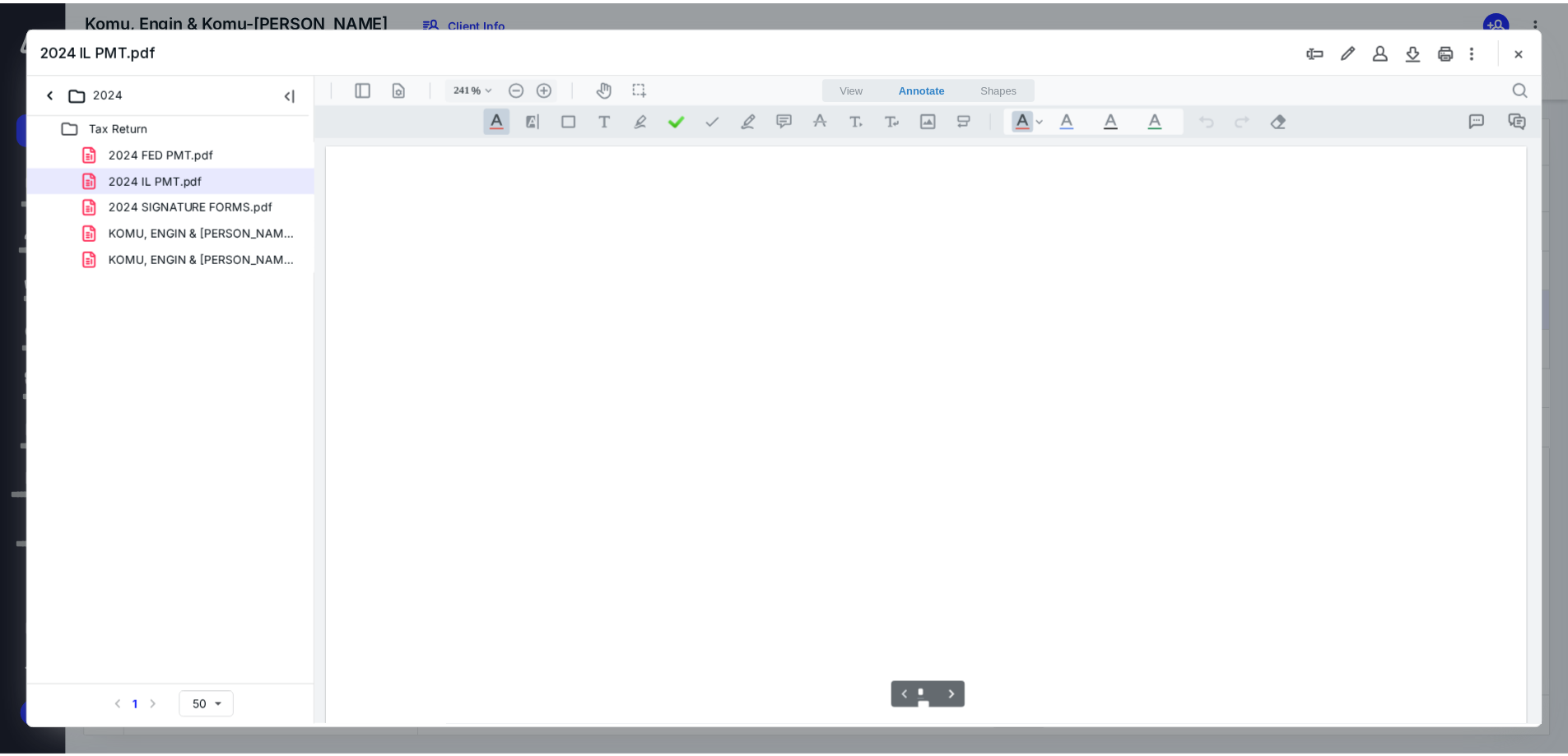 scroll, scrollTop: 71, scrollLeft: 0, axis: vertical 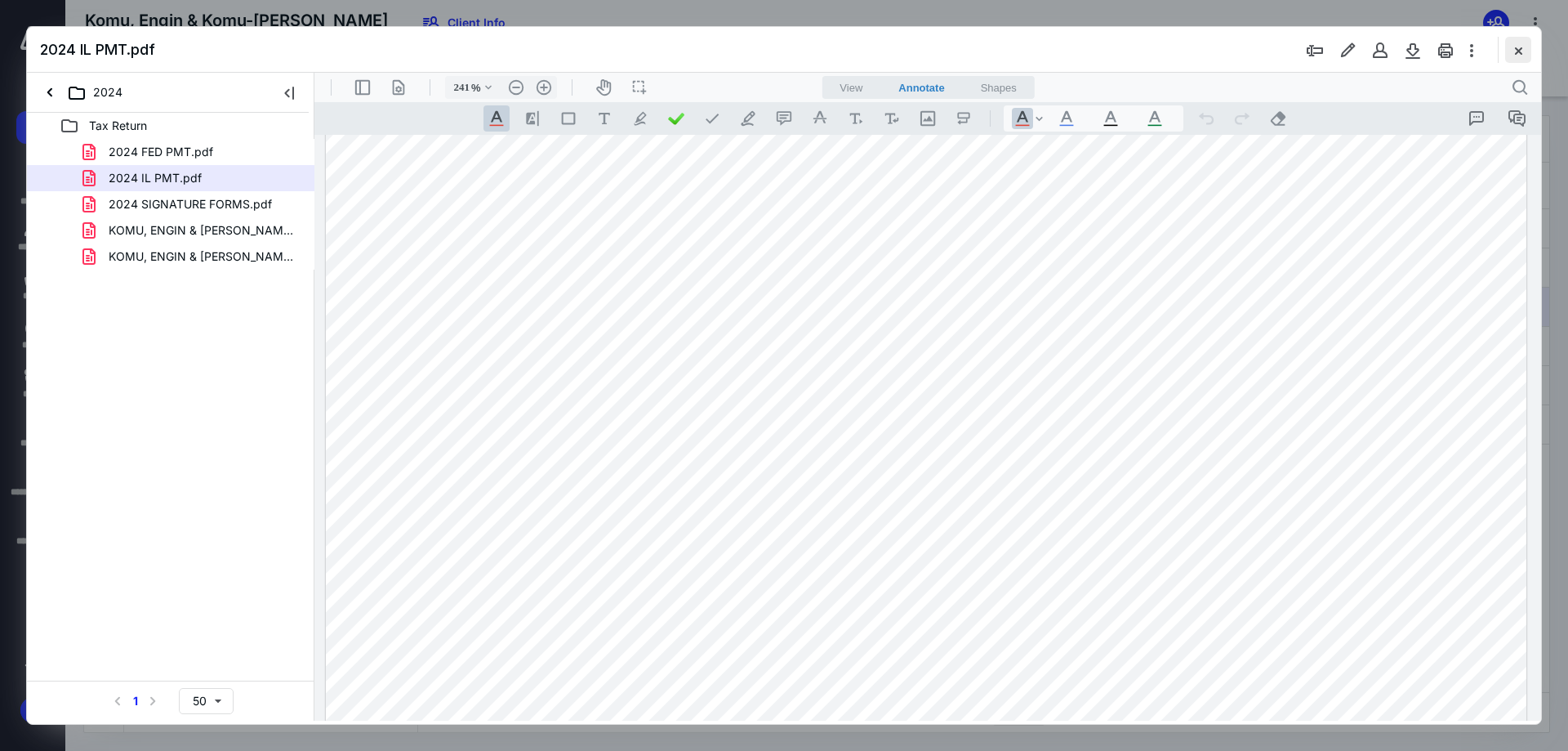 click at bounding box center (1518, 50) 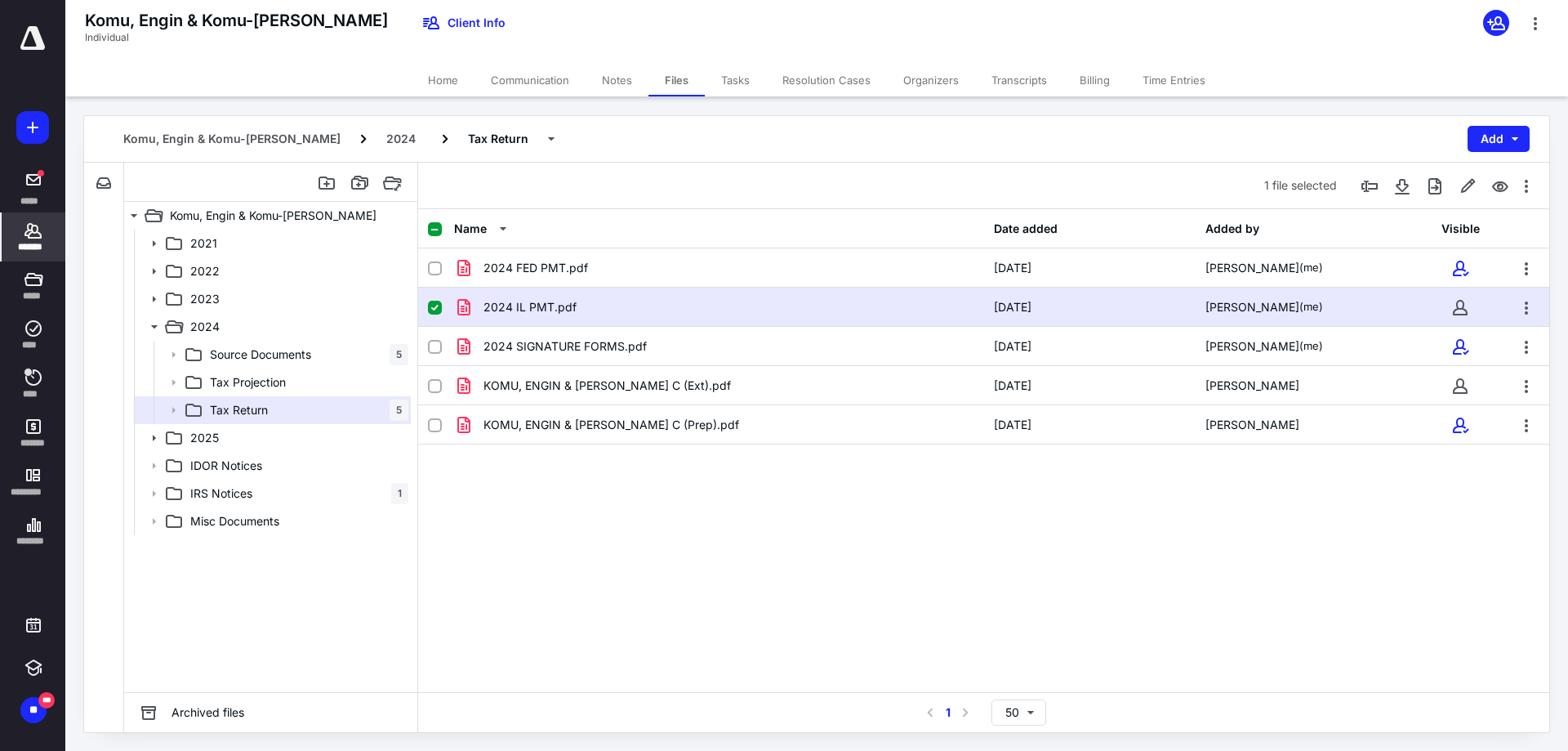 click on "*******" at bounding box center [33, 247] 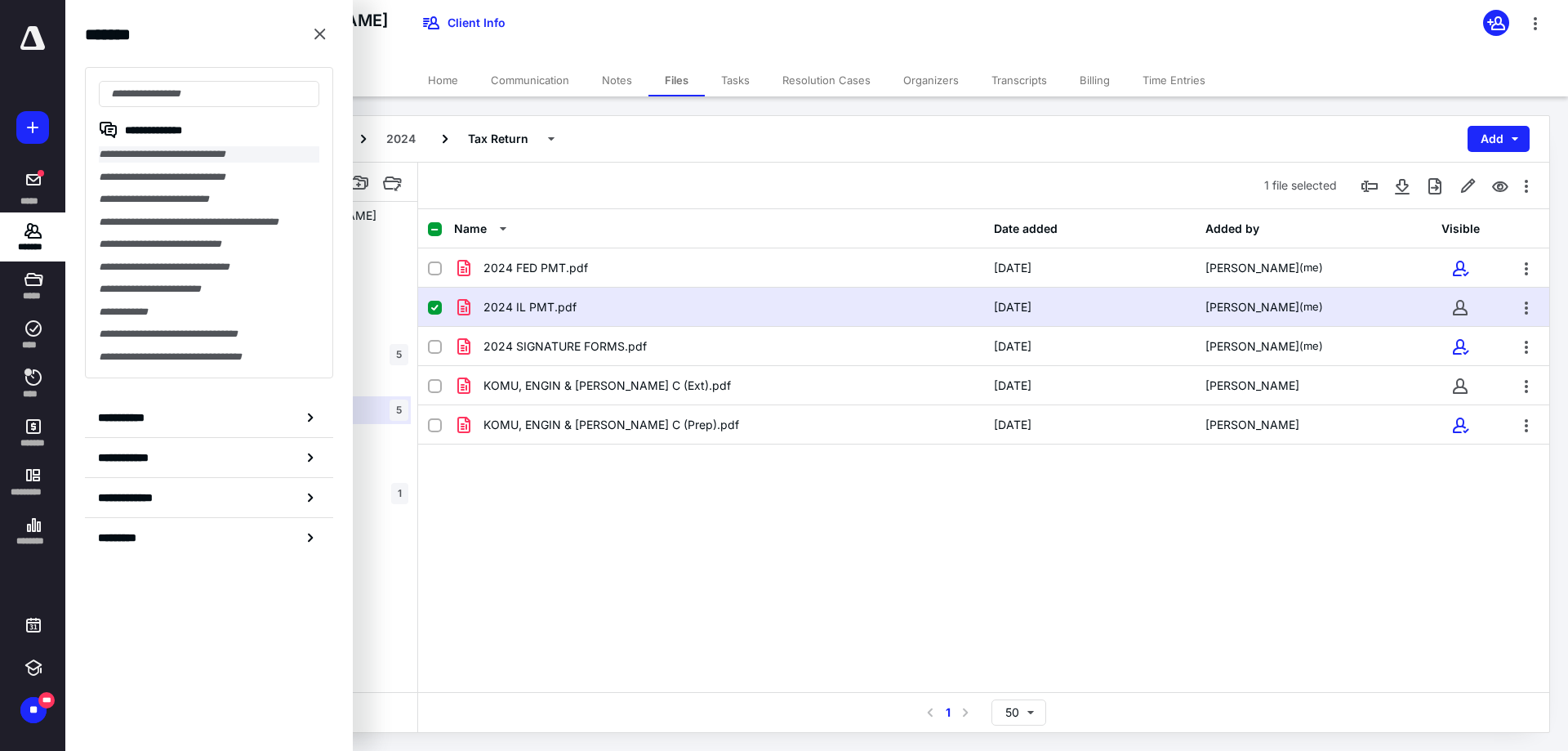 click on "**********" at bounding box center [209, 154] 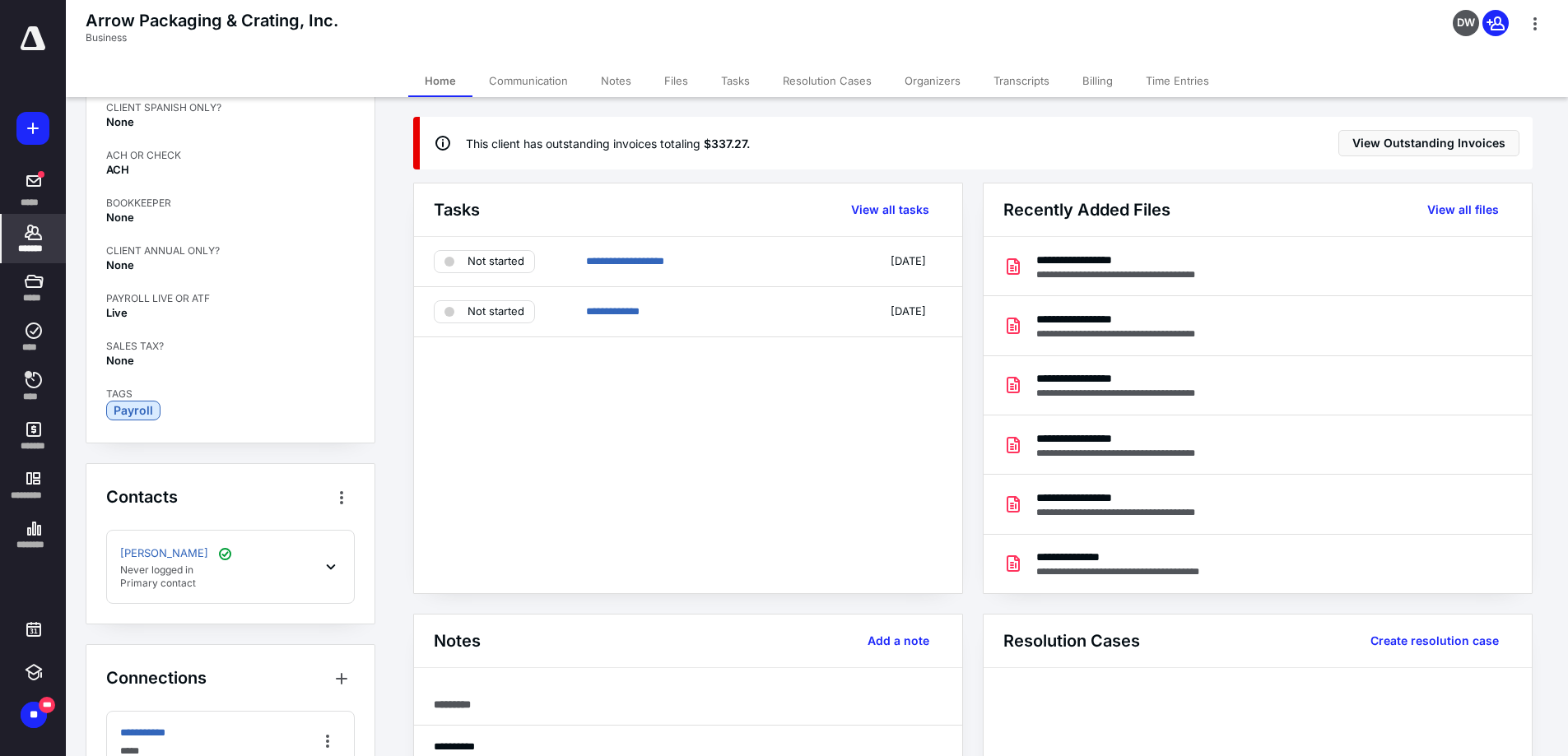 scroll, scrollTop: 630, scrollLeft: 0, axis: vertical 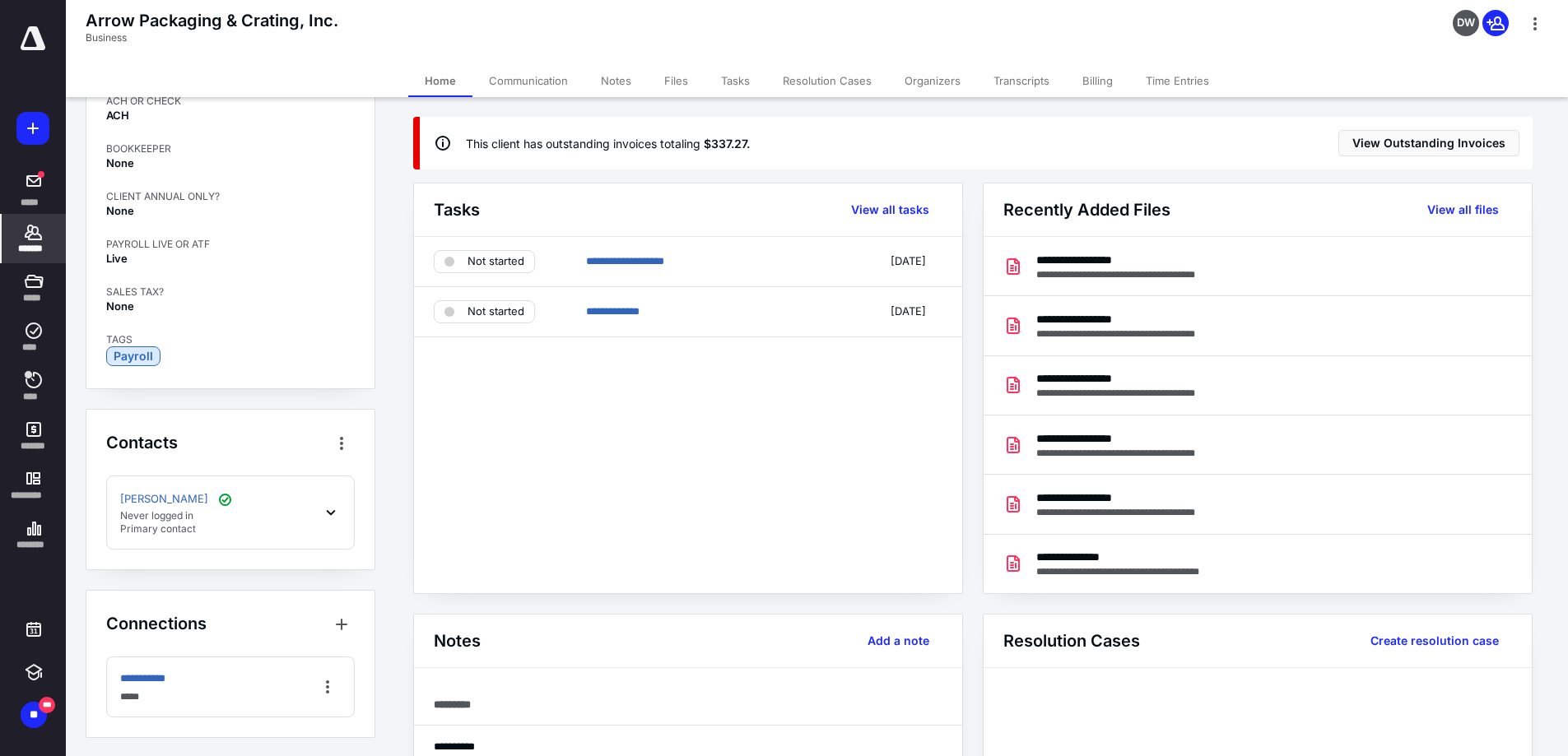 click on "Mario Arce Never logged in Primary contact" at bounding box center (230, 513) 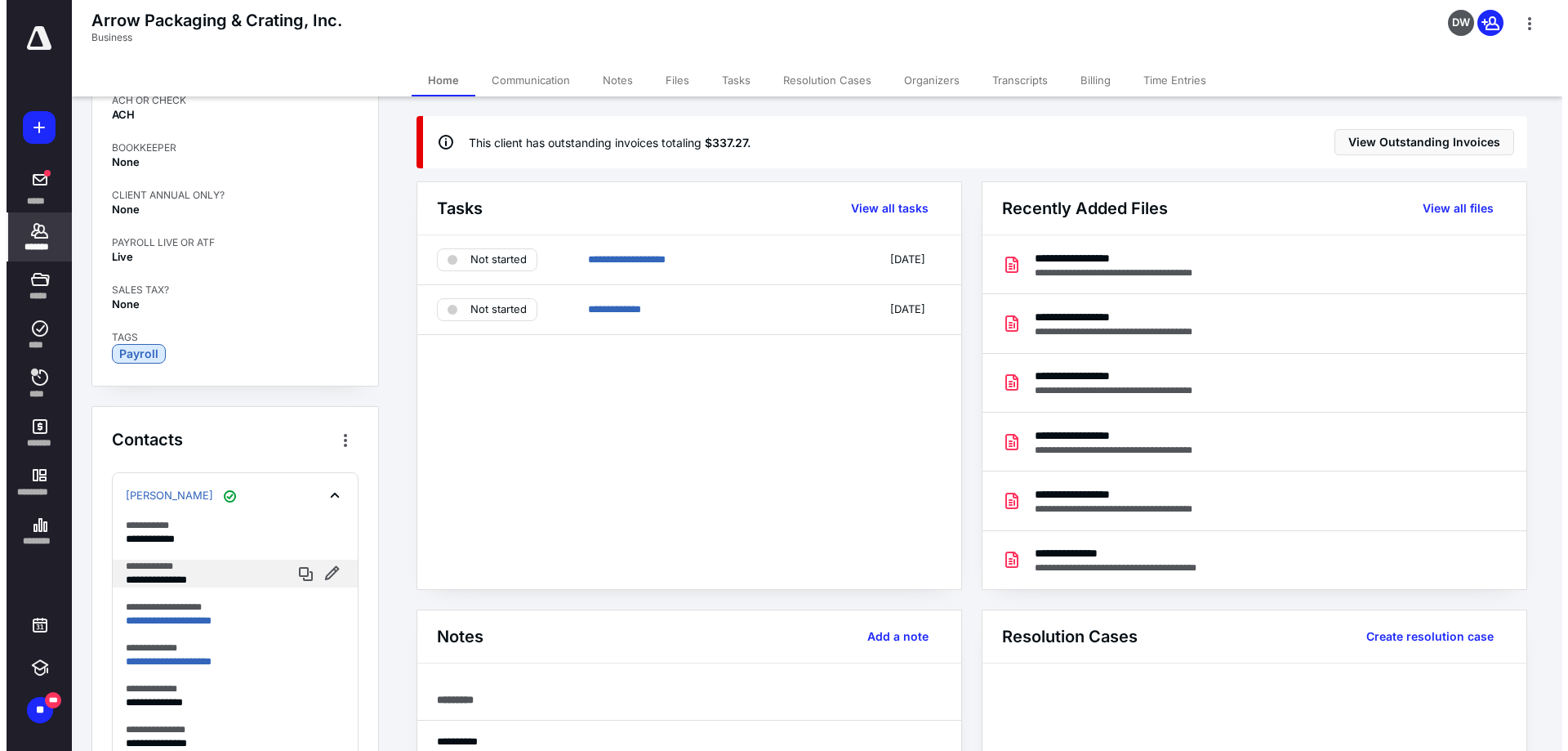 scroll, scrollTop: 789, scrollLeft: 0, axis: vertical 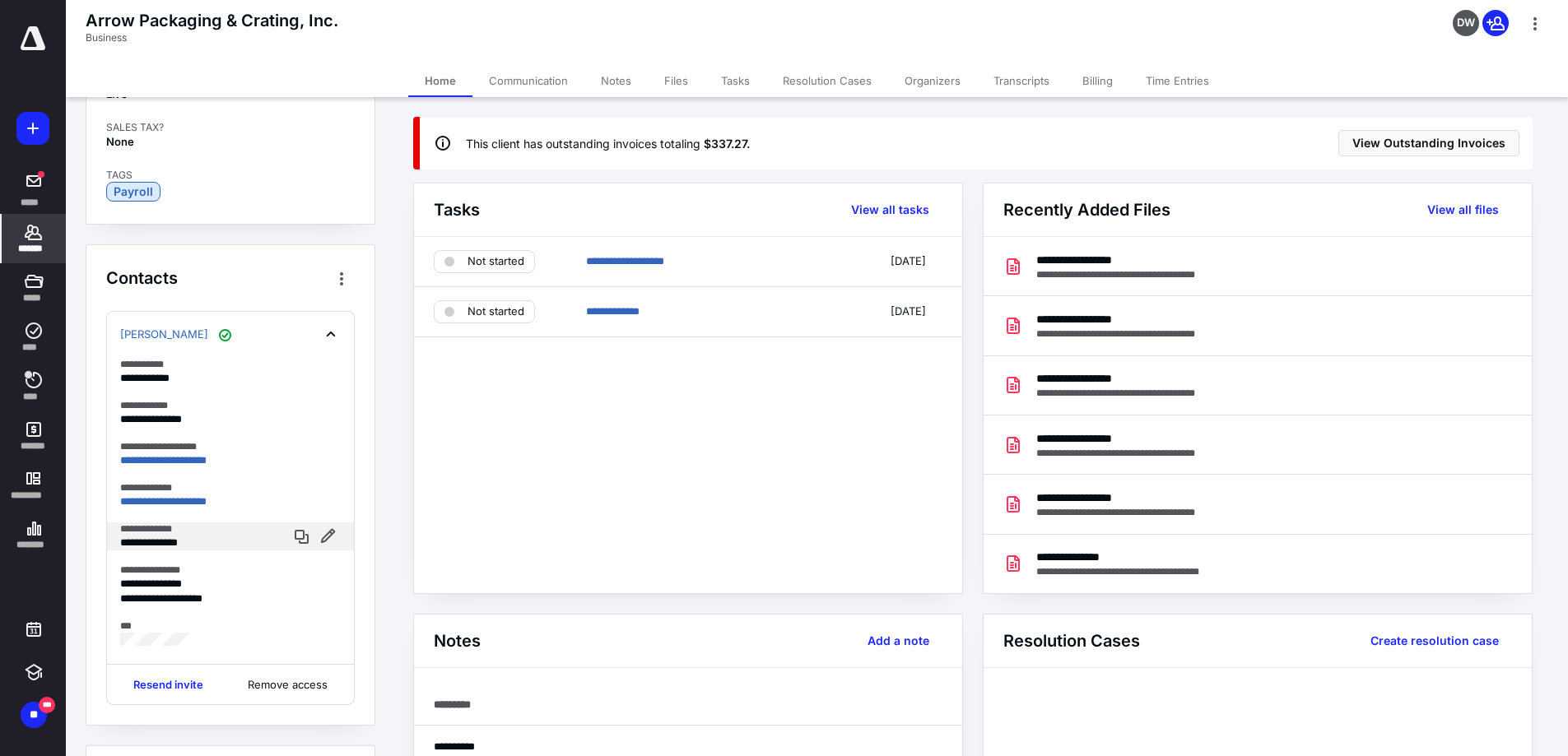 click on "**********" at bounding box center [198, 543] 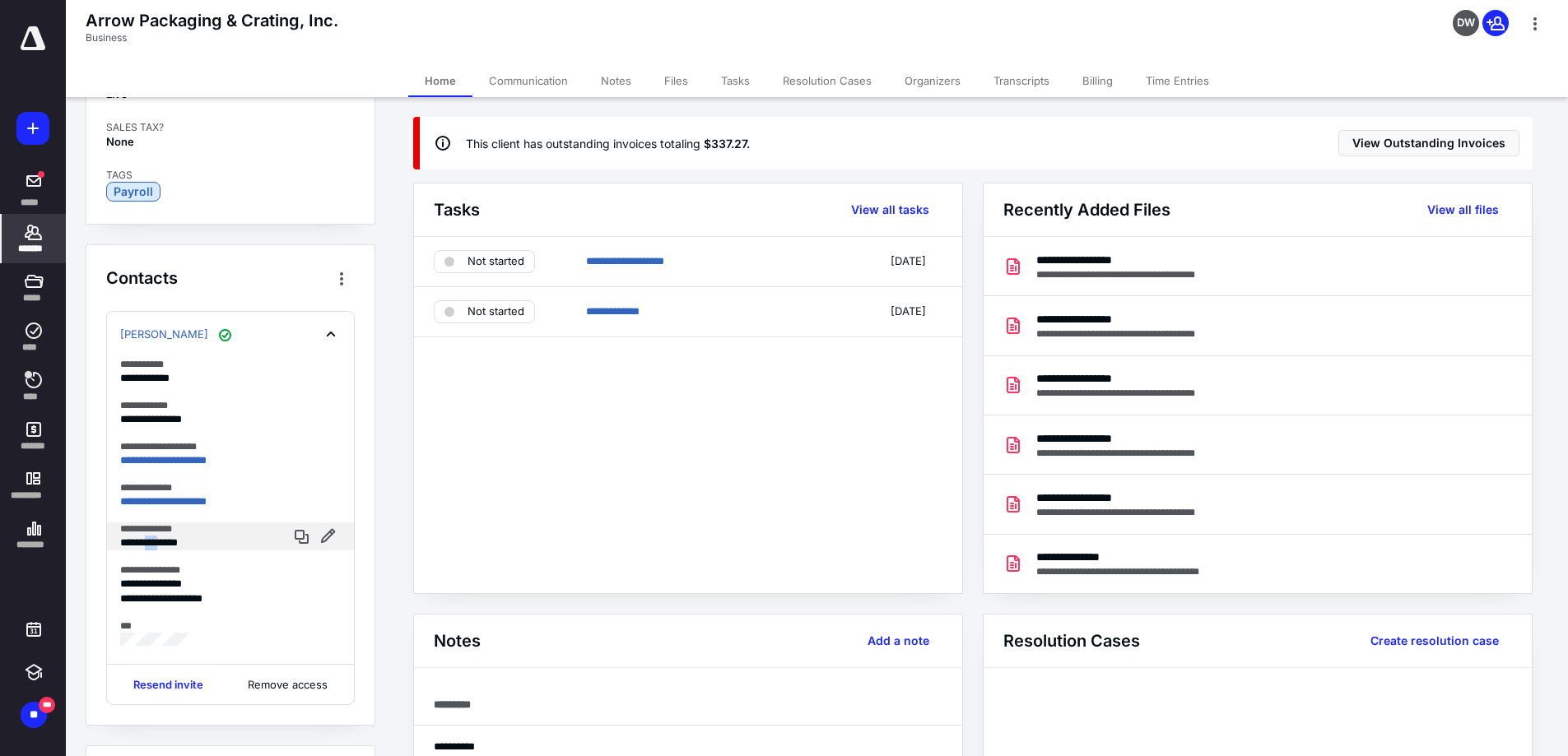 click on "**********" at bounding box center (198, 543) 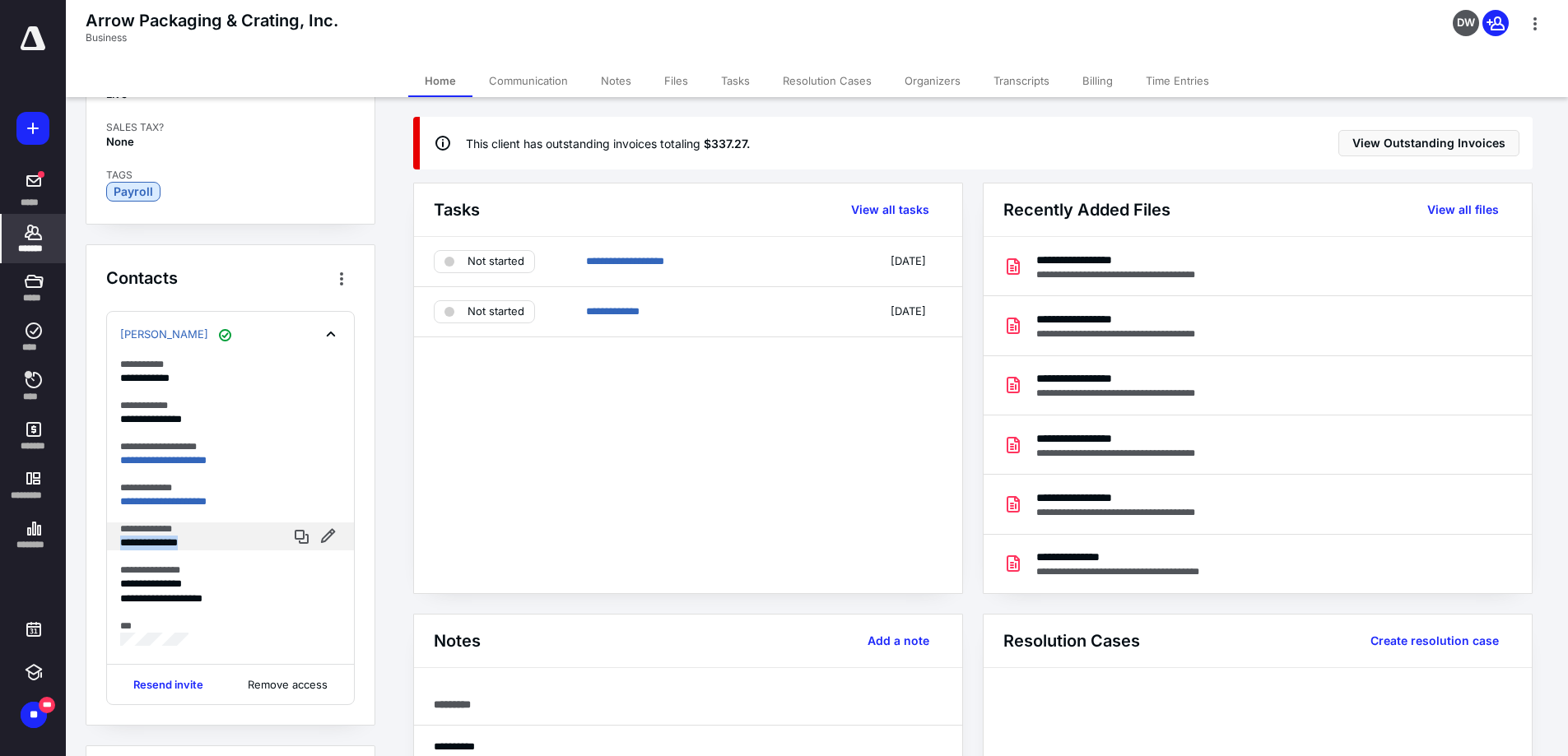 click on "**********" at bounding box center (198, 543) 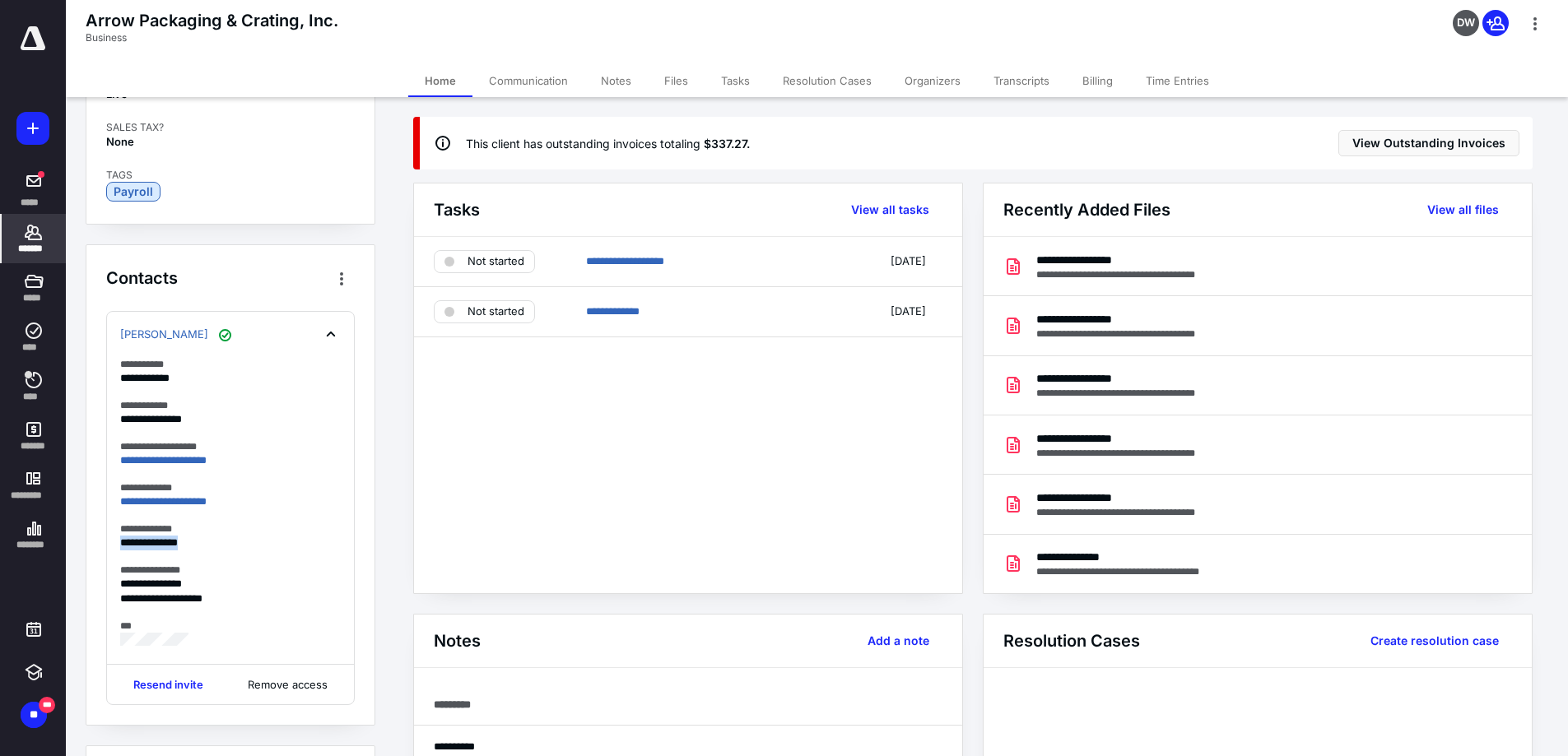 click on "Files" at bounding box center [676, 81] 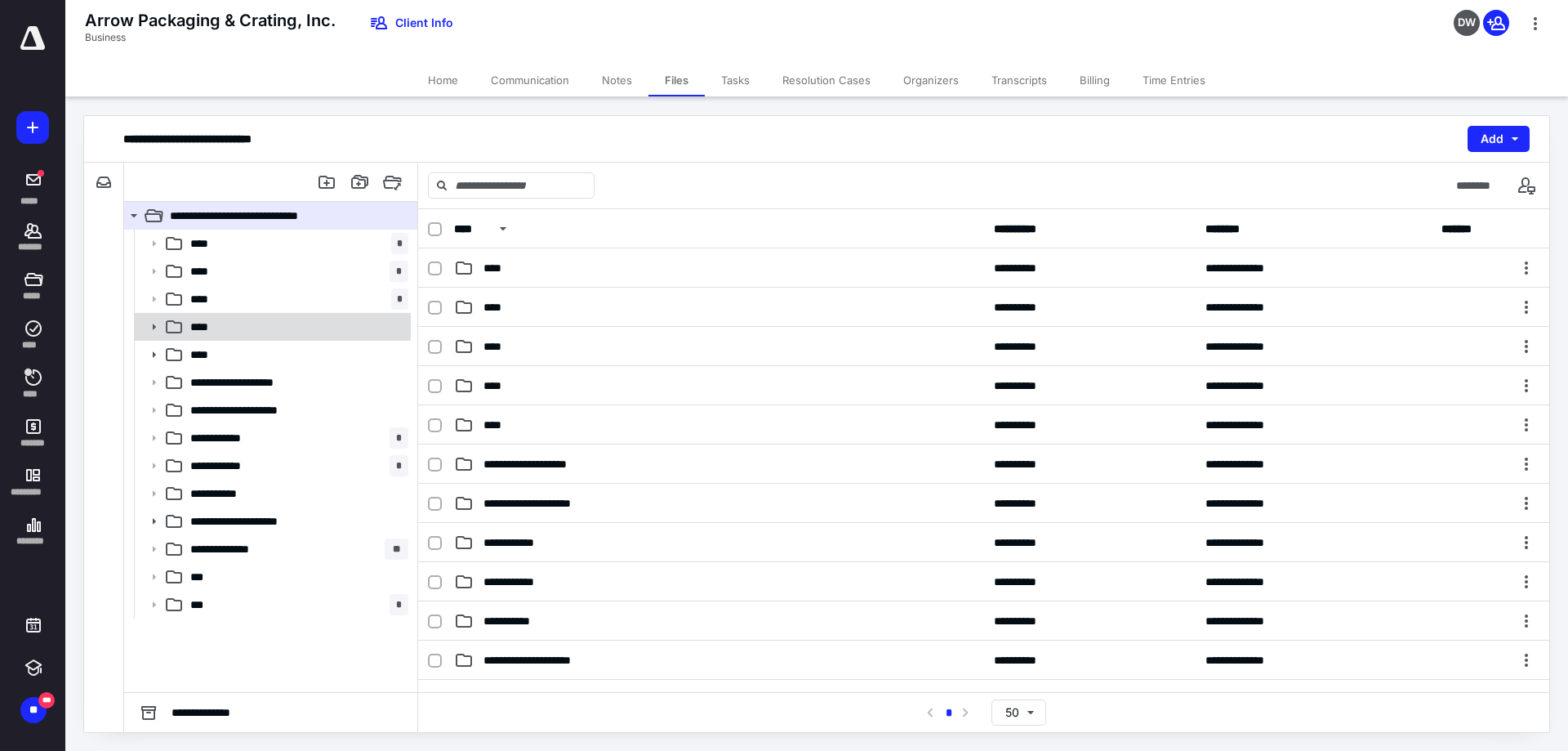 click 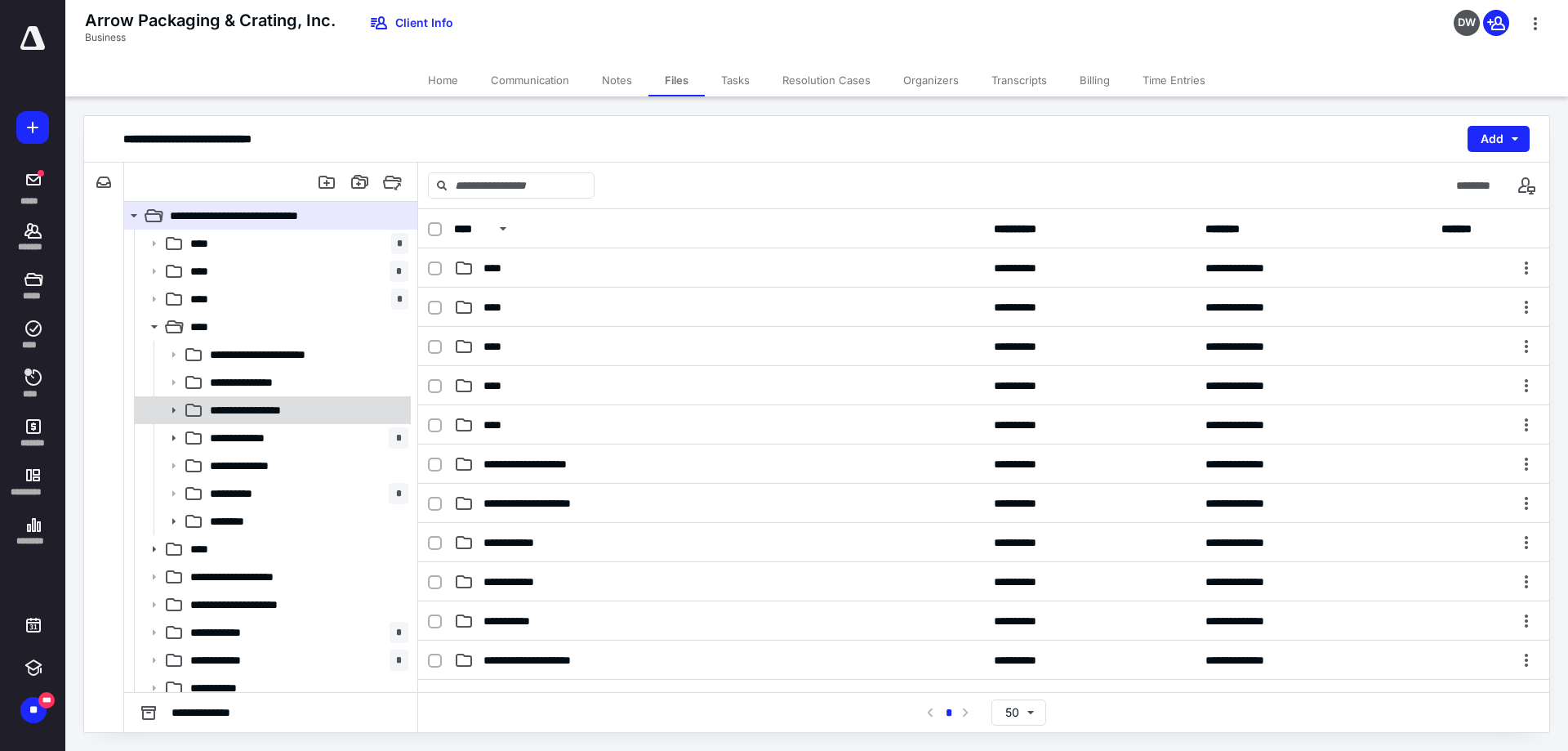 click 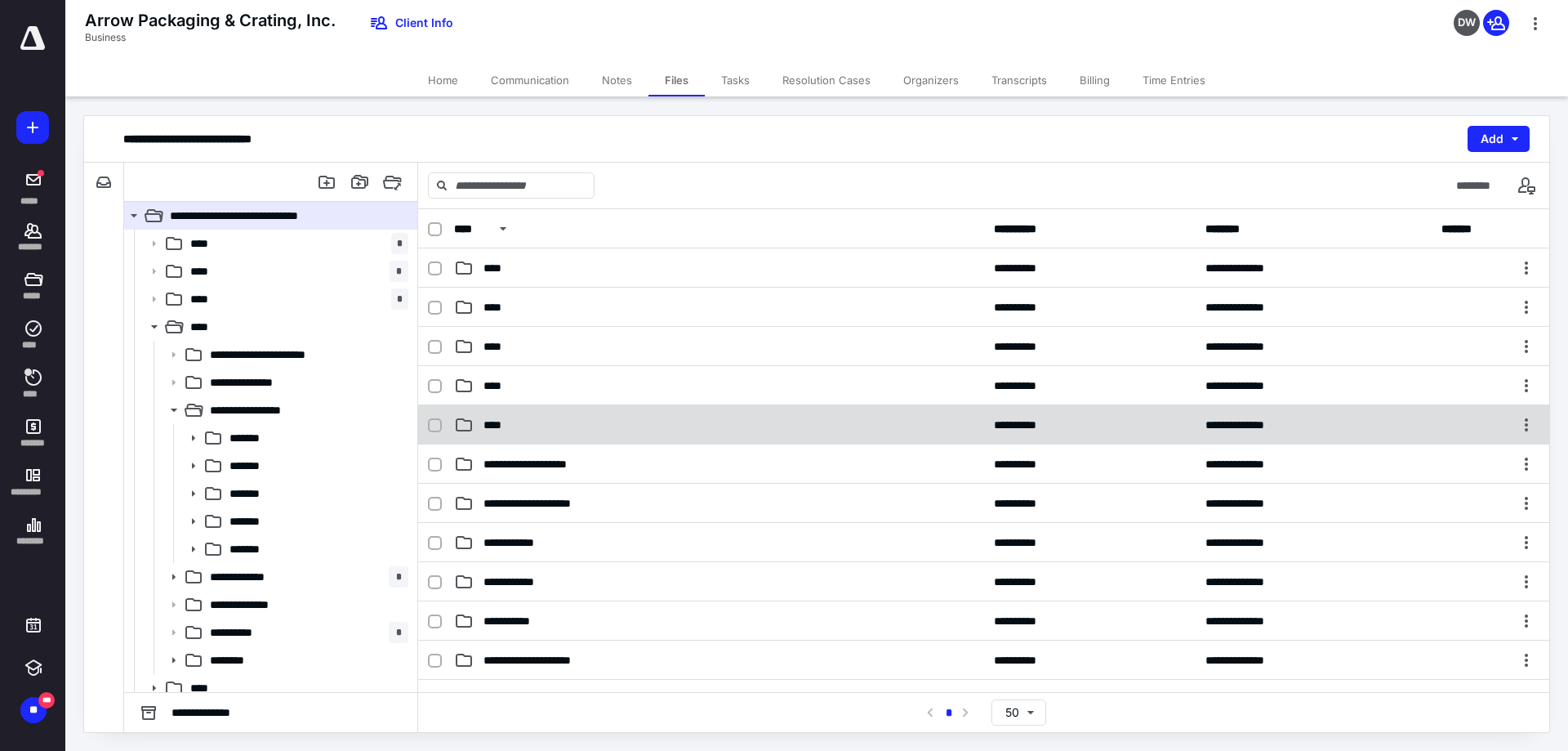 click on "****" at bounding box center [719, 425] 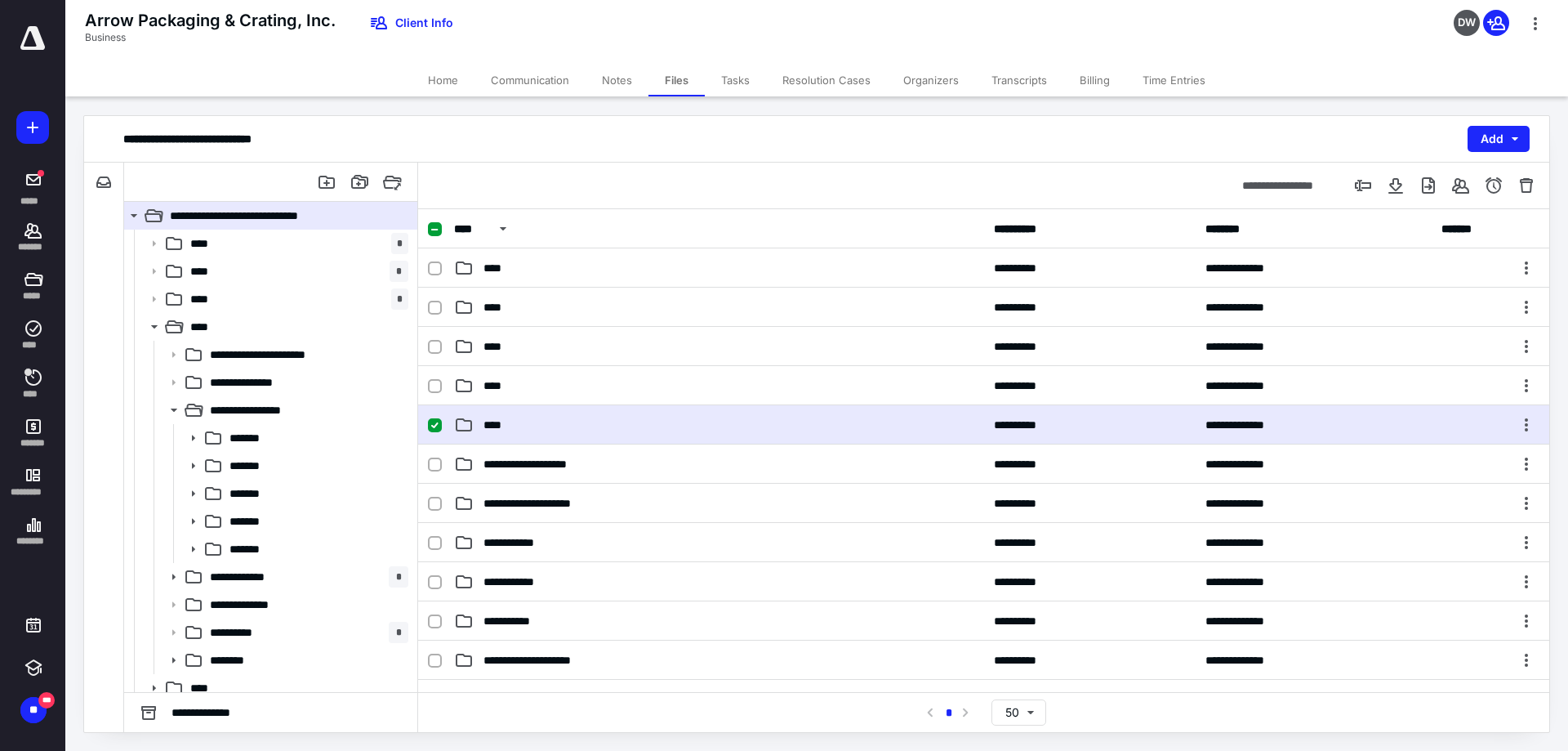 click on "****" at bounding box center (719, 425) 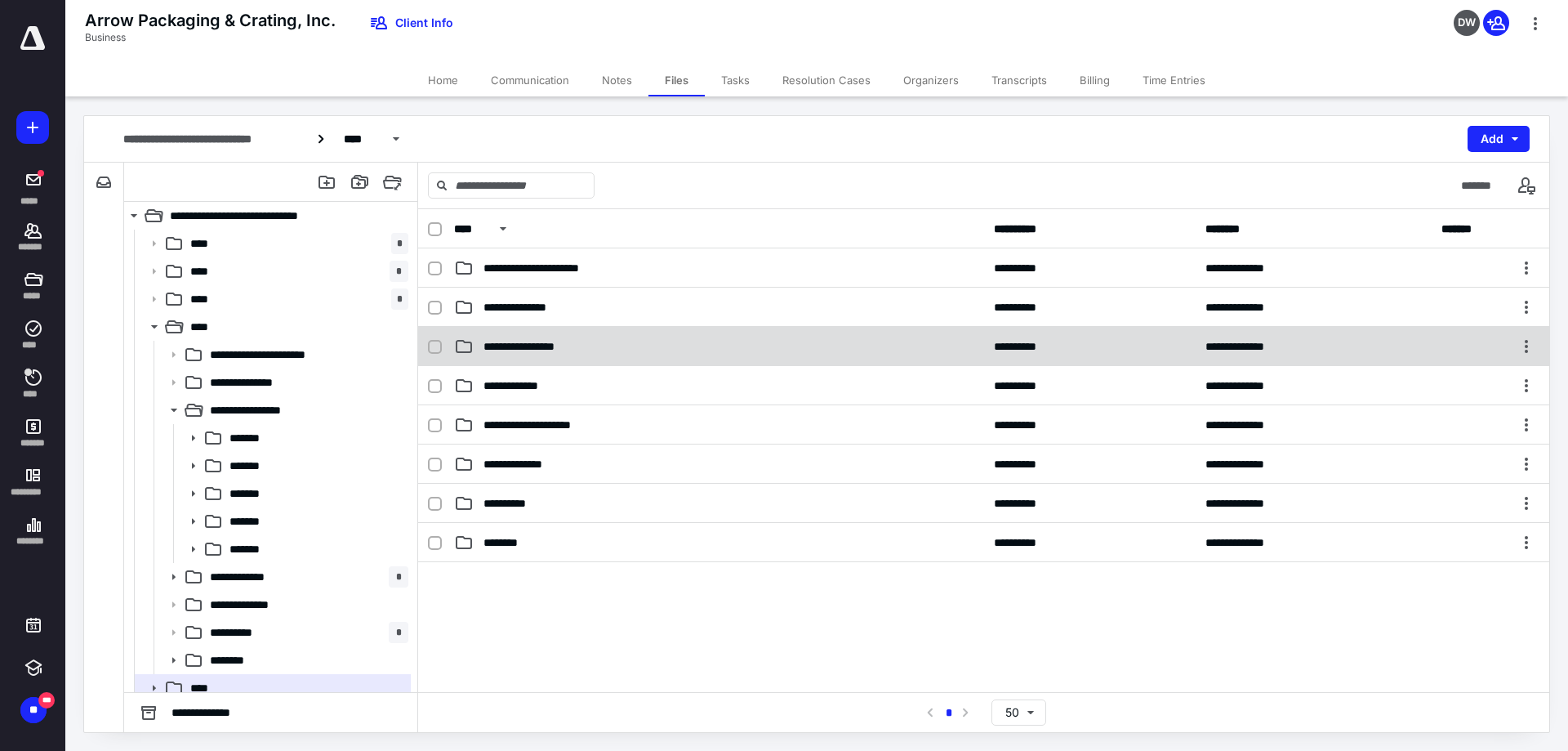 click on "**********" at bounding box center [537, 346] 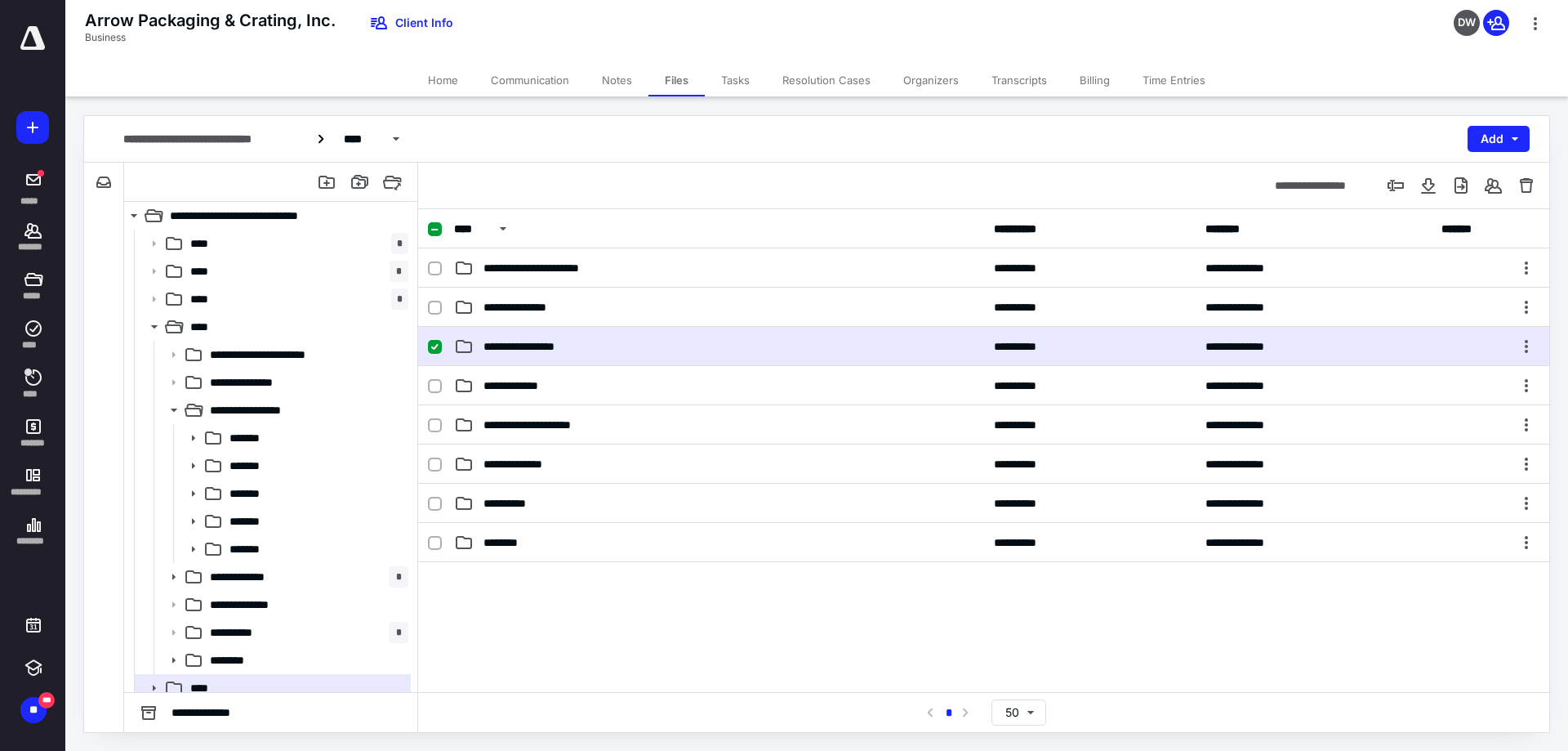 click on "**********" at bounding box center [537, 346] 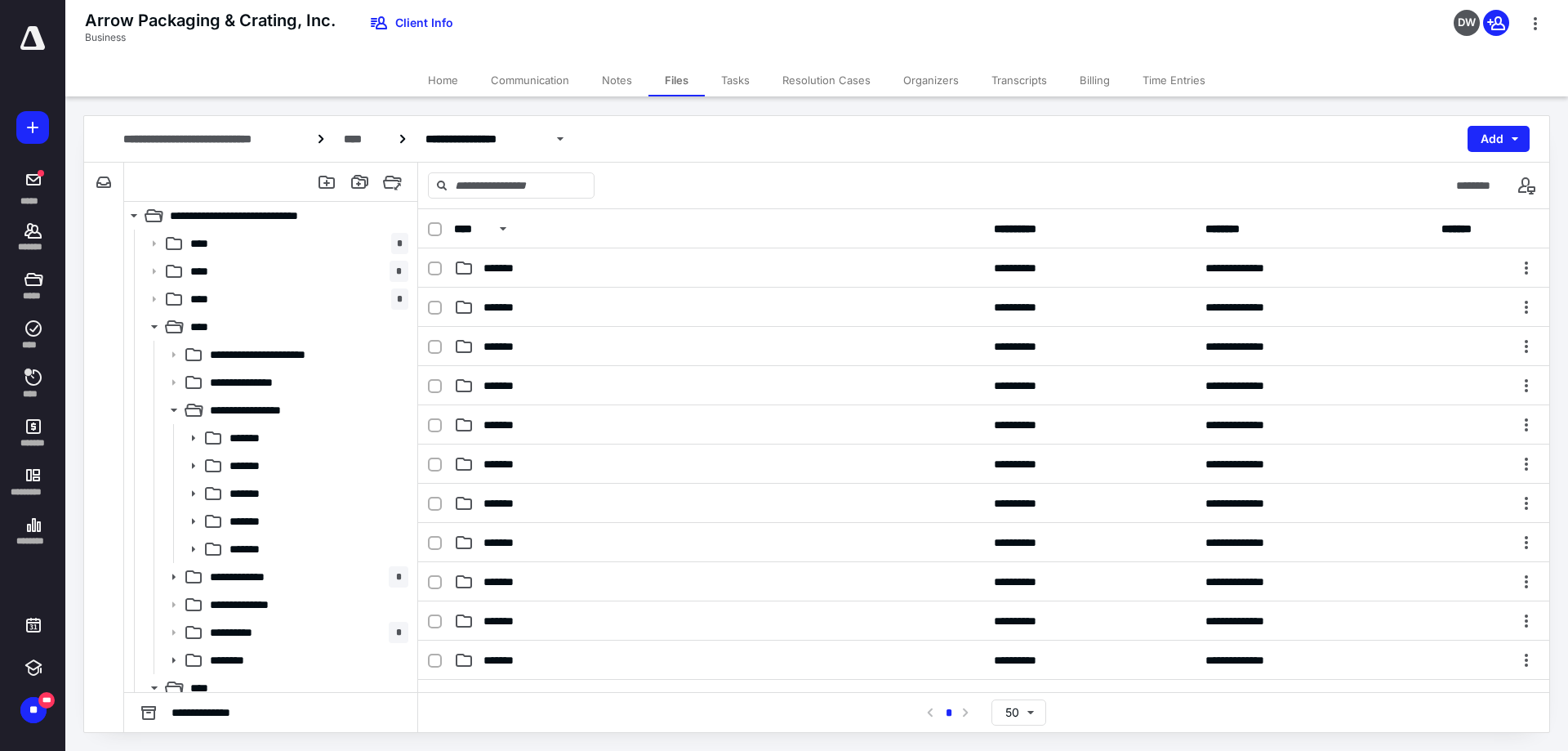 click on "Home Communication Notes Files Tasks Resolution Cases Organizers Transcripts Billing Time Entries" at bounding box center (817, 80) 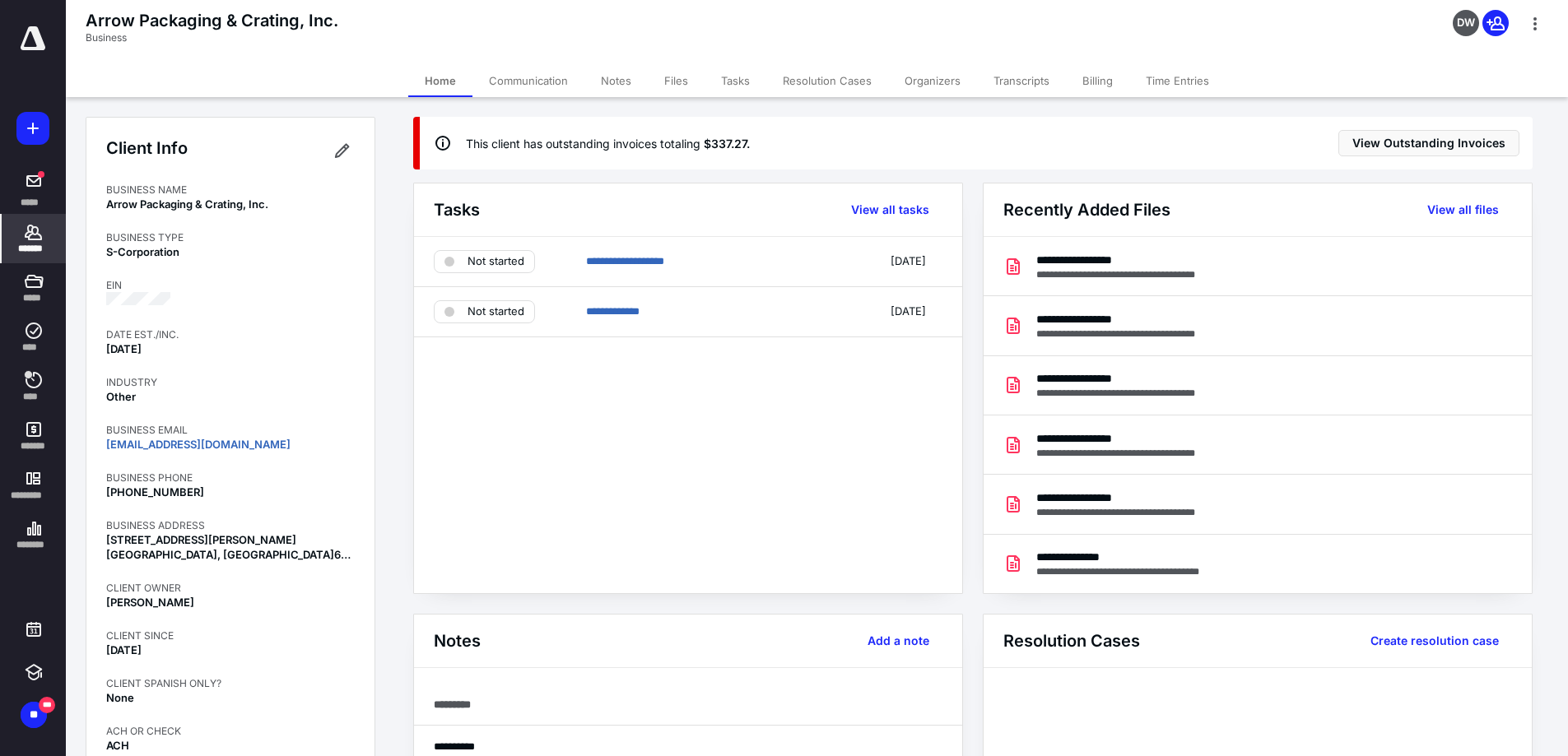 click on "Files" at bounding box center [676, 81] 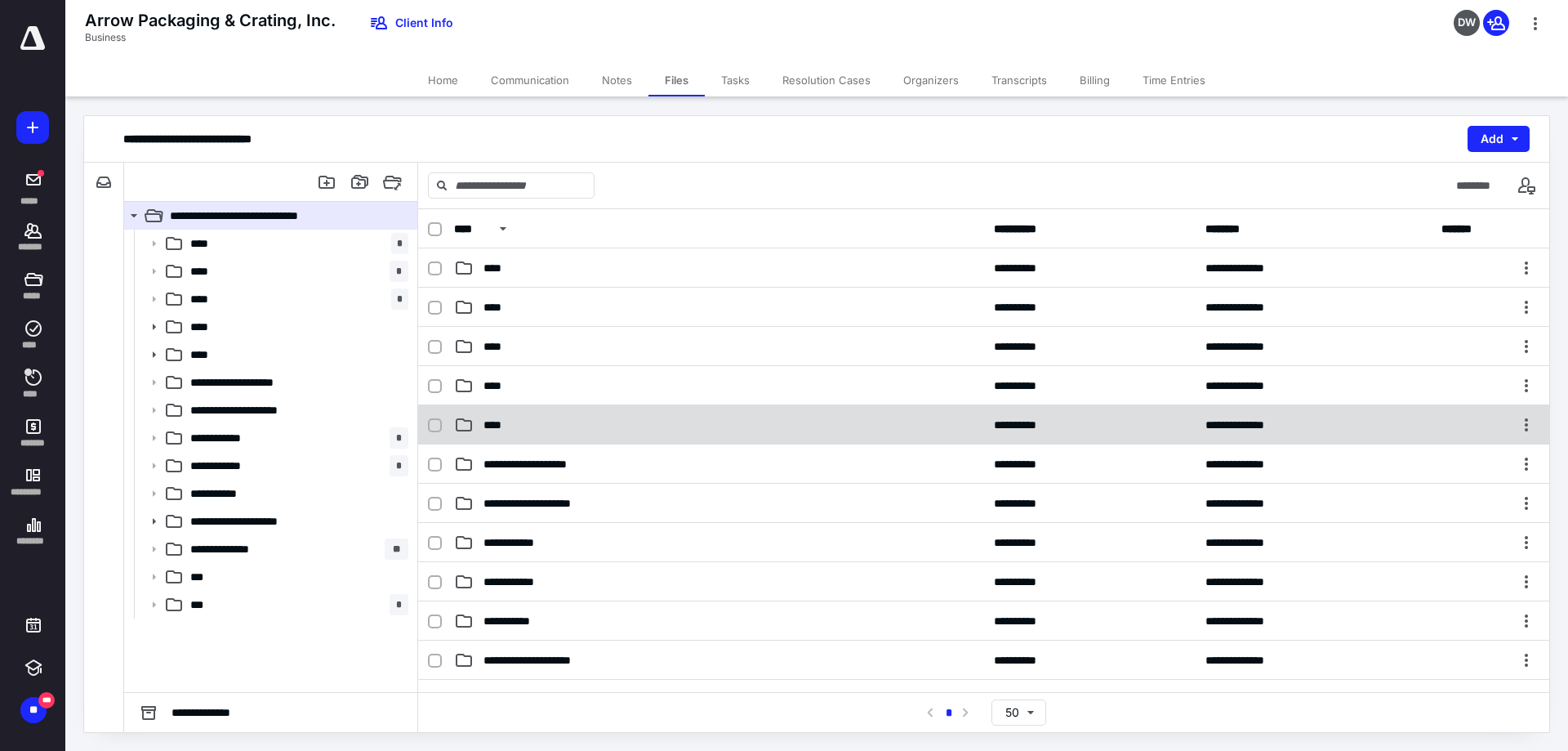click on "**********" at bounding box center [983, 425] 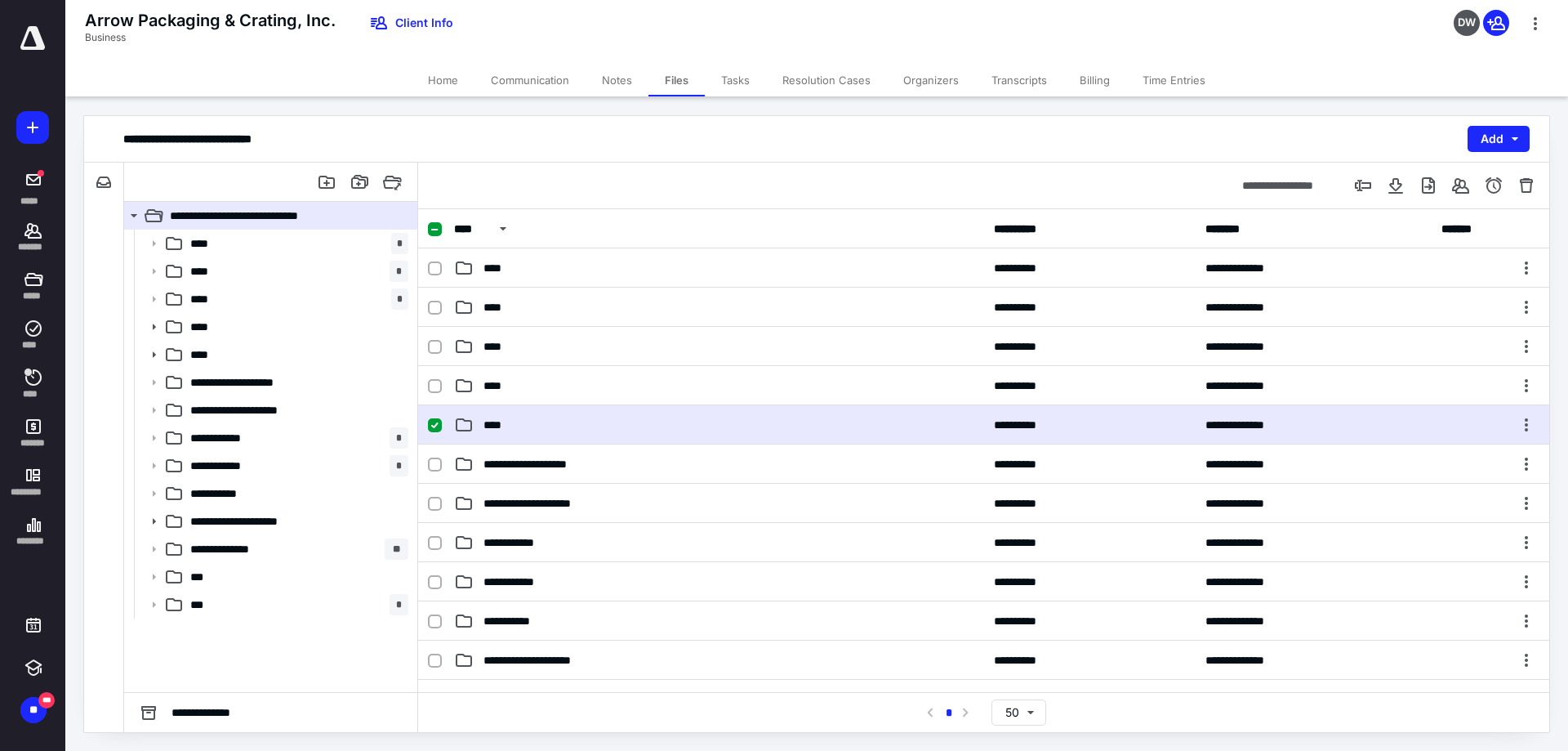 click on "**********" at bounding box center (983, 425) 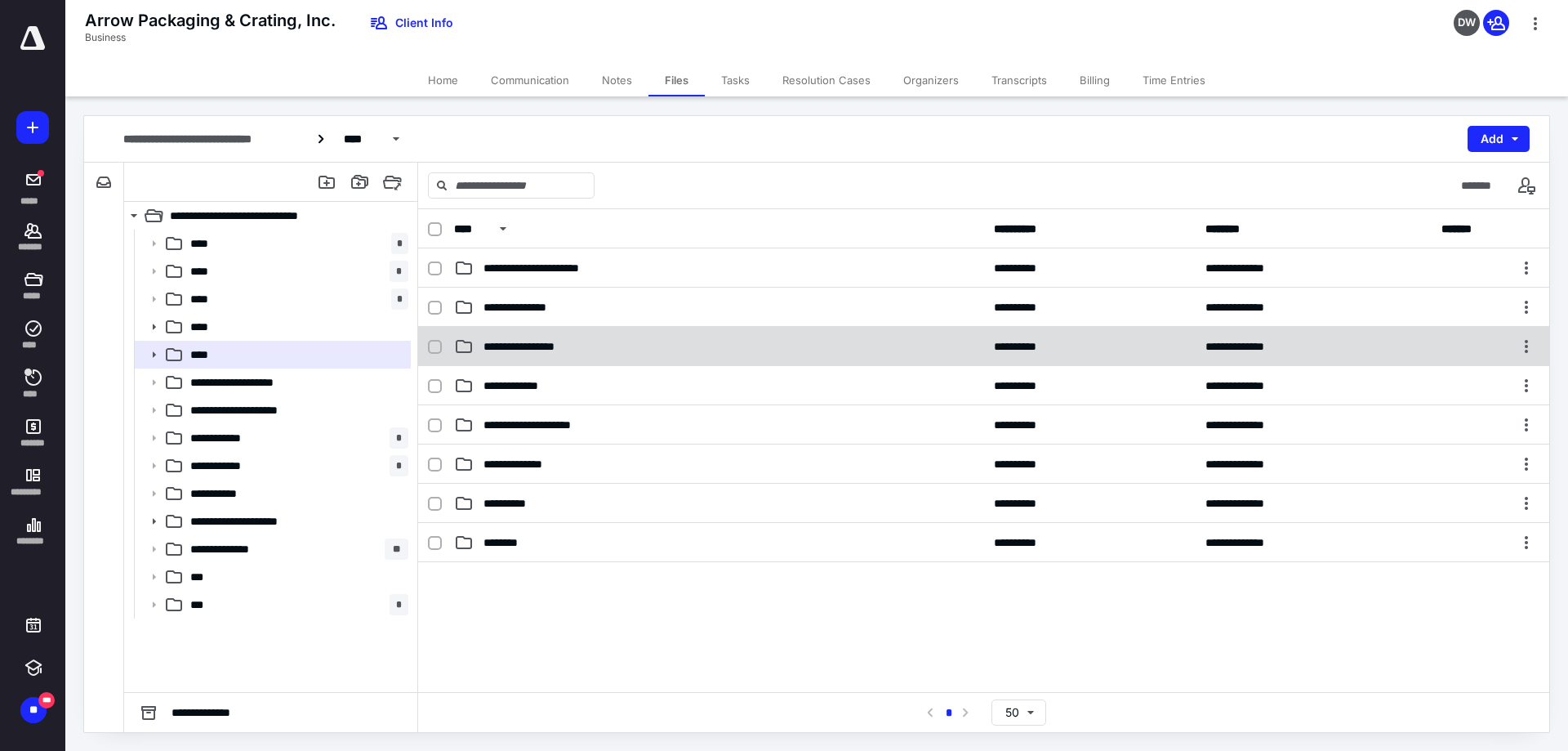 click on "**********" at bounding box center (537, 346) 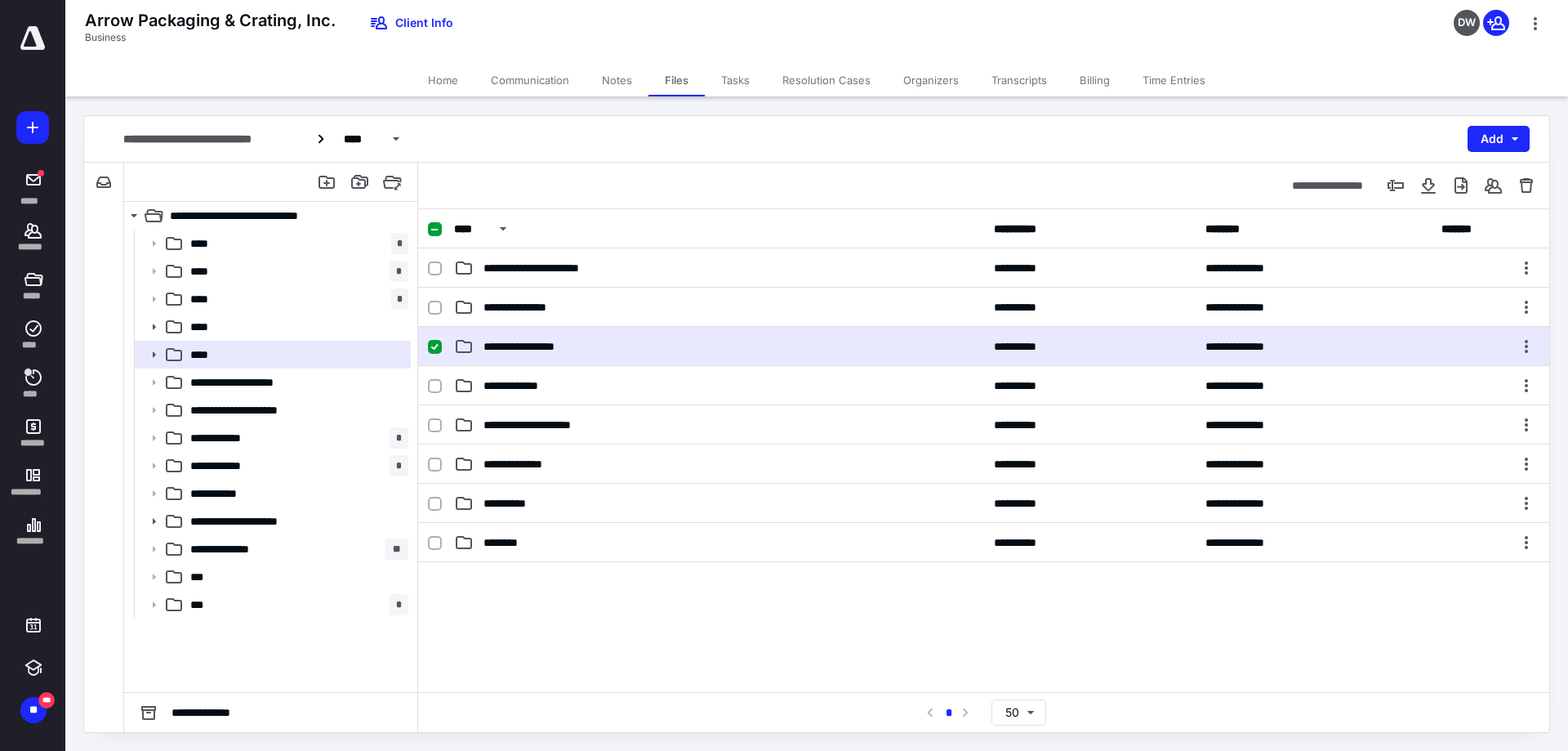 click on "**********" at bounding box center (537, 346) 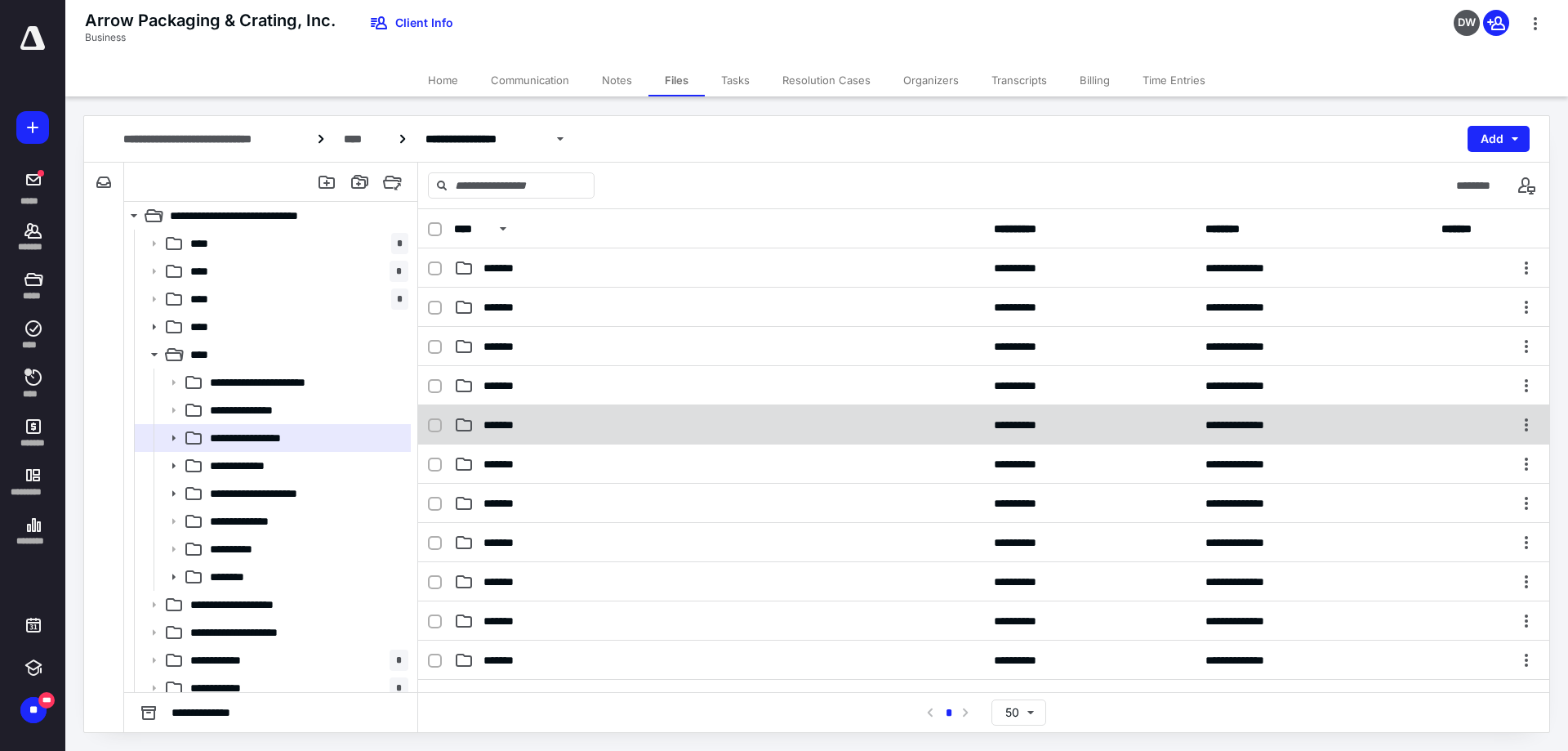 click on "*******" at bounding box center (506, 425) 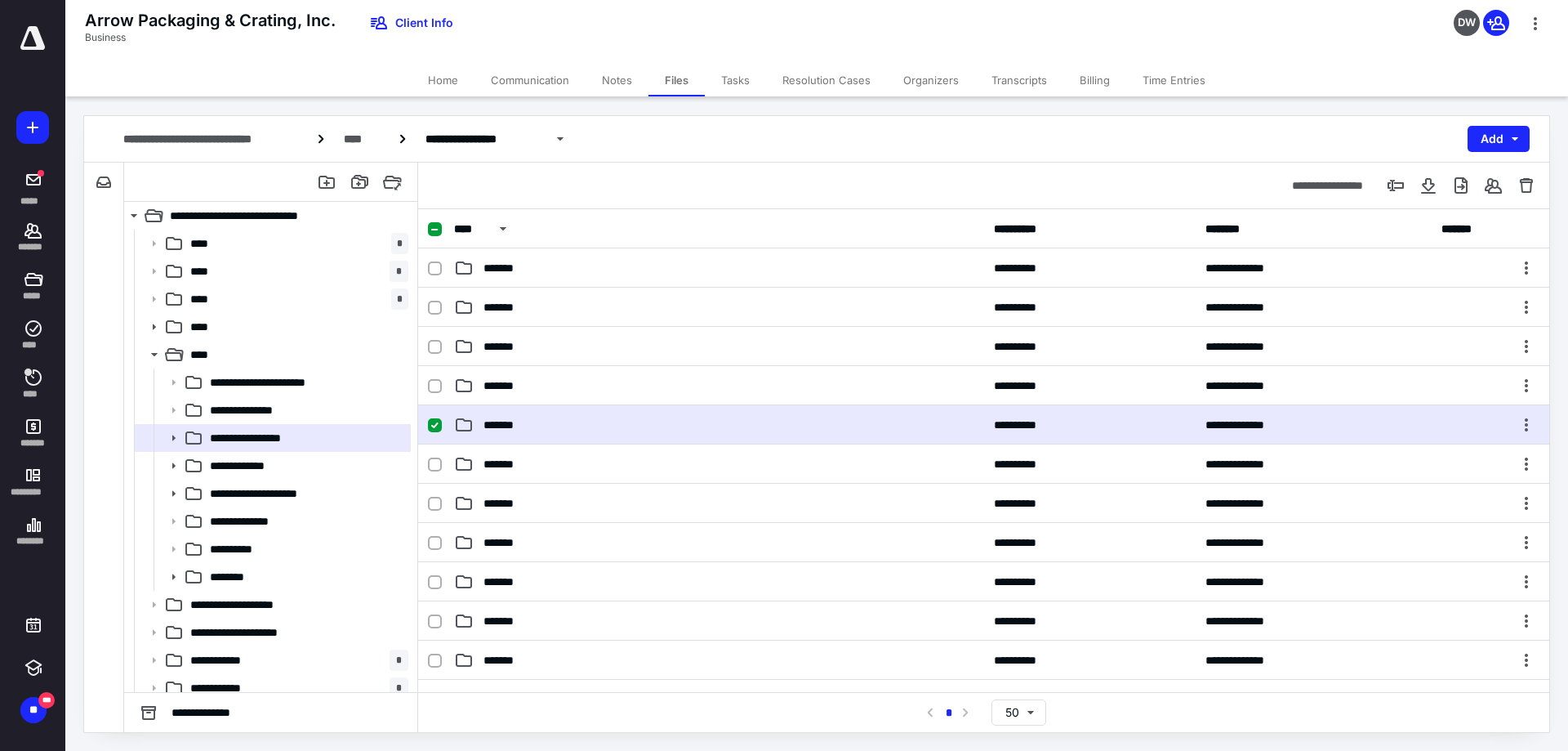 click on "*******" at bounding box center (506, 425) 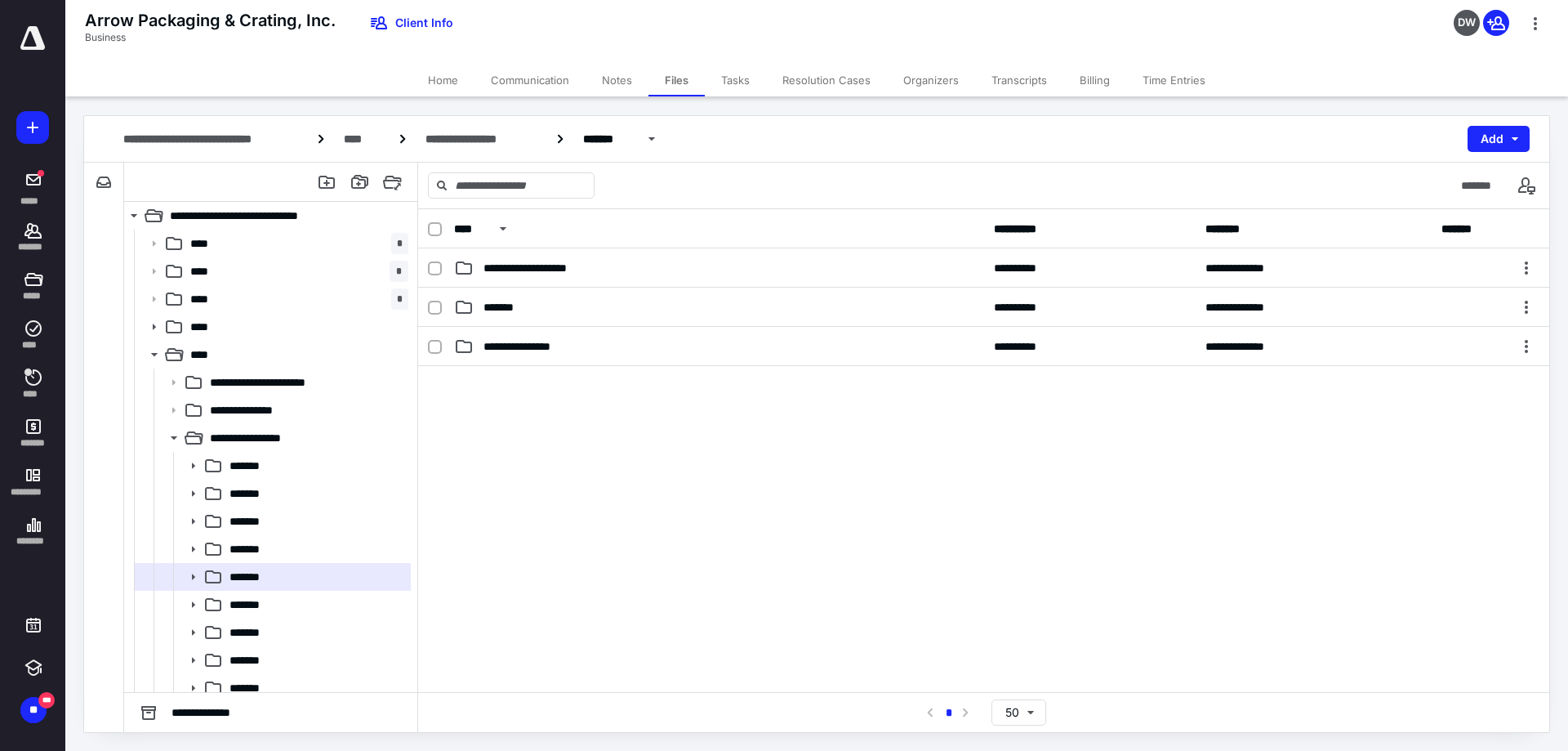 click at bounding box center [983, 489] 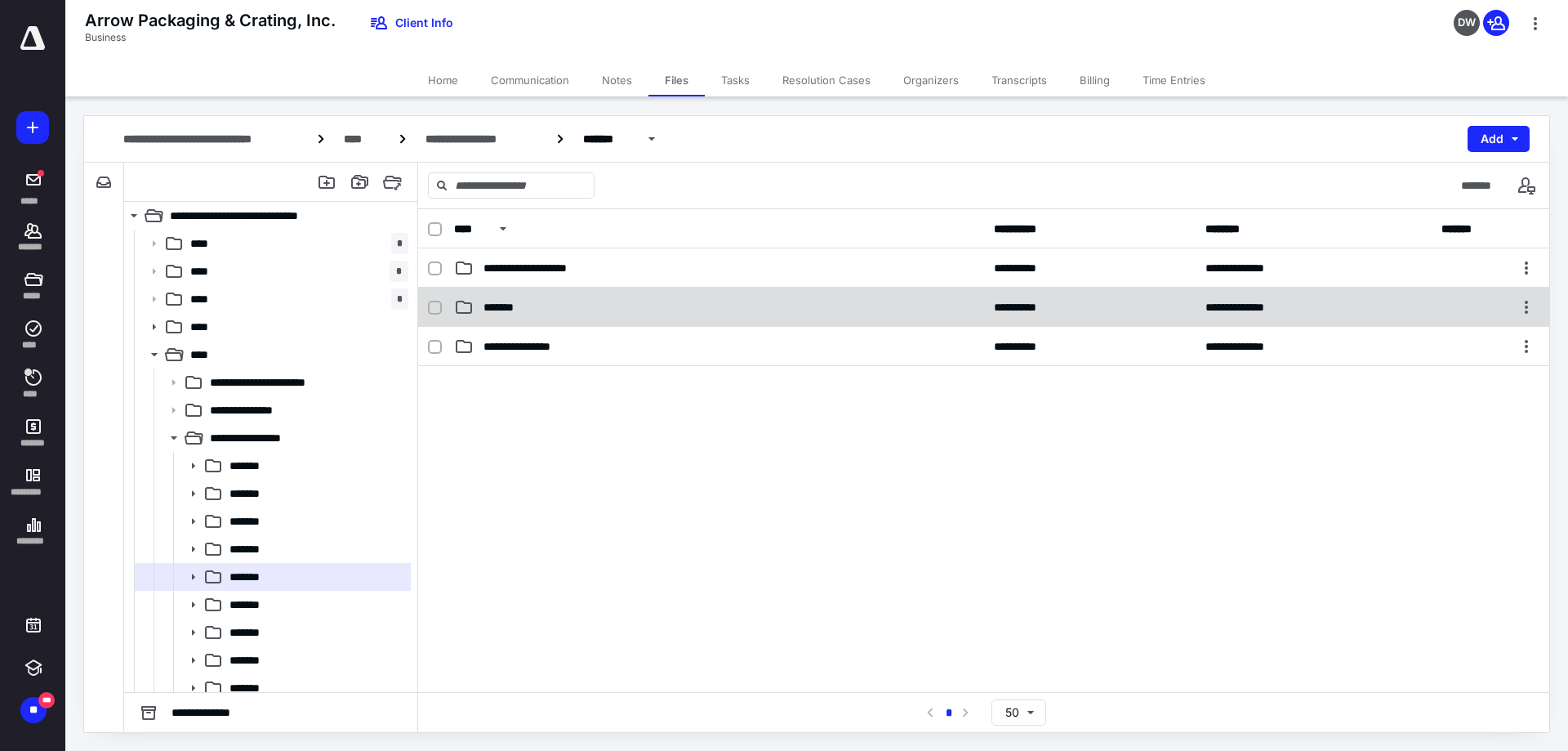 click on "*******" at bounding box center (501, 307) 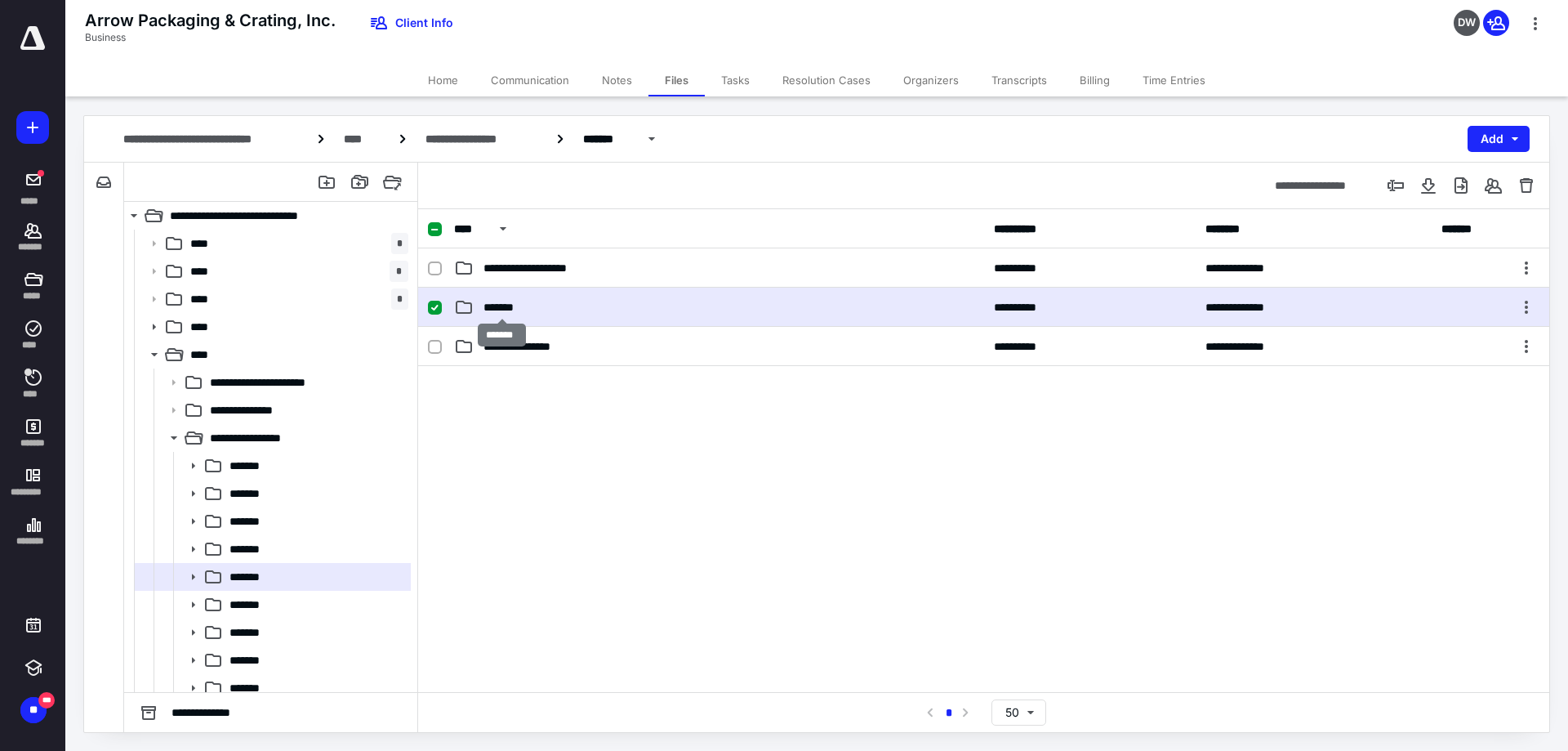 click on "*******" at bounding box center (501, 307) 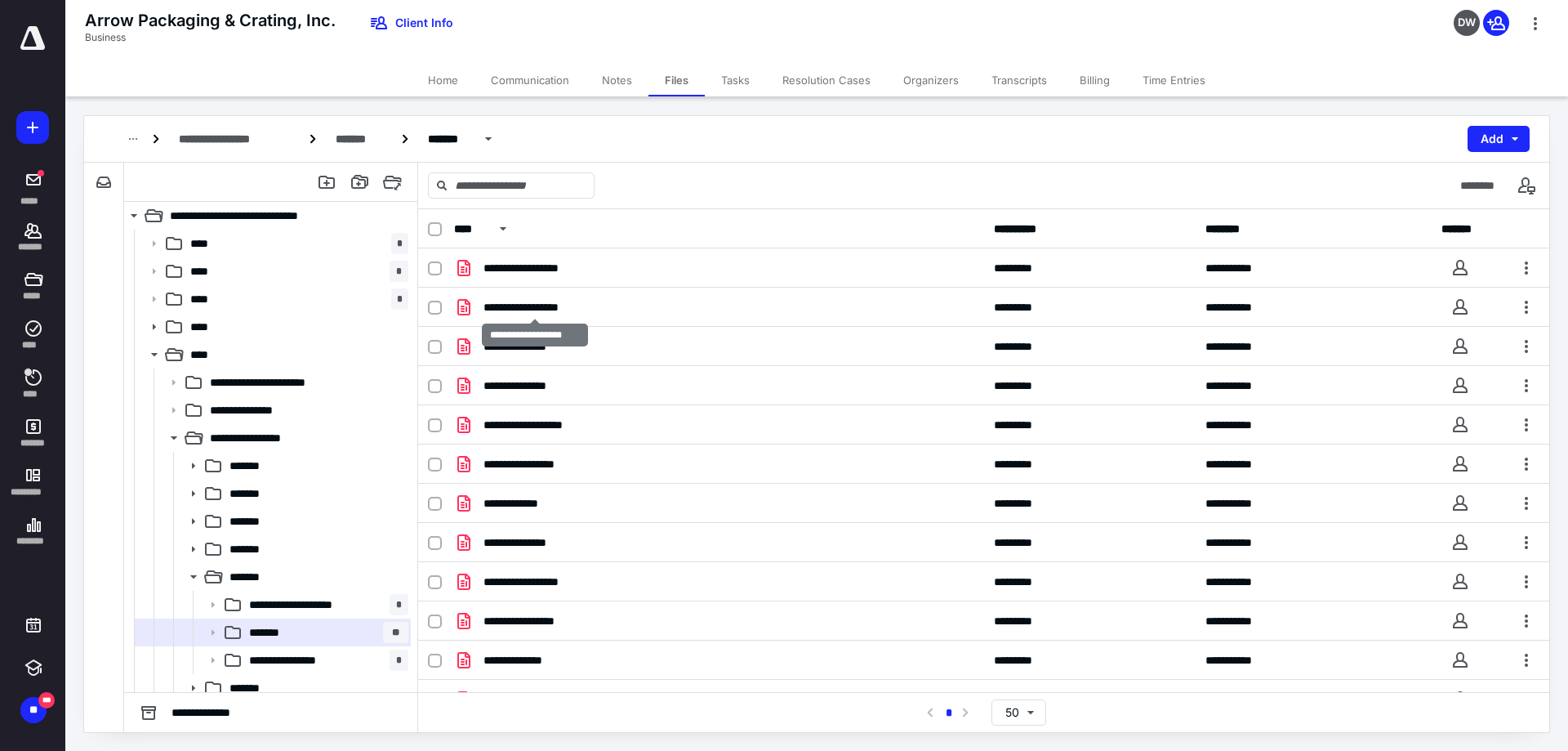scroll, scrollTop: 341, scrollLeft: 0, axis: vertical 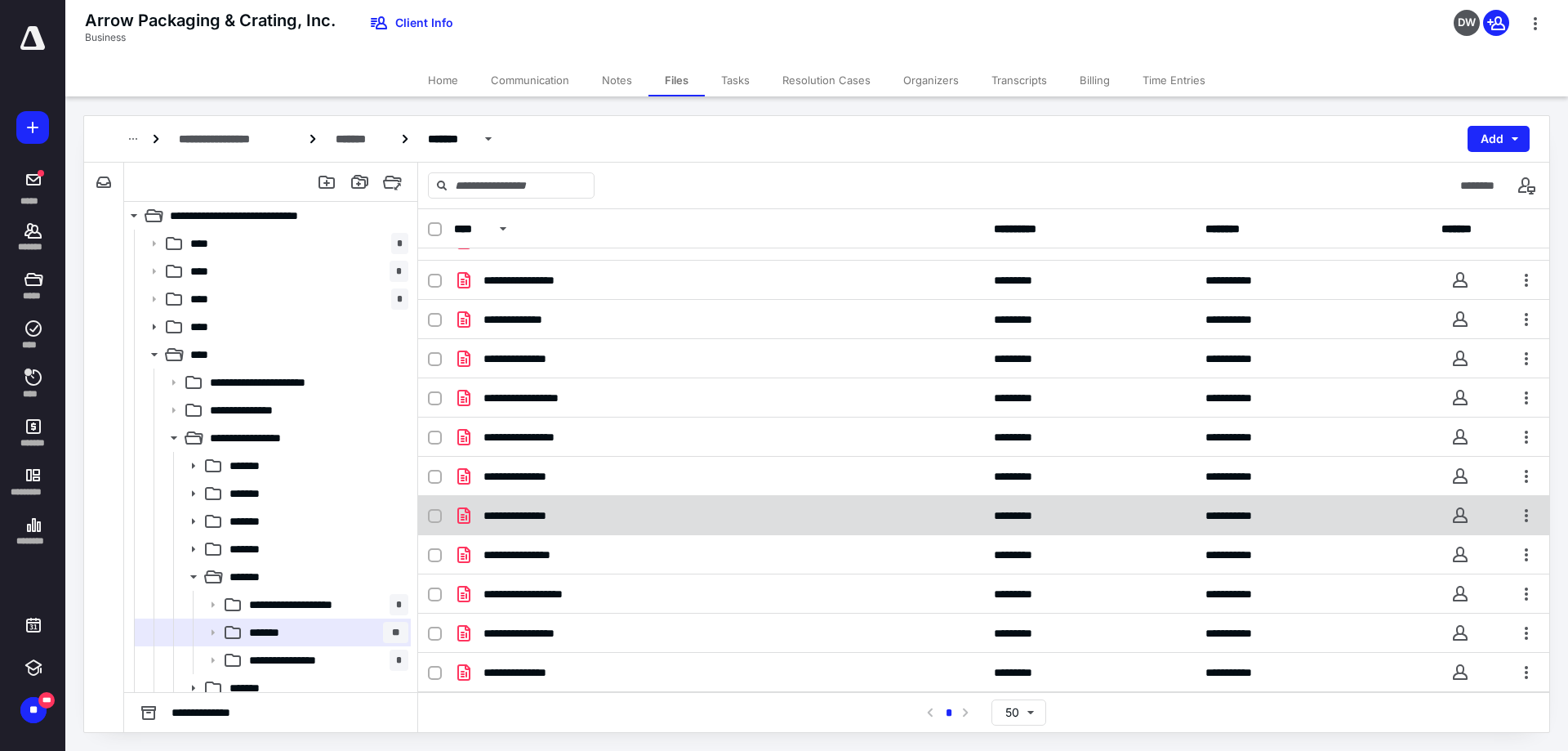 click on "**********" at bounding box center (983, 516) 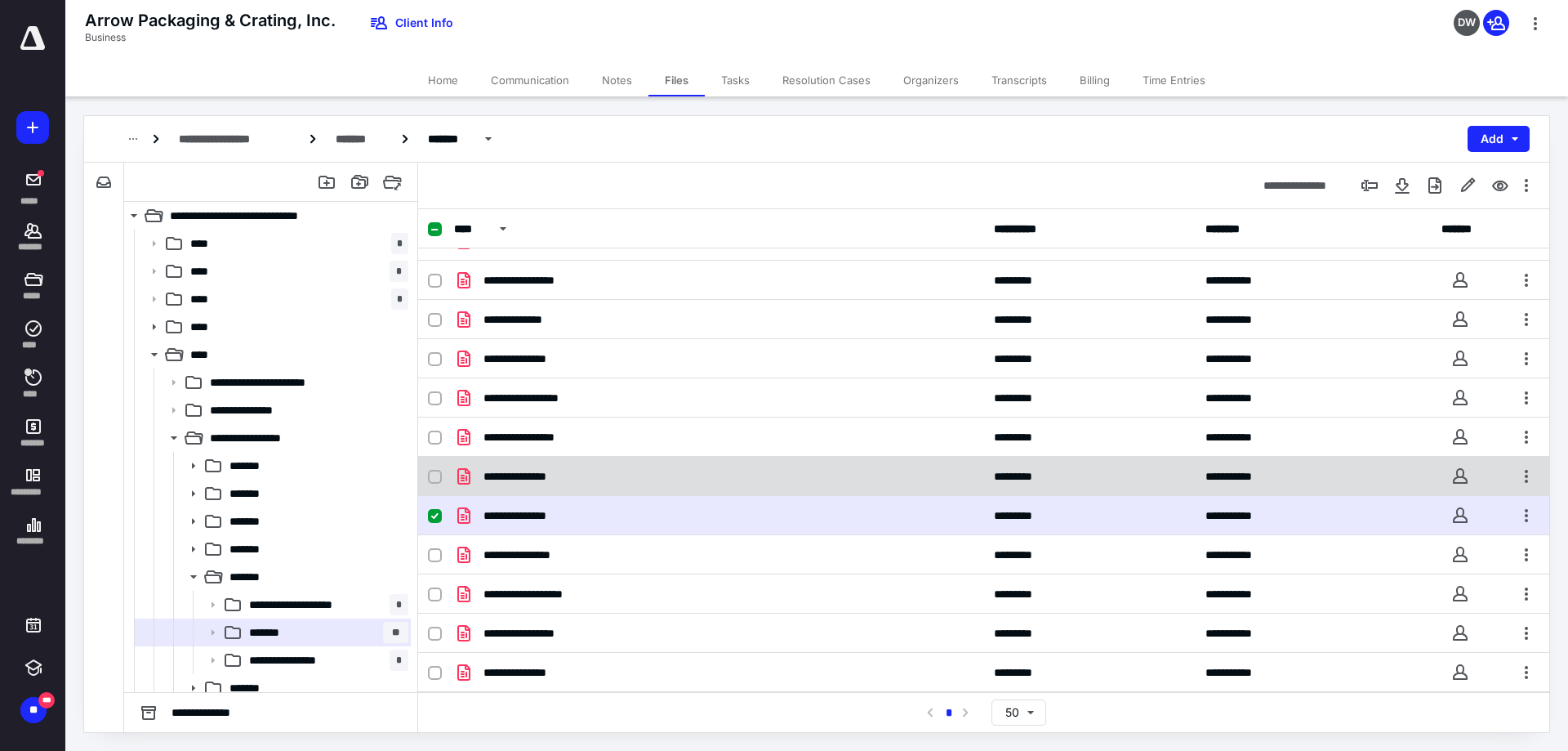 click on "**********" at bounding box center (528, 476) 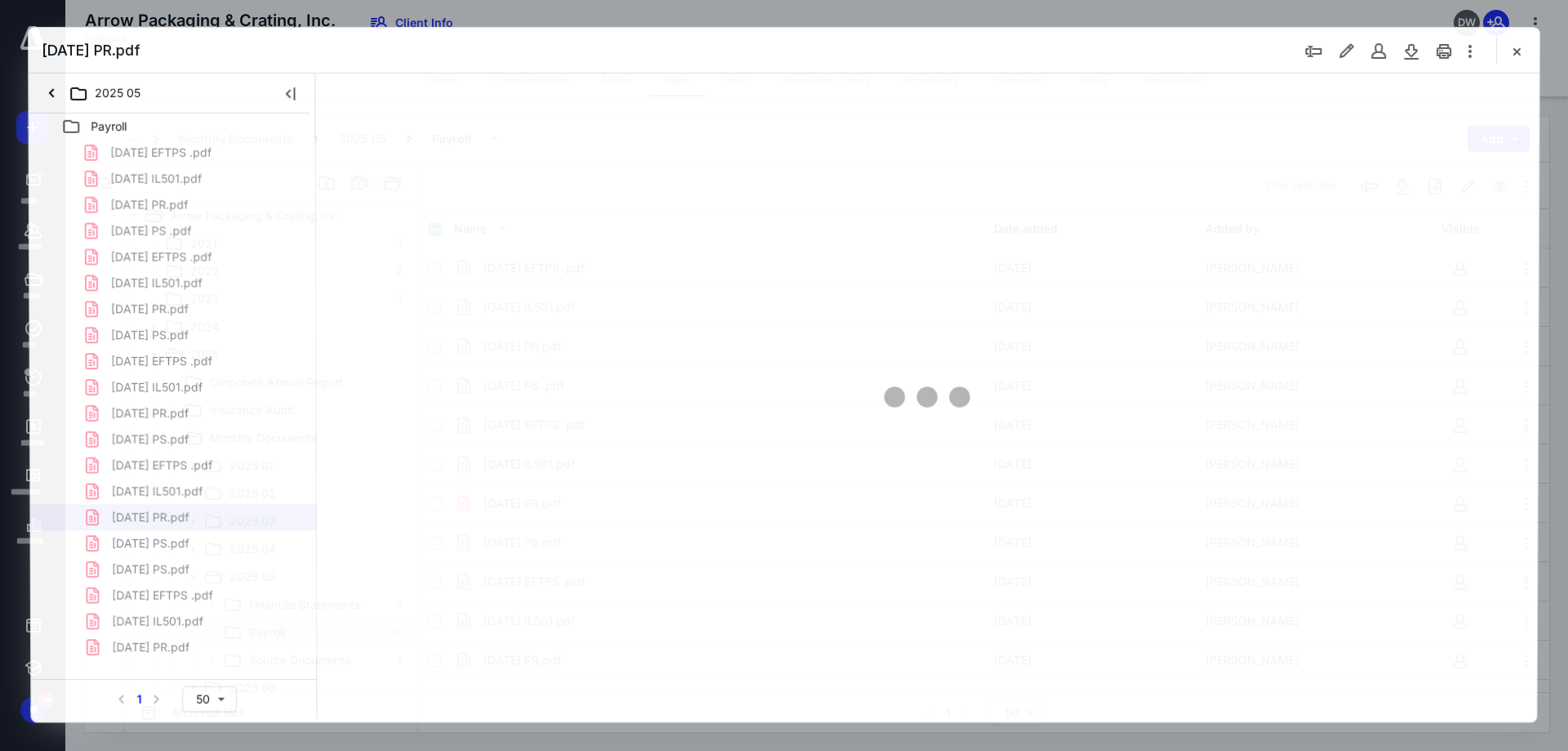 scroll, scrollTop: 341, scrollLeft: 0, axis: vertical 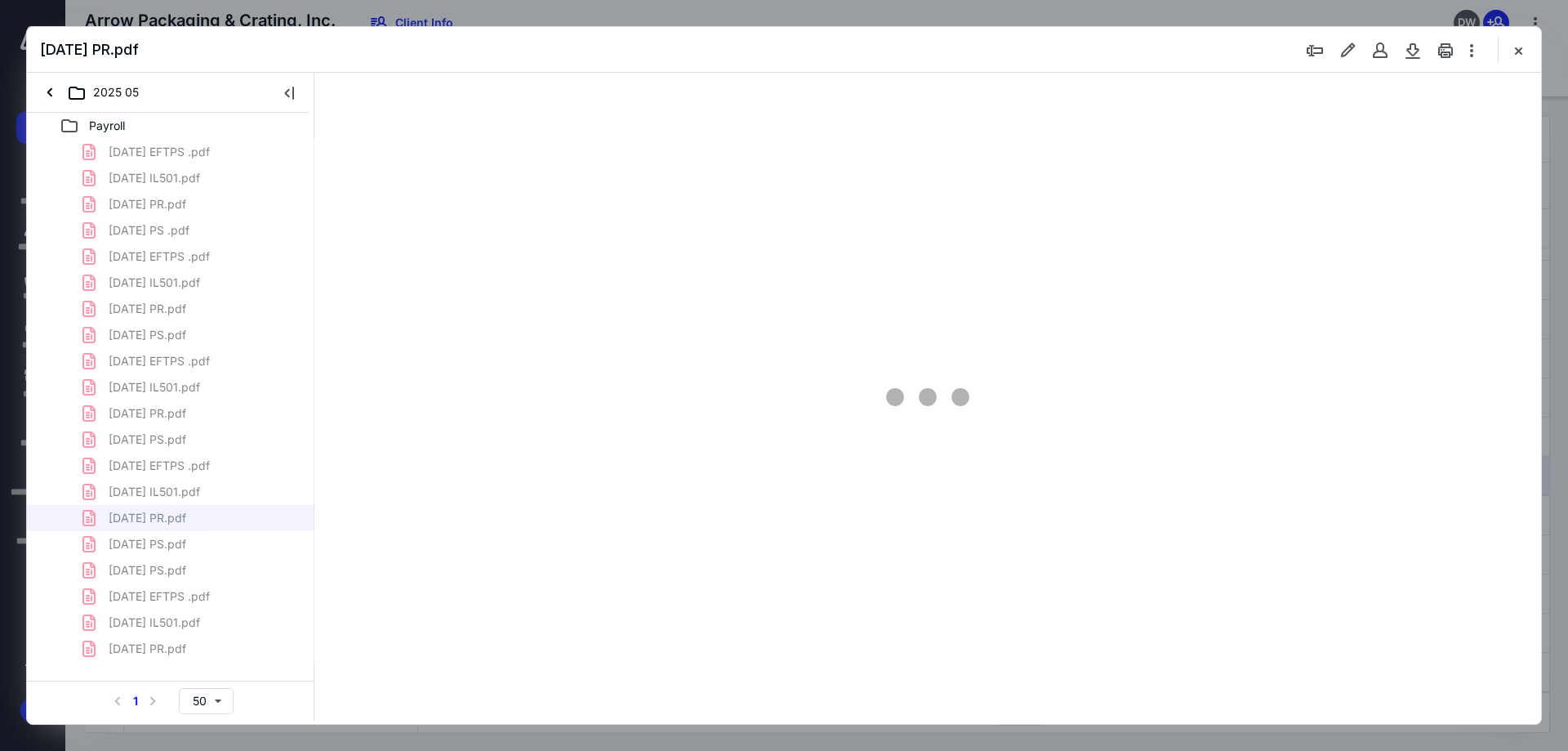 type on "241" 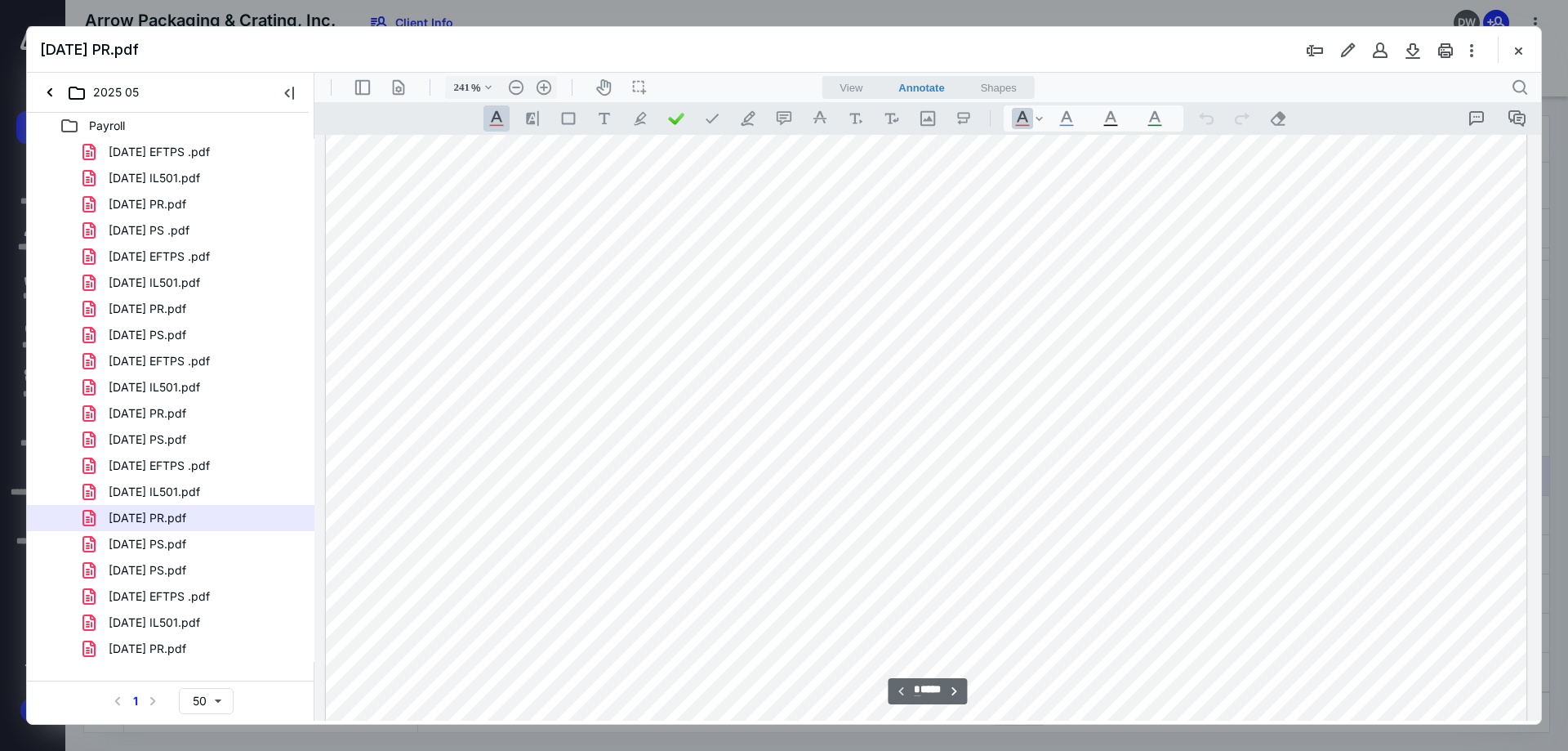 scroll, scrollTop: 0, scrollLeft: 0, axis: both 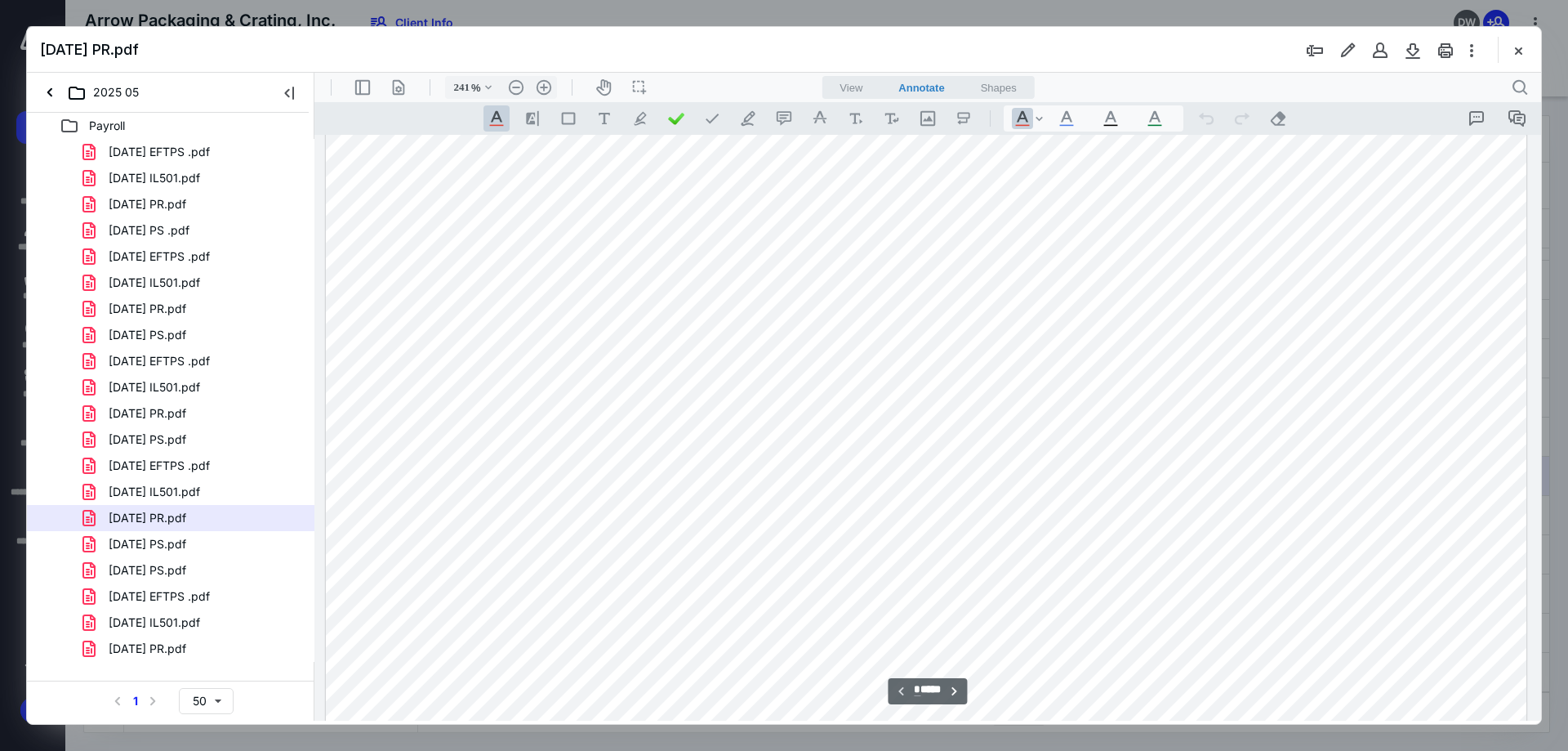 type on "*" 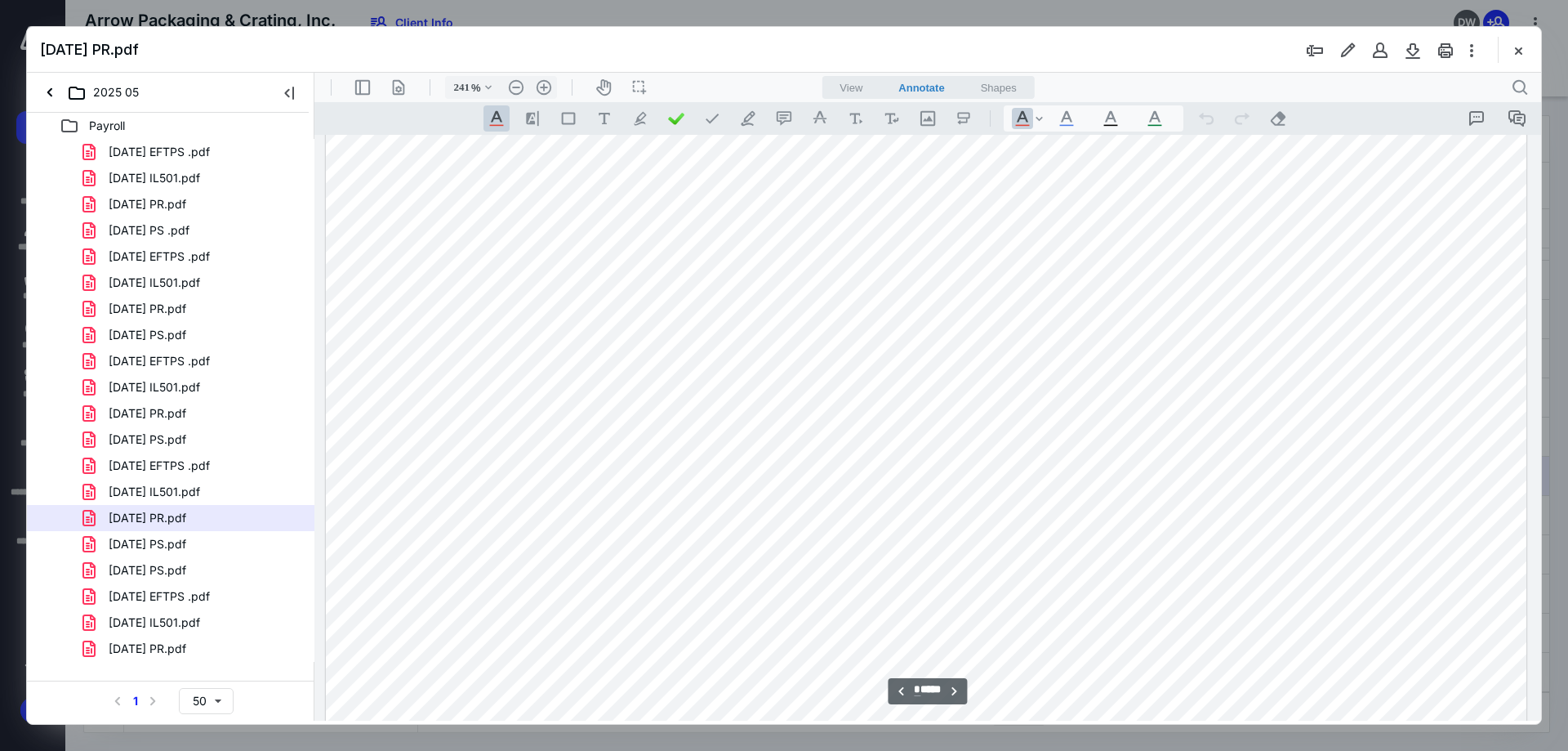 scroll, scrollTop: 1553, scrollLeft: 0, axis: vertical 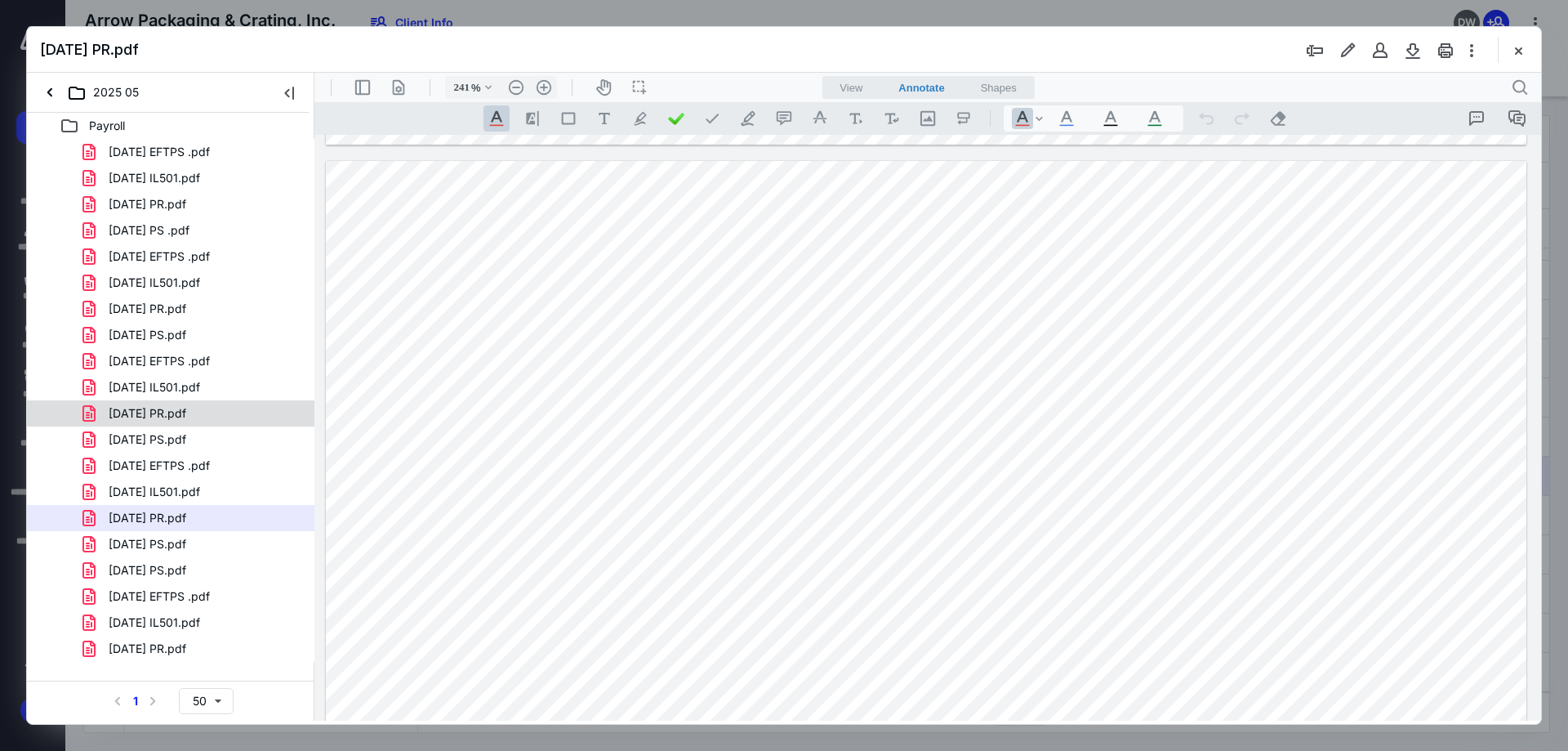 click on "[DATE] PR.pdf" at bounding box center (194, 413) 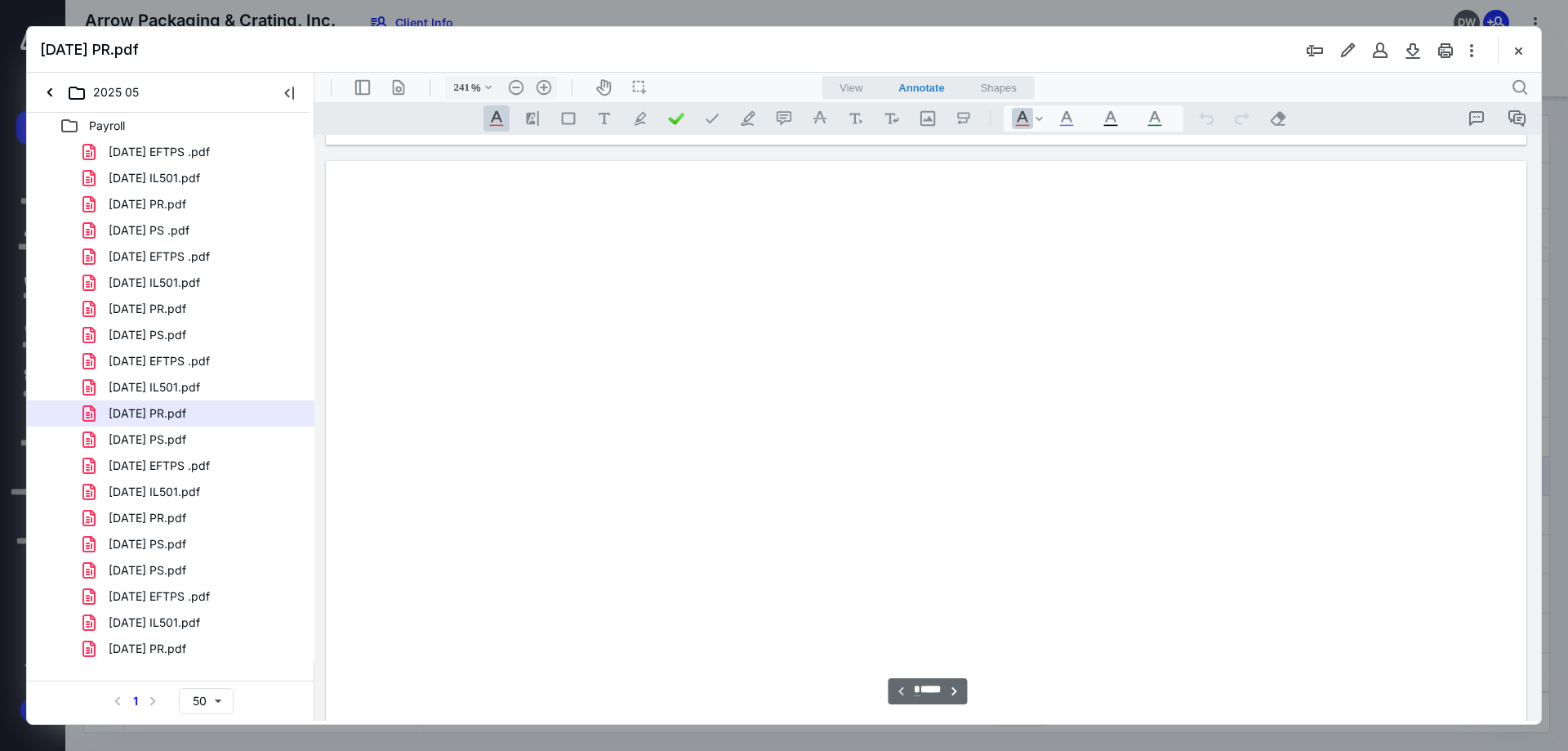 scroll, scrollTop: 70, scrollLeft: 0, axis: vertical 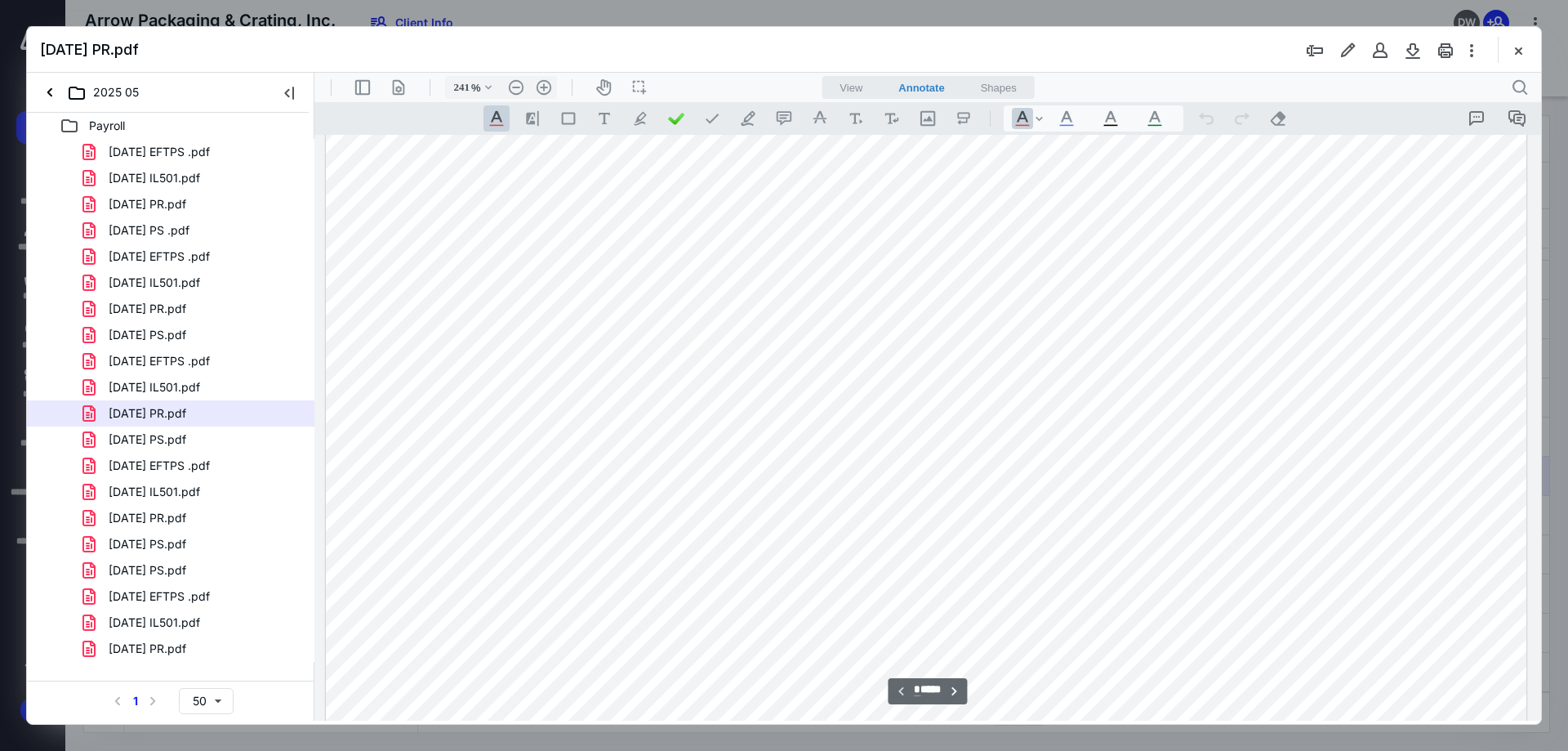click on "[DATE] PS.pdf" at bounding box center [194, 440] 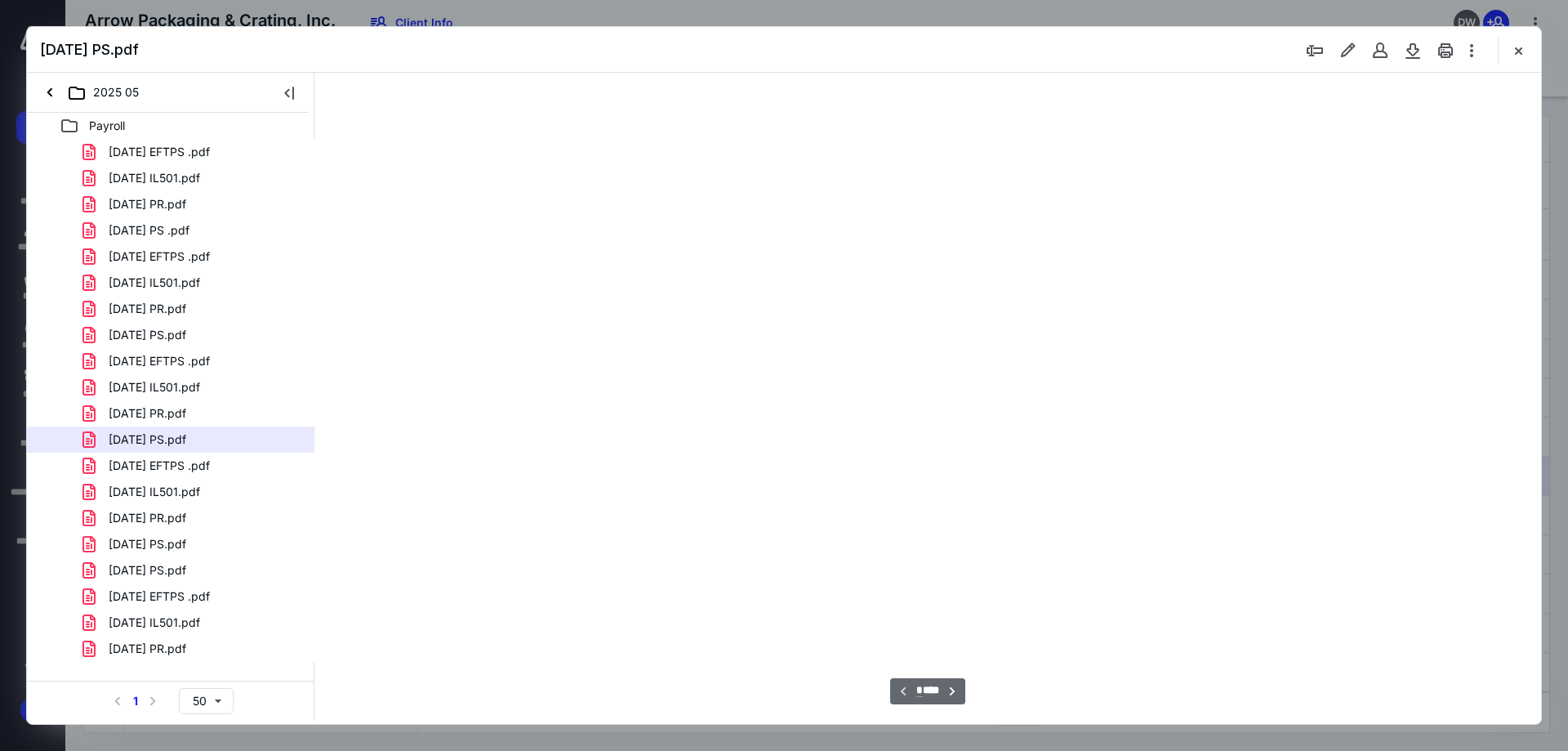 type on "241" 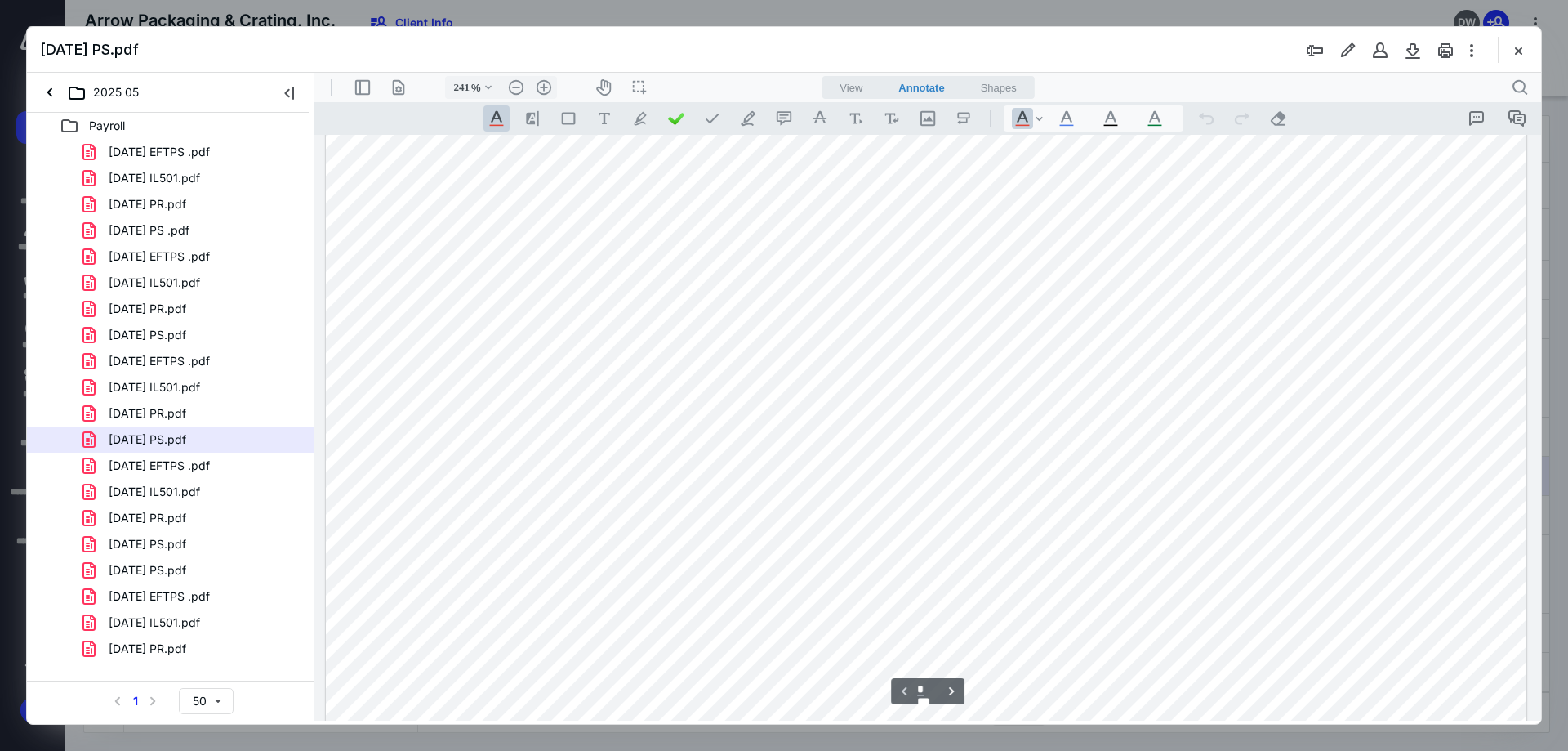 scroll, scrollTop: 479, scrollLeft: 0, axis: vertical 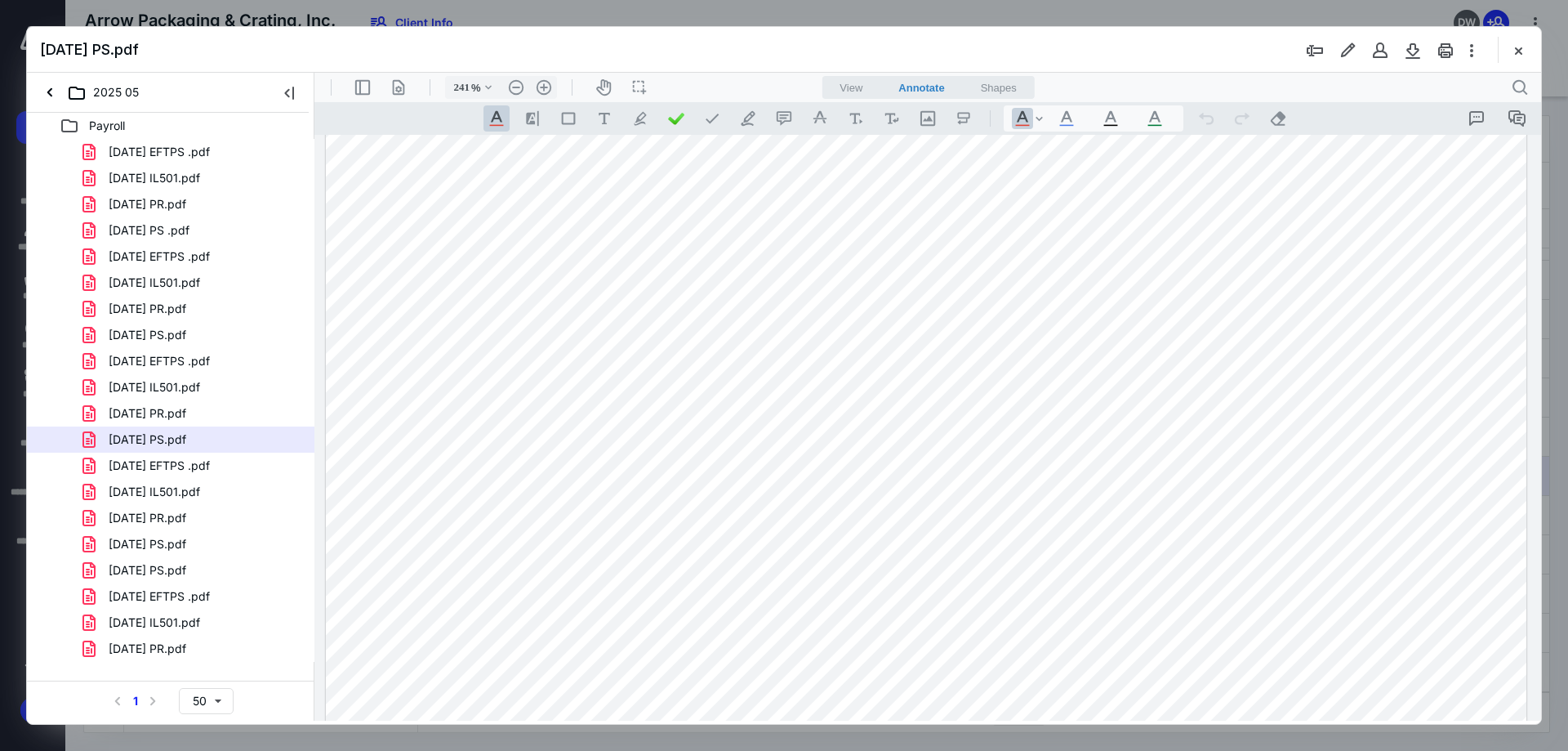 drag, startPoint x: 1120, startPoint y: 481, endPoint x: 979, endPoint y: 484, distance: 141.03191 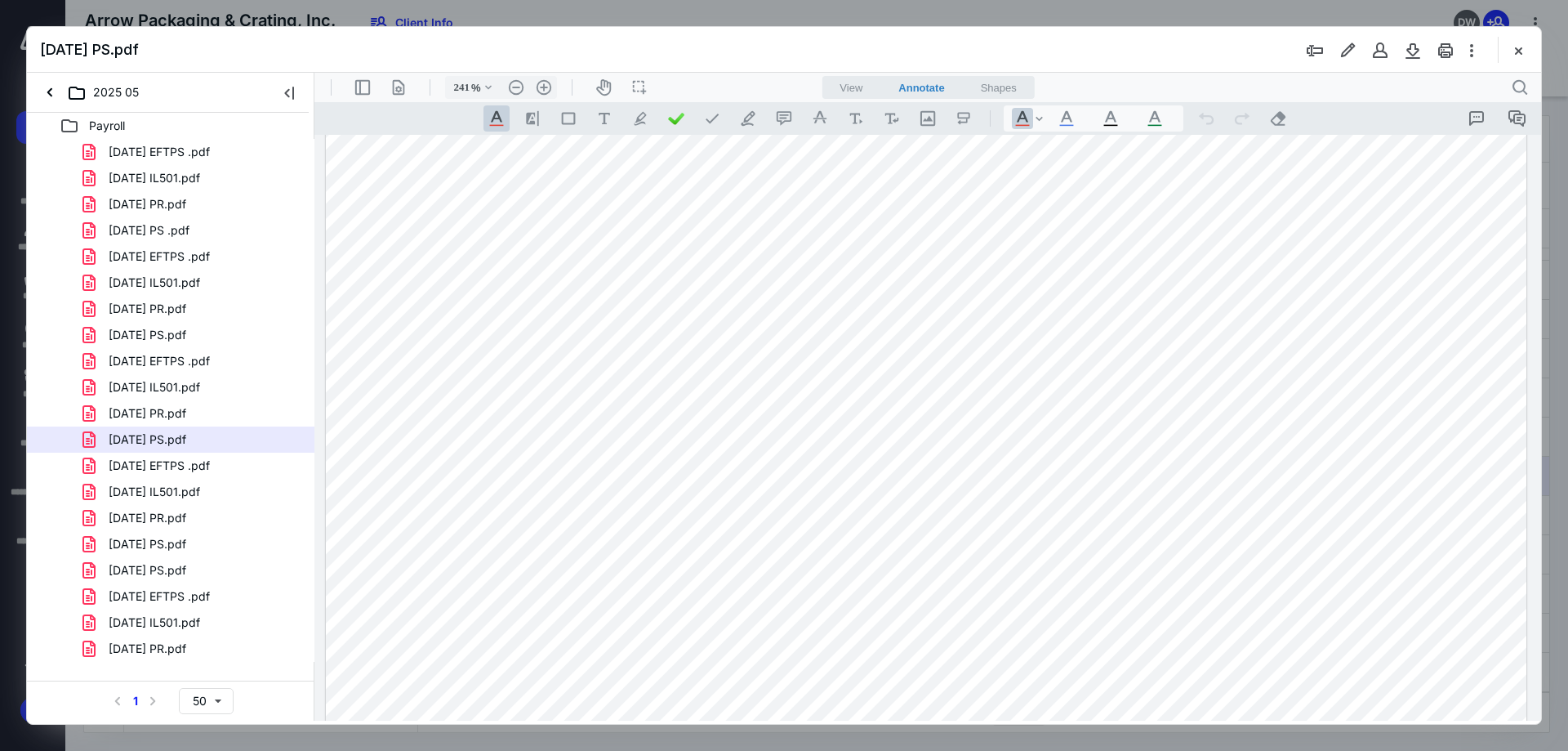 drag, startPoint x: 1526, startPoint y: 49, endPoint x: 1043, endPoint y: 62, distance: 483.17492 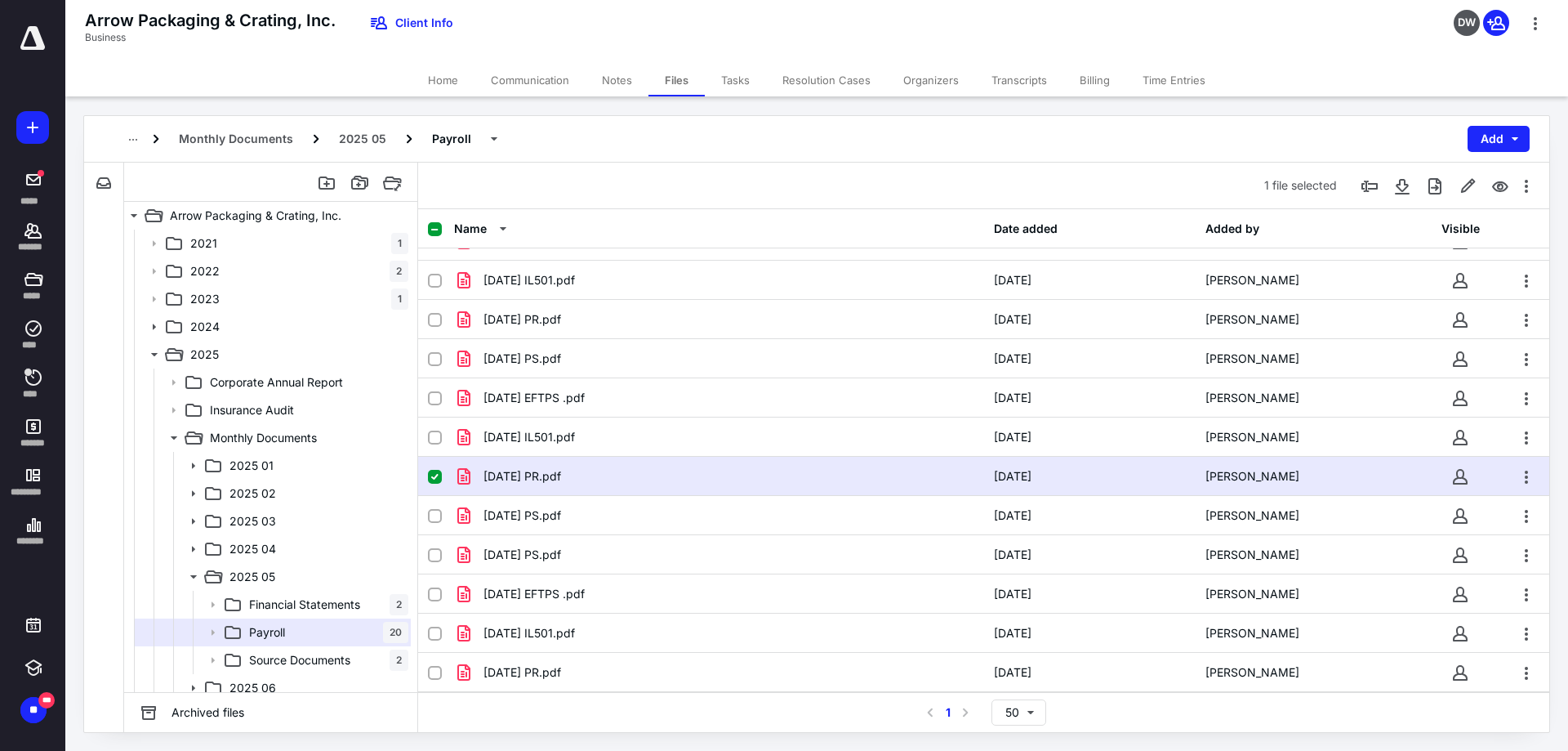 click on "Communication" at bounding box center (530, 80) 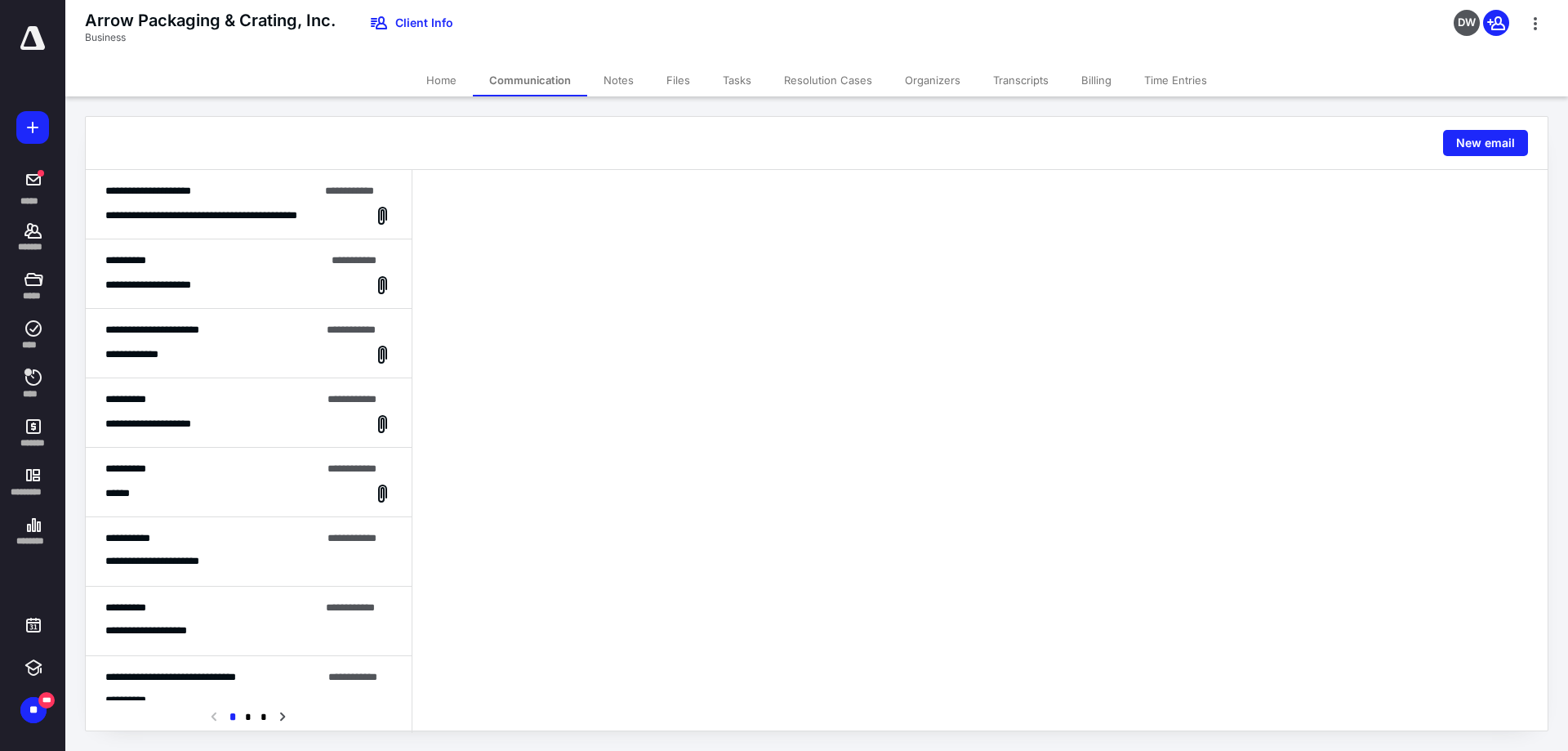 click on "**********" at bounding box center [212, 191] 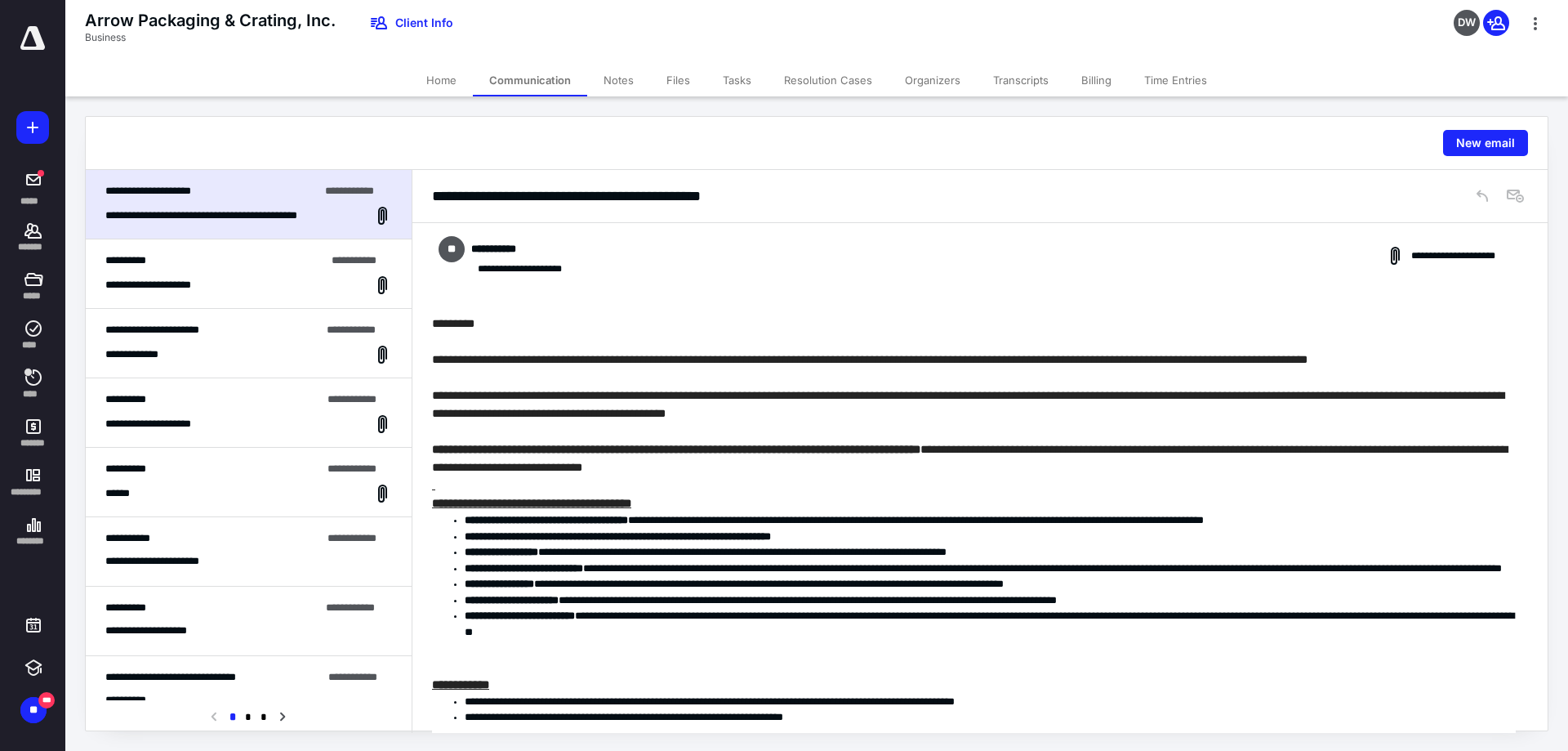 scroll, scrollTop: 557, scrollLeft: 0, axis: vertical 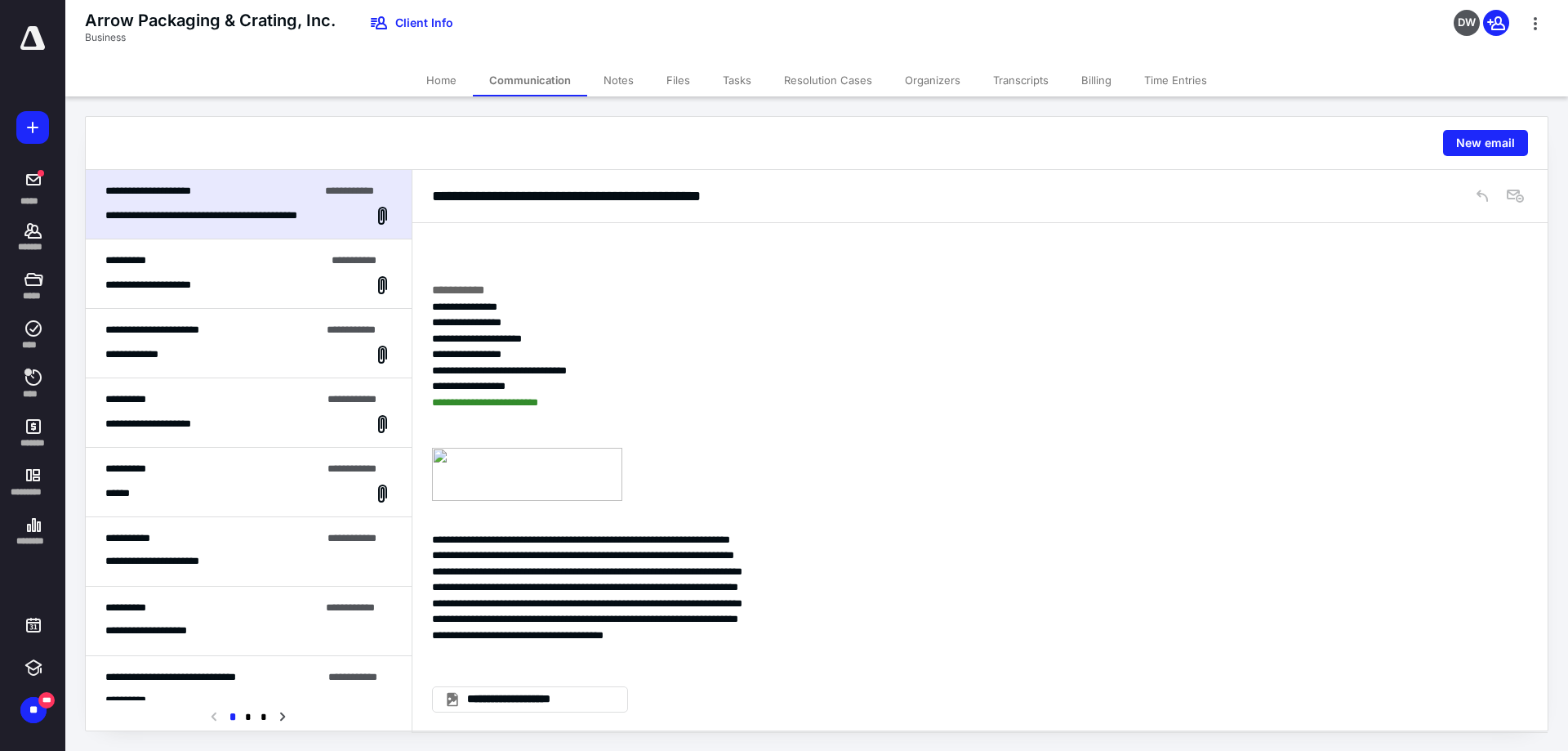 click on "**********" at bounding box center [162, 424] 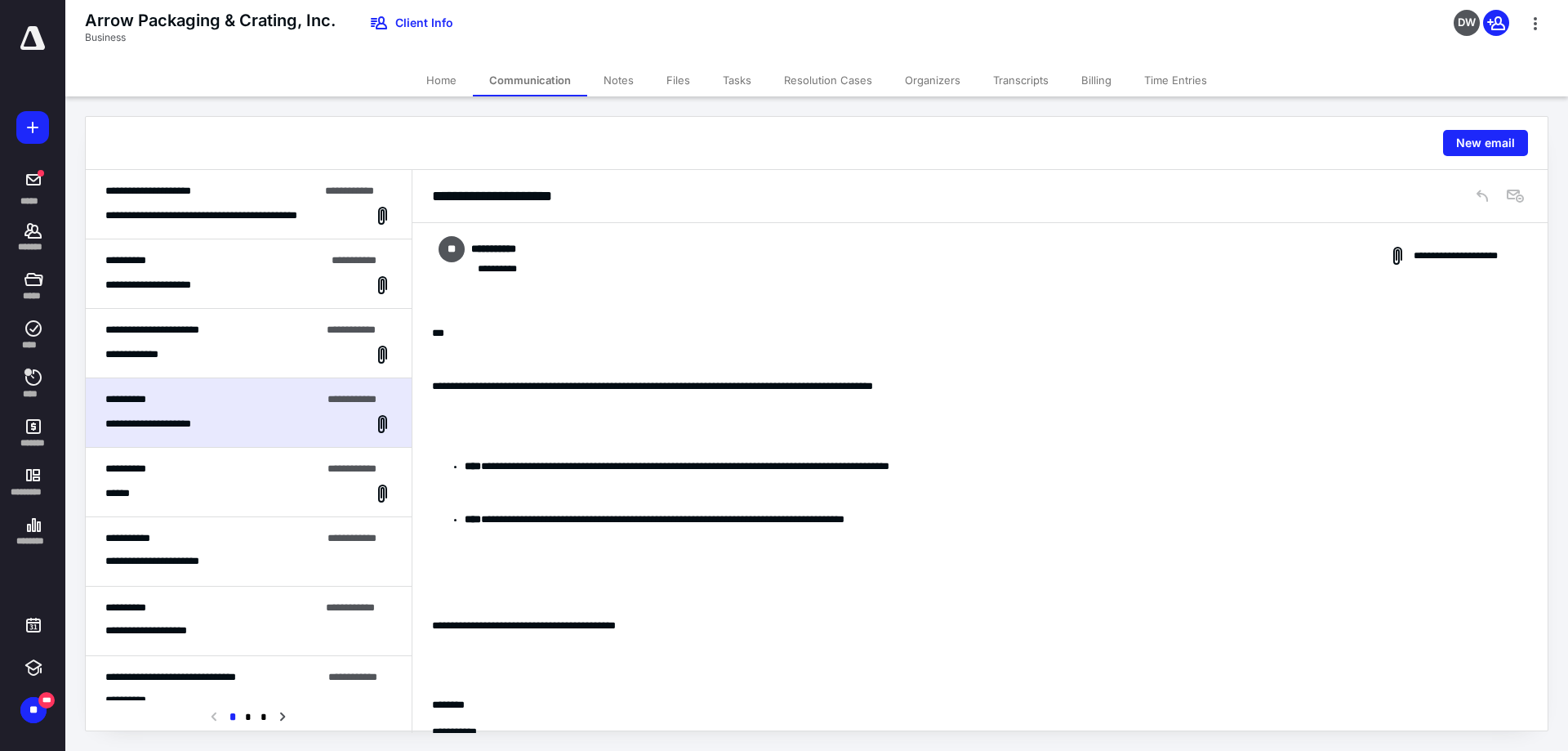 scroll, scrollTop: 157, scrollLeft: 0, axis: vertical 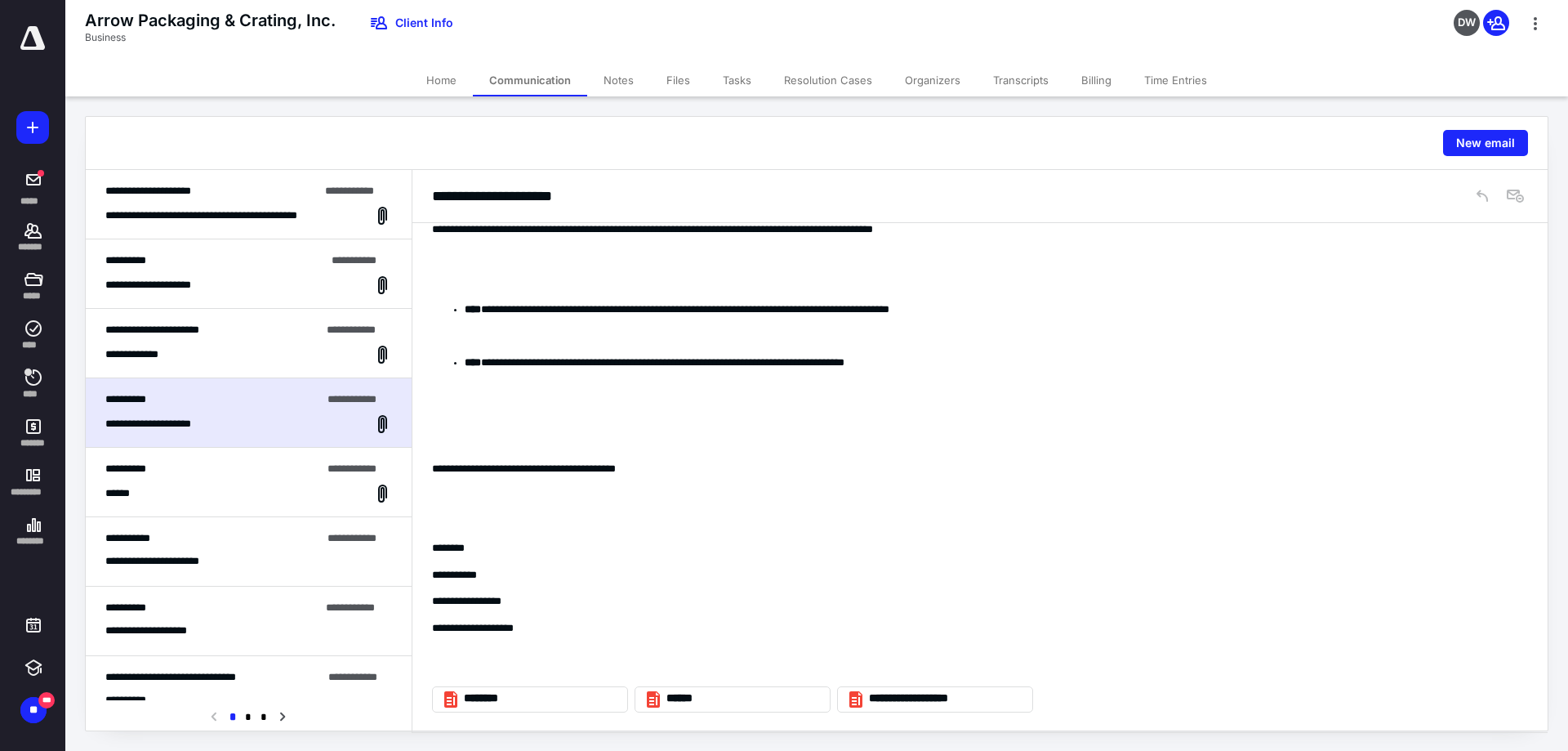 click on "**********" at bounding box center (248, 482) 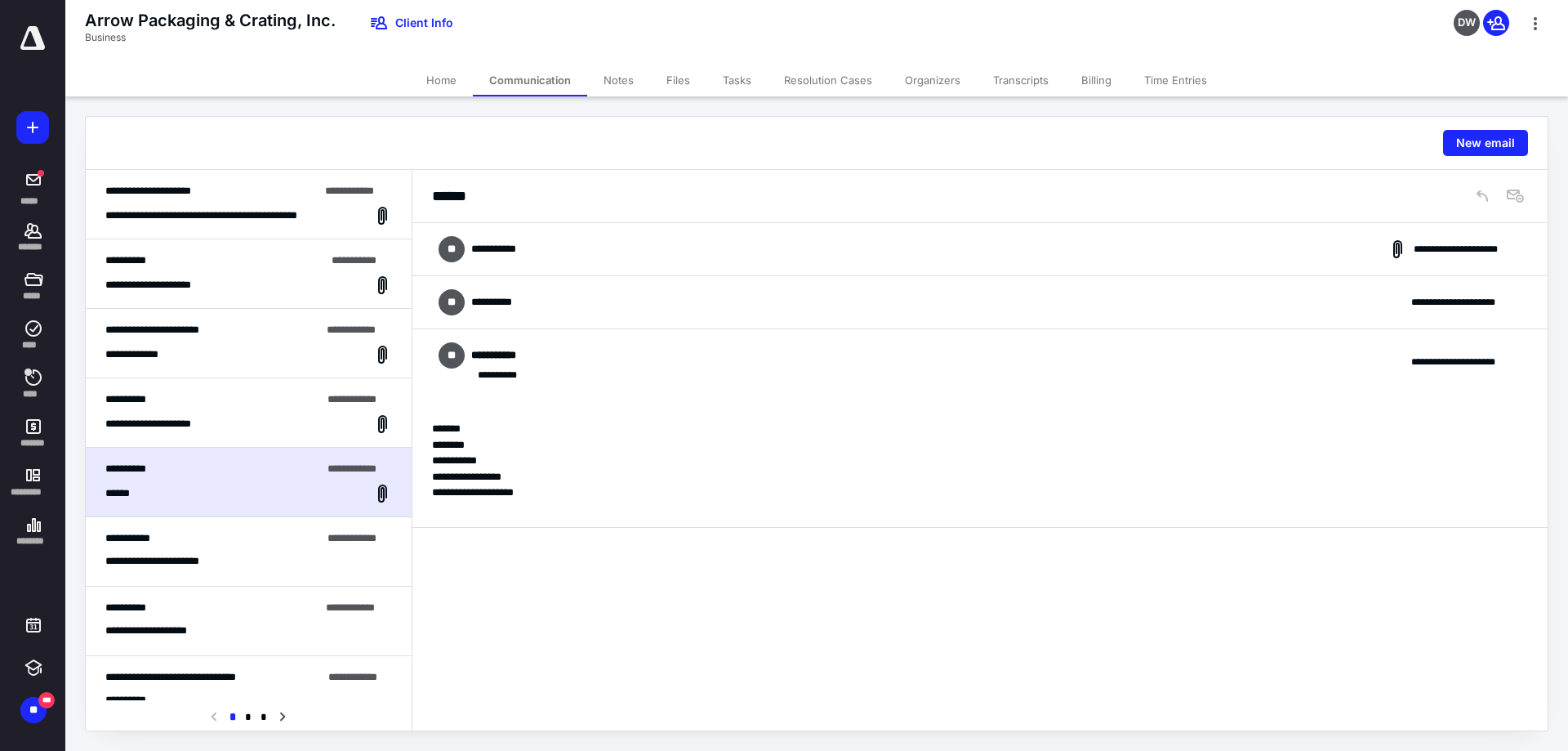 click on "**" at bounding box center (452, 302) 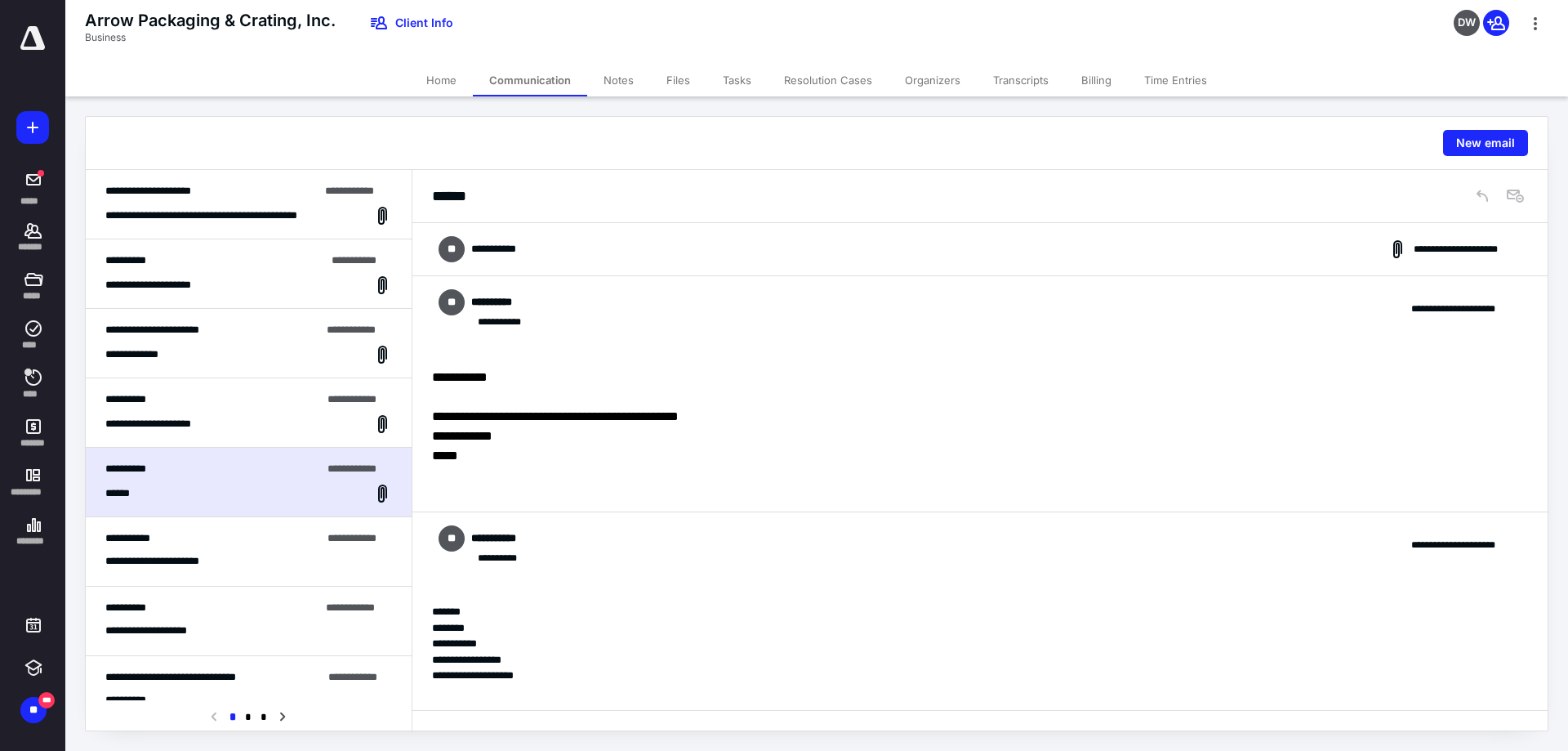 click on "**********" at bounding box center [499, 302] 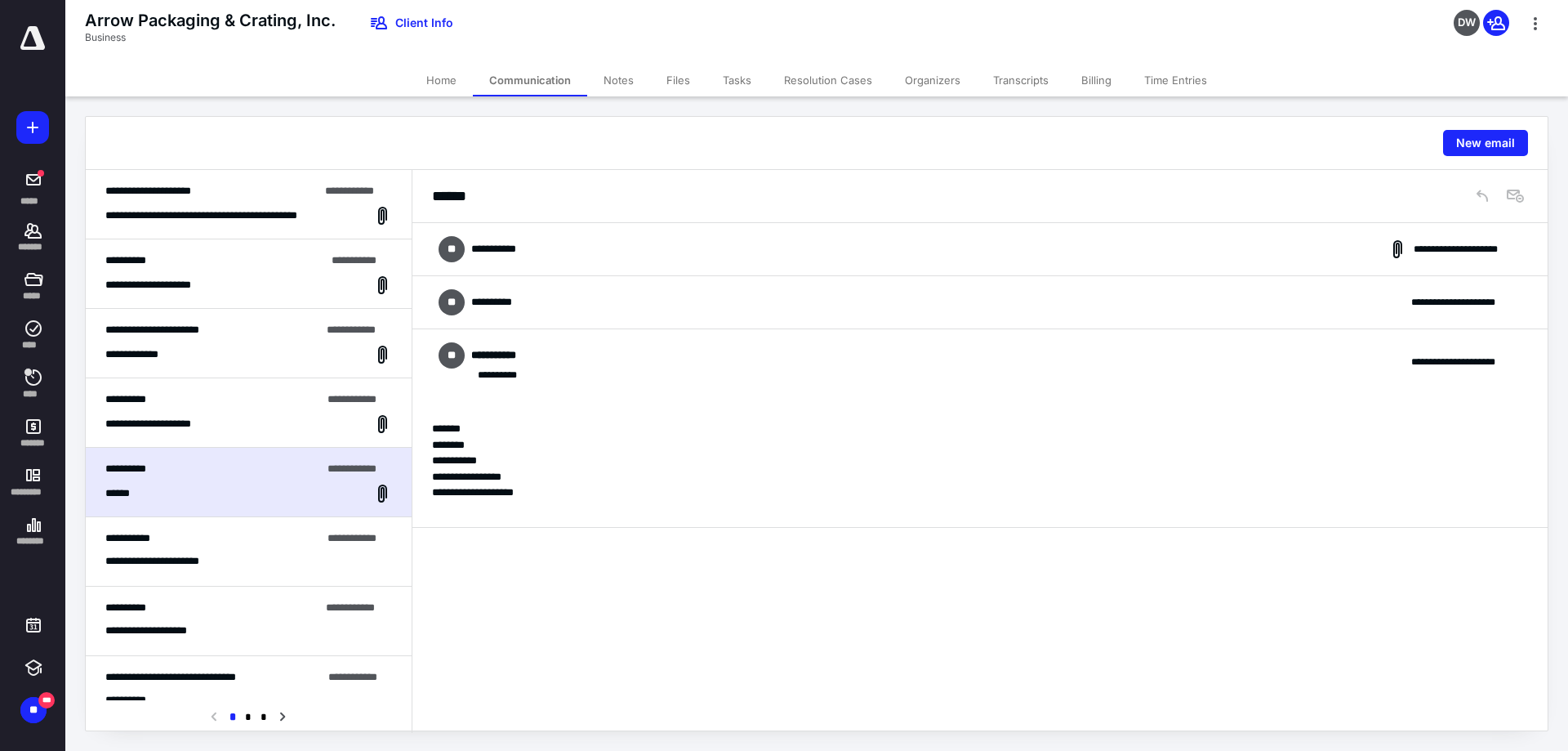 click on "**********" at bounding box center [498, 302] 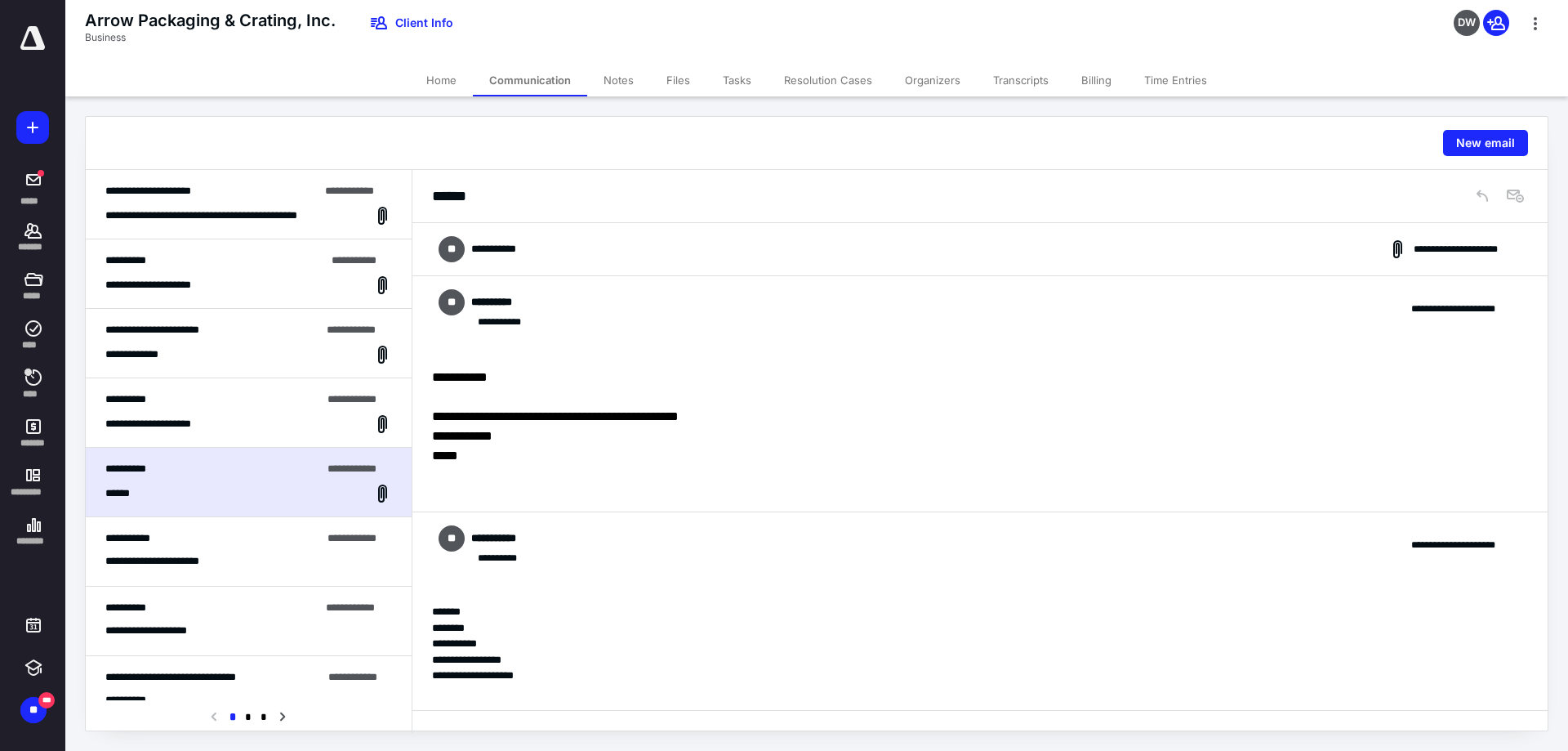 click on "Home" at bounding box center [441, 80] 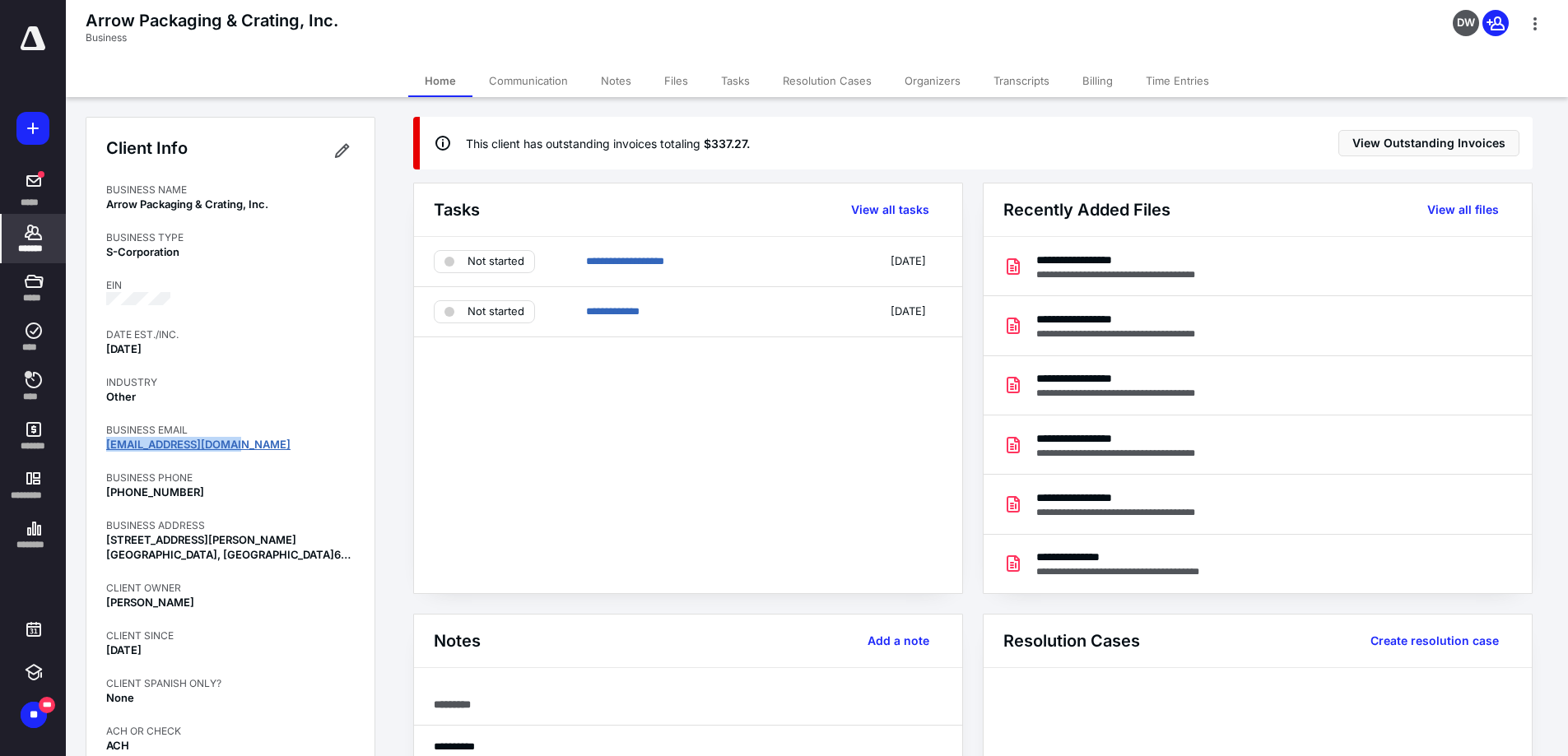 drag, startPoint x: 200, startPoint y: 437, endPoint x: 106, endPoint y: 446, distance: 94.42987 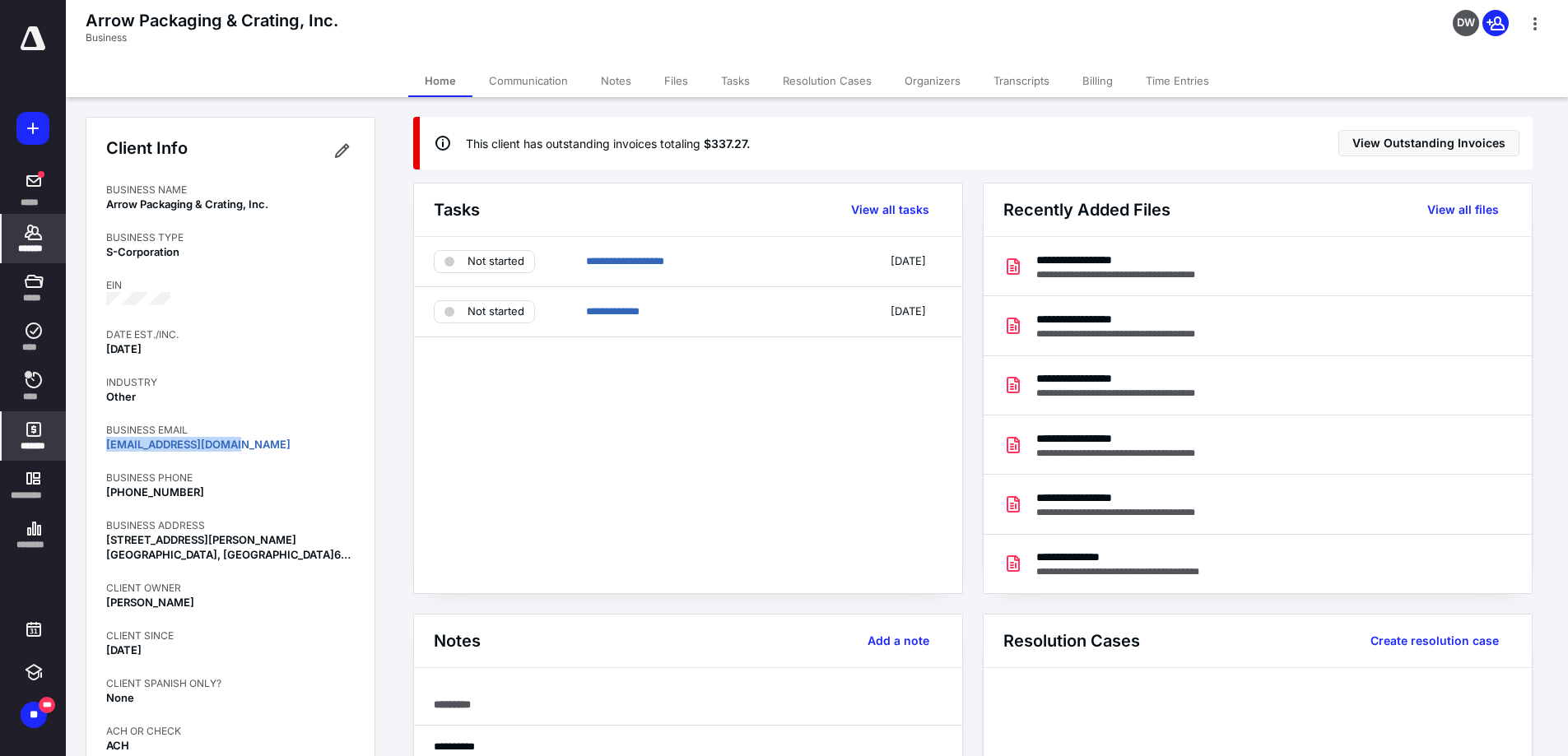 copy on "[EMAIL_ADDRESS][DOMAIN_NAME]" 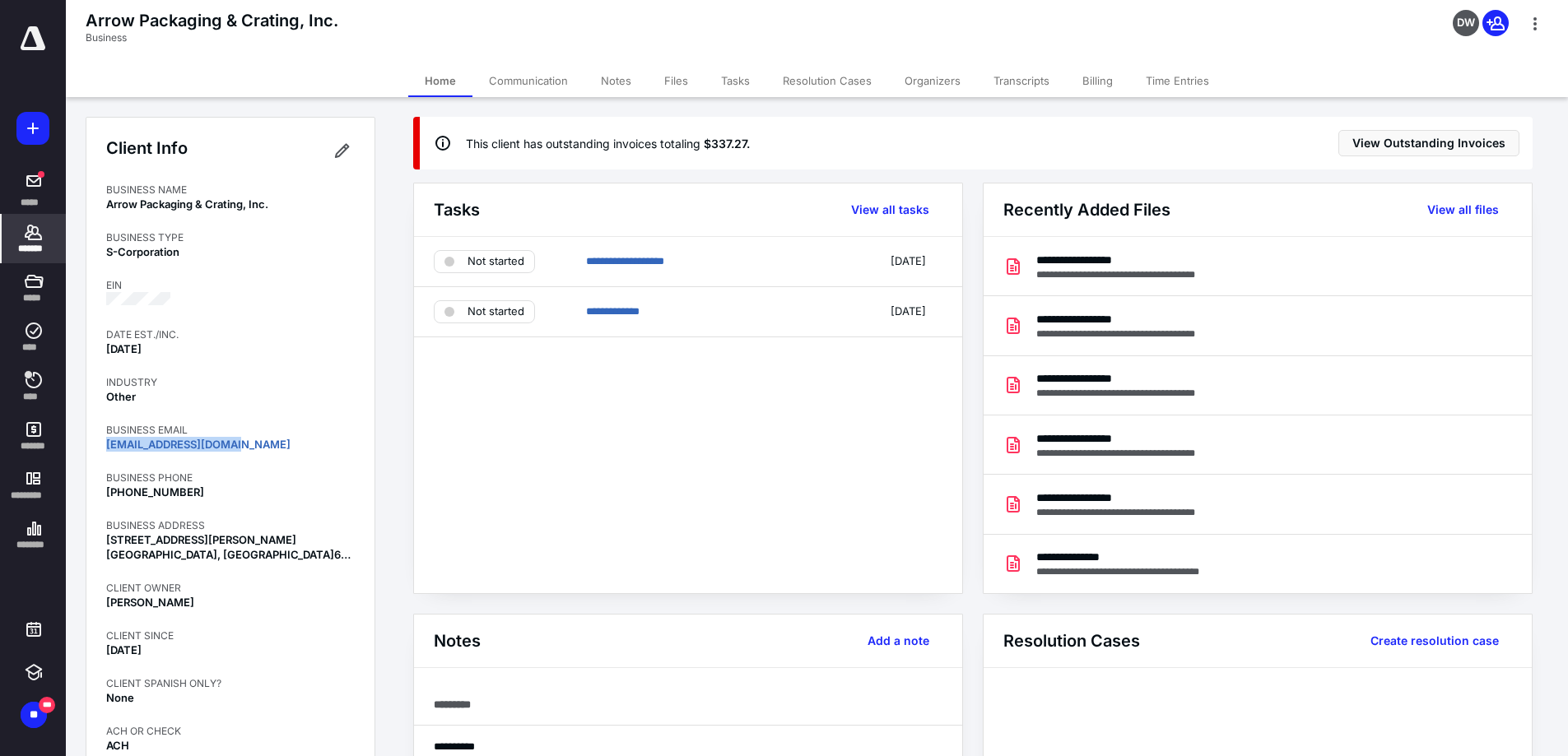 click on "*******" at bounding box center [34, 239] 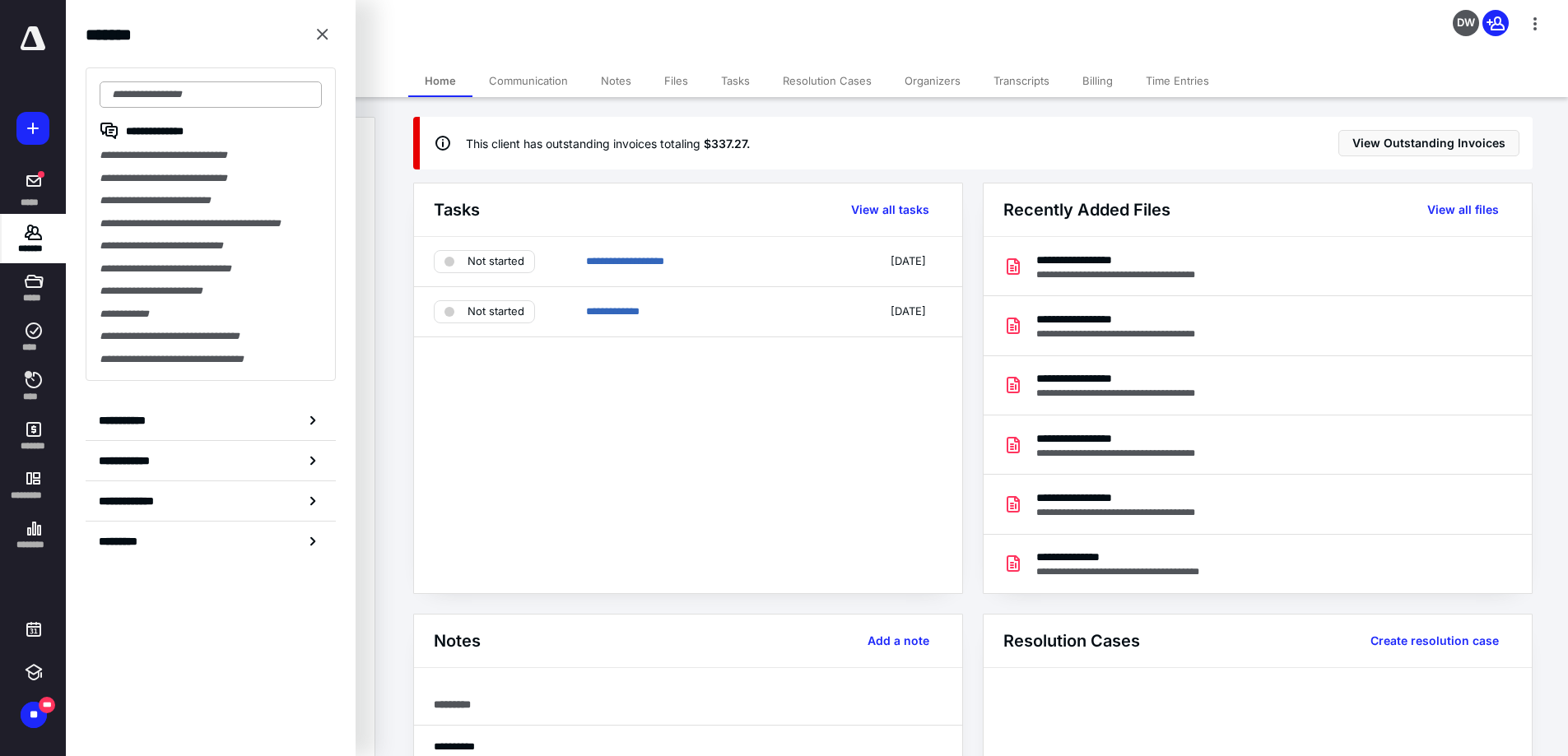 click at bounding box center (211, 95) 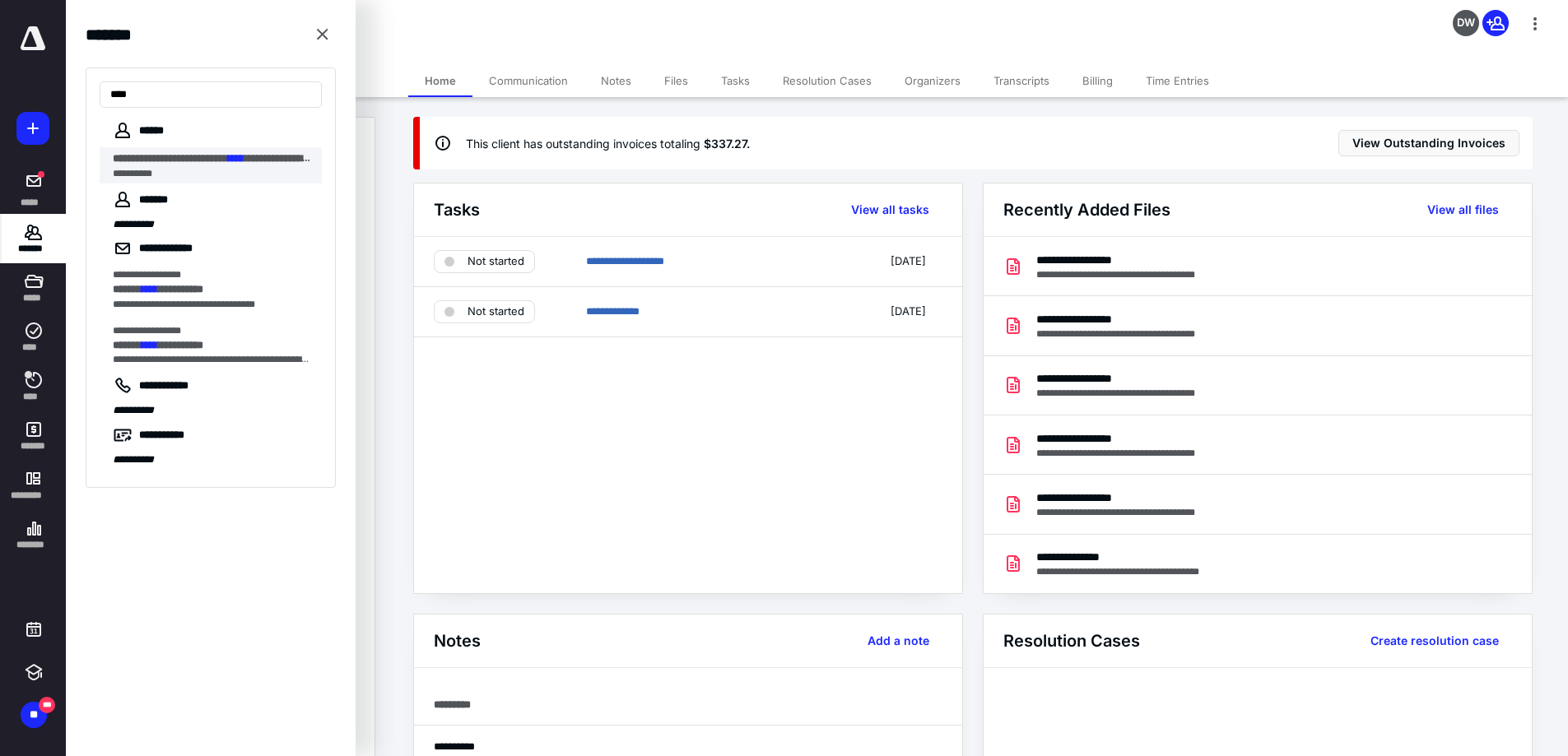 type on "****" 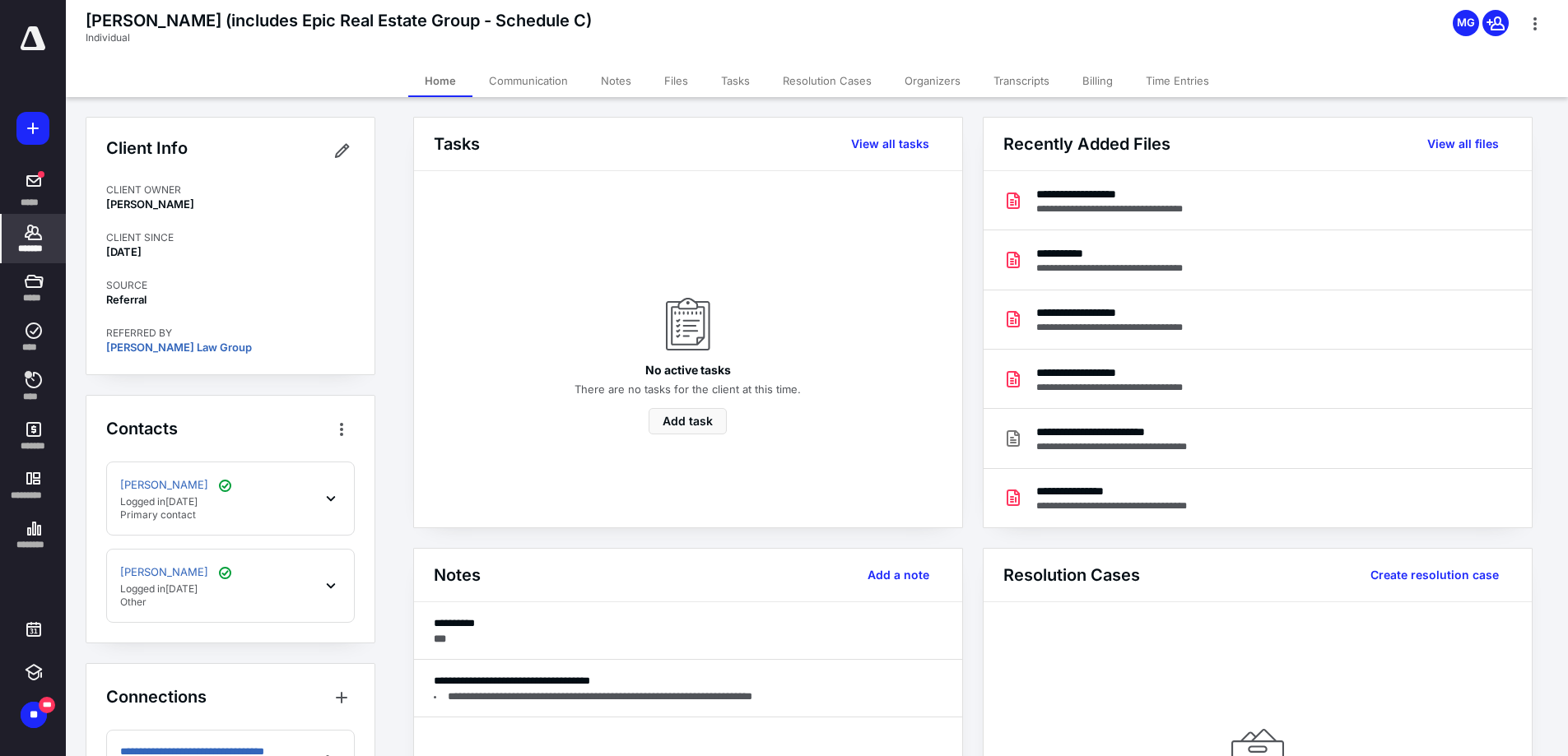 click on "Files" at bounding box center (676, 81) 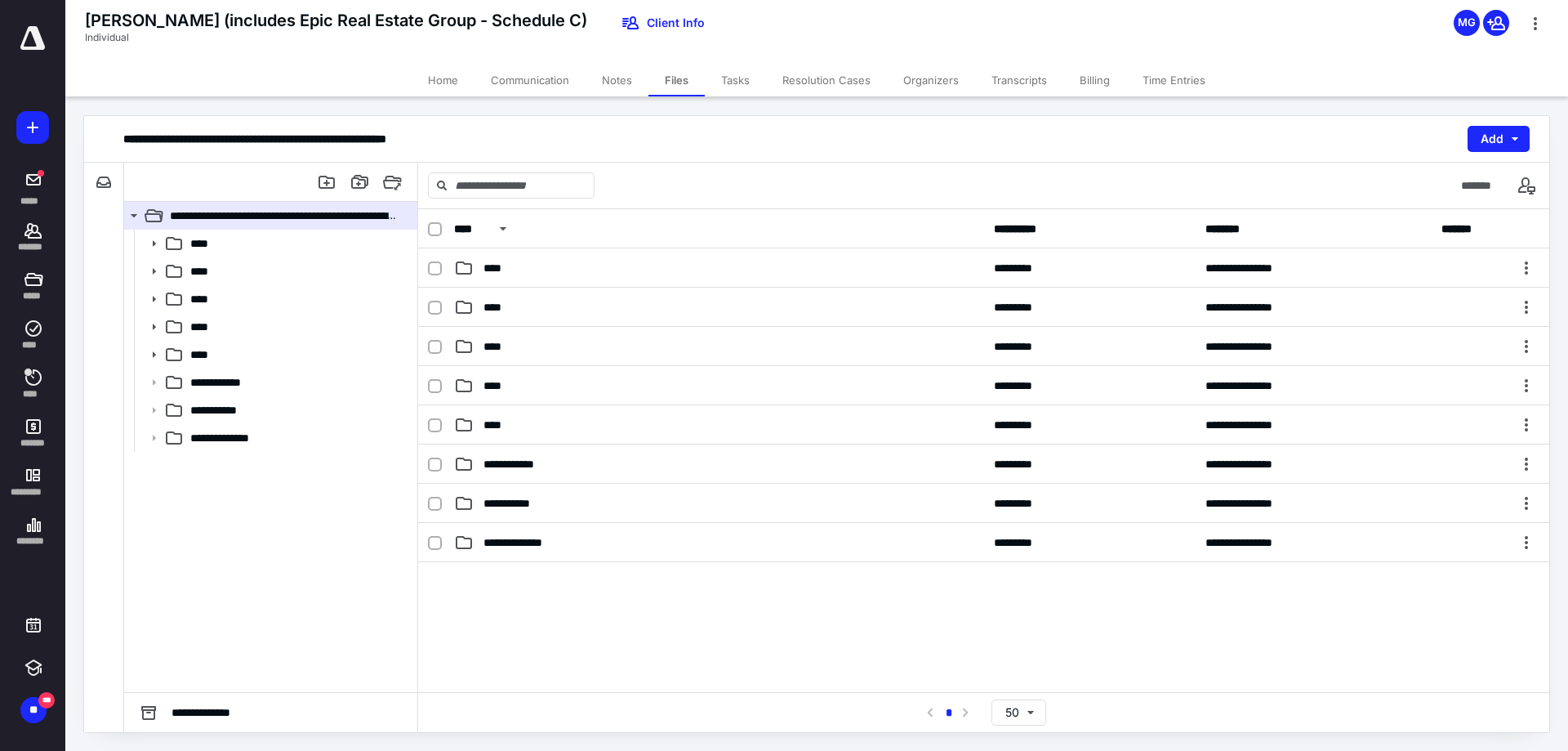 click on "Files" at bounding box center [676, 80] 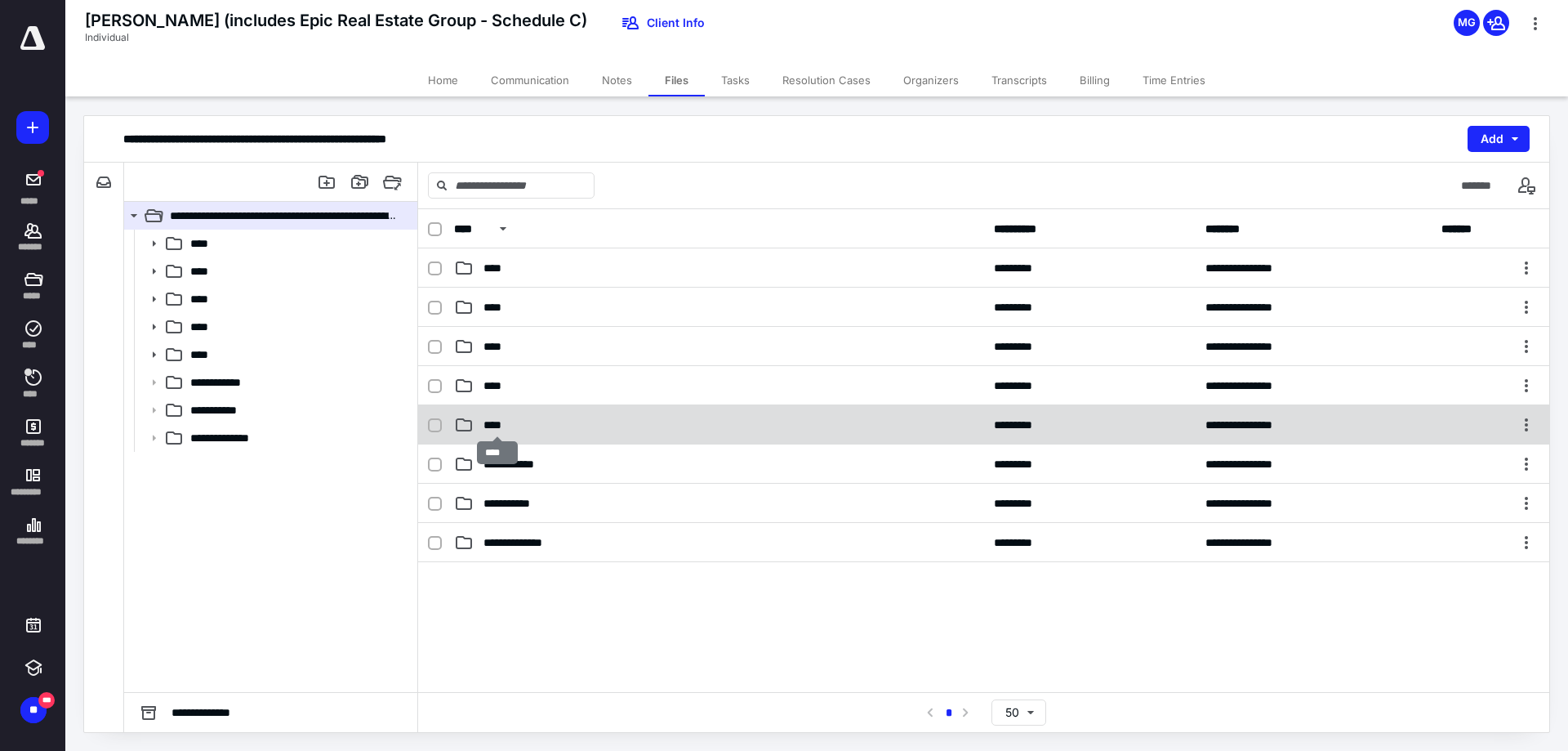 click on "****" at bounding box center [497, 425] 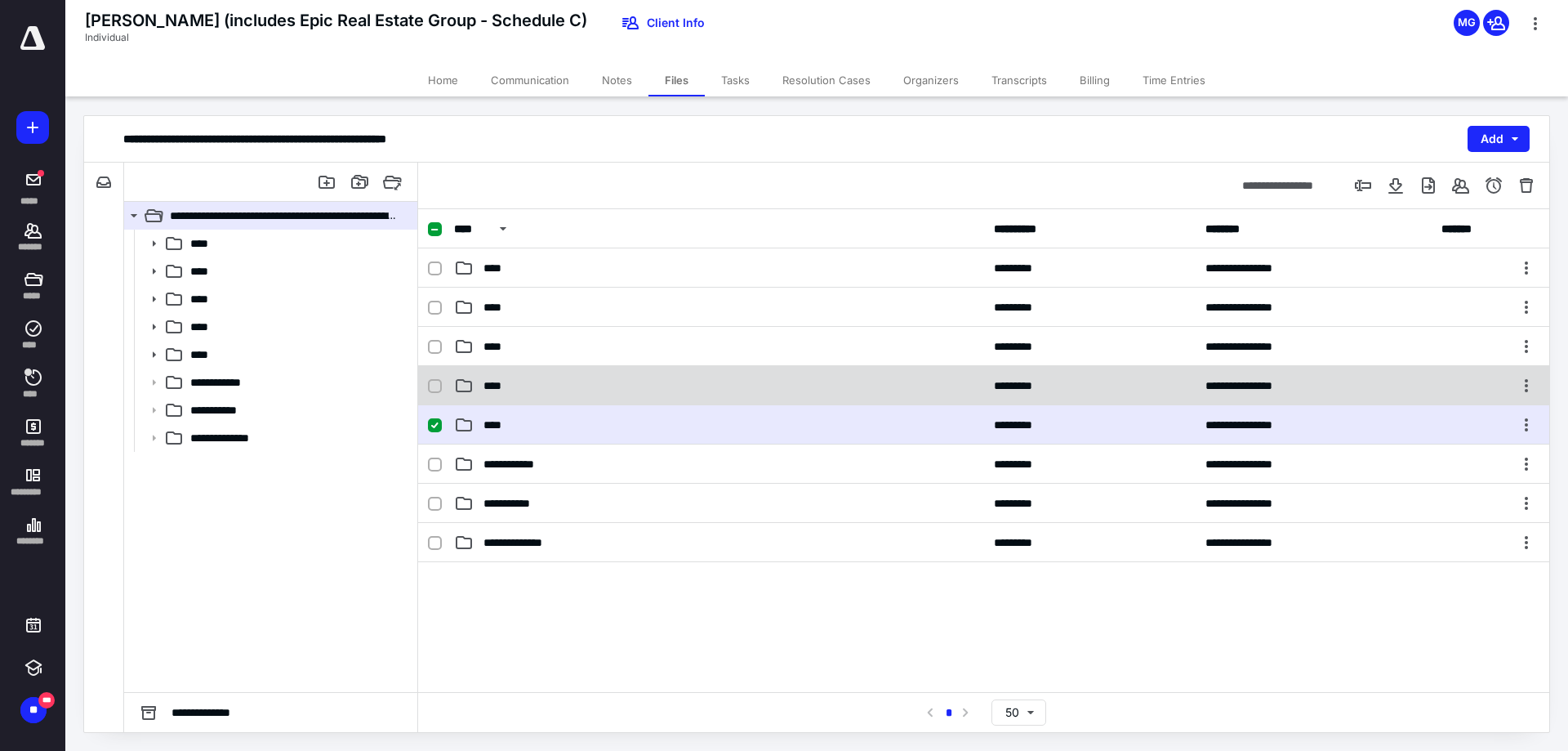 click on "****" at bounding box center [497, 386] 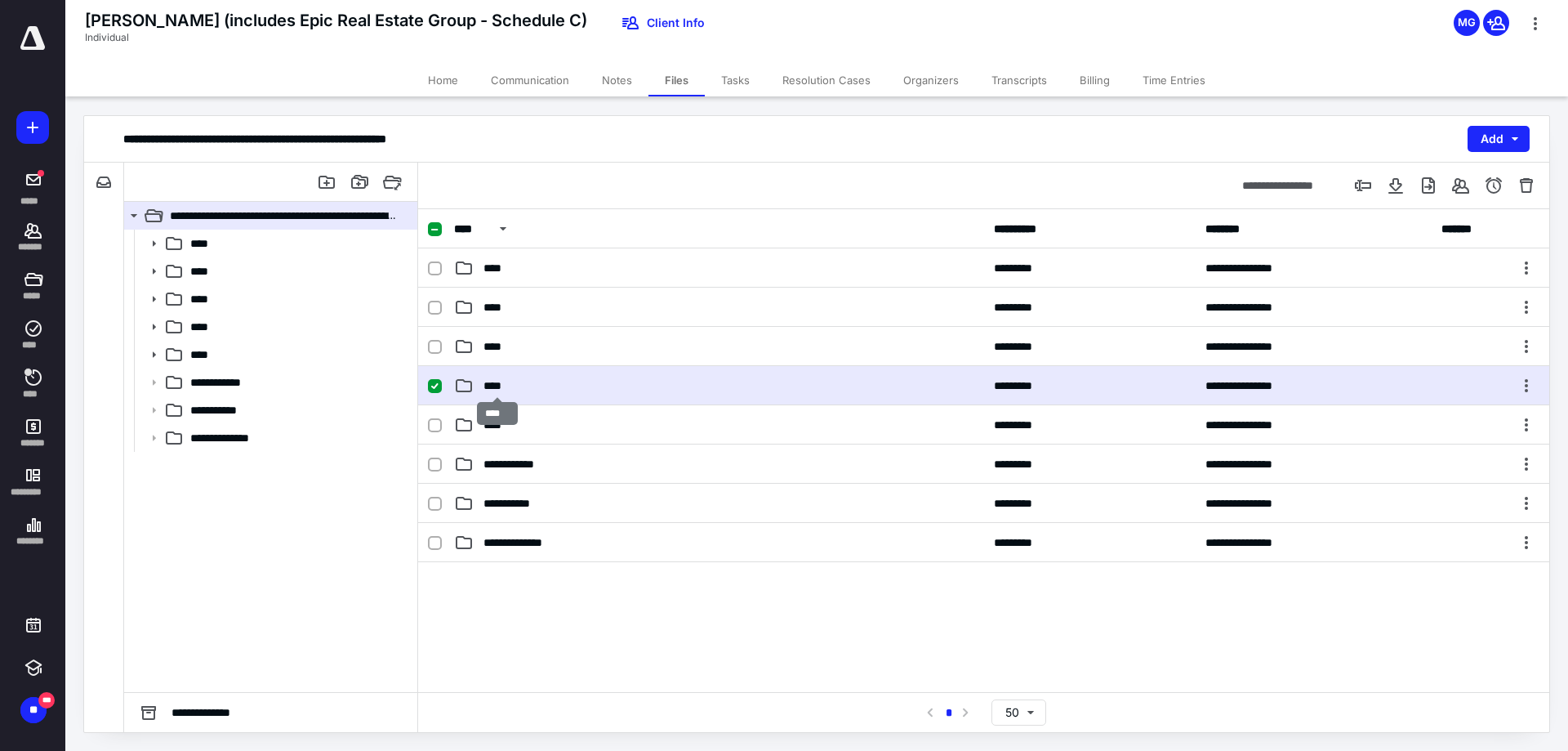 click on "****" at bounding box center [497, 386] 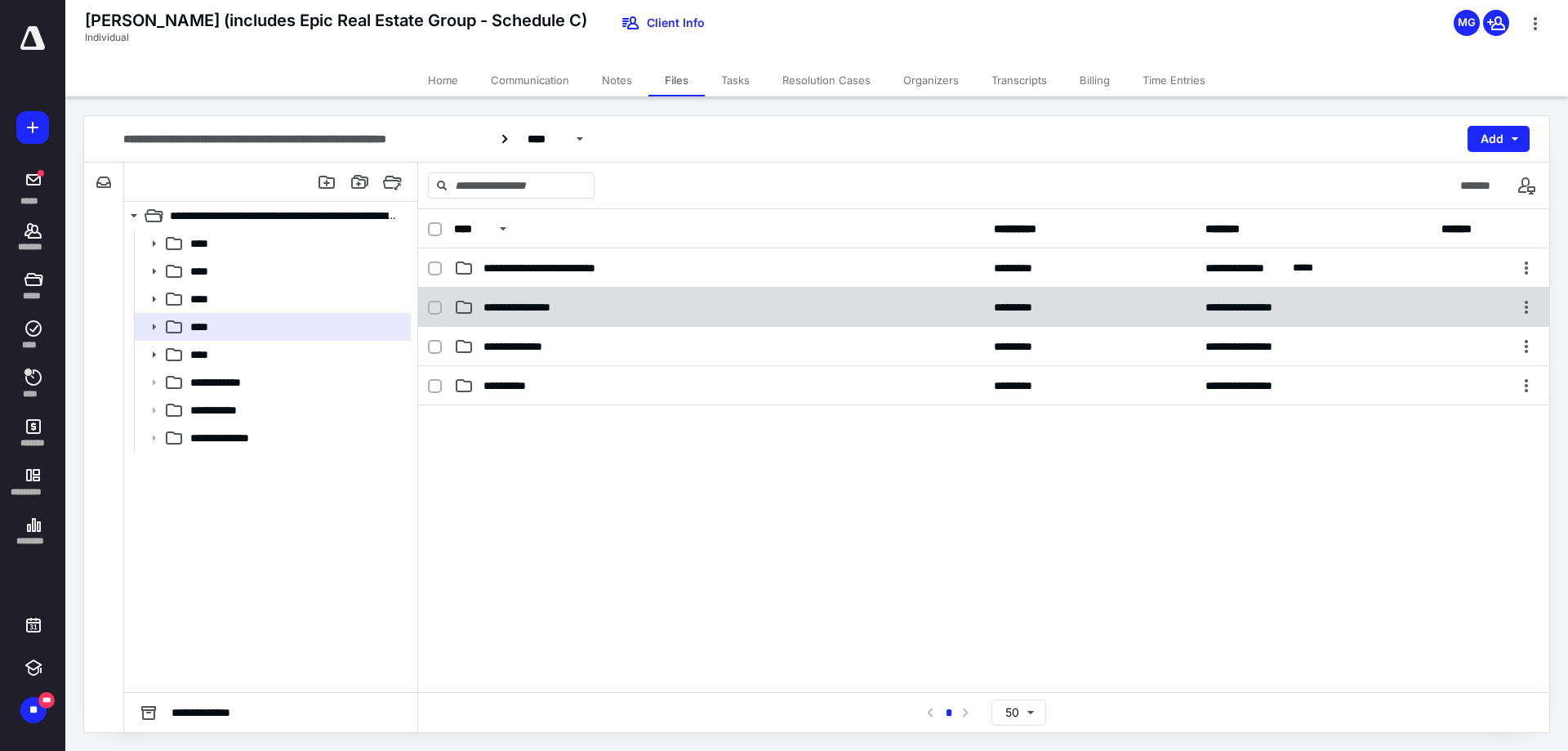 click on "**********" at bounding box center [535, 307] 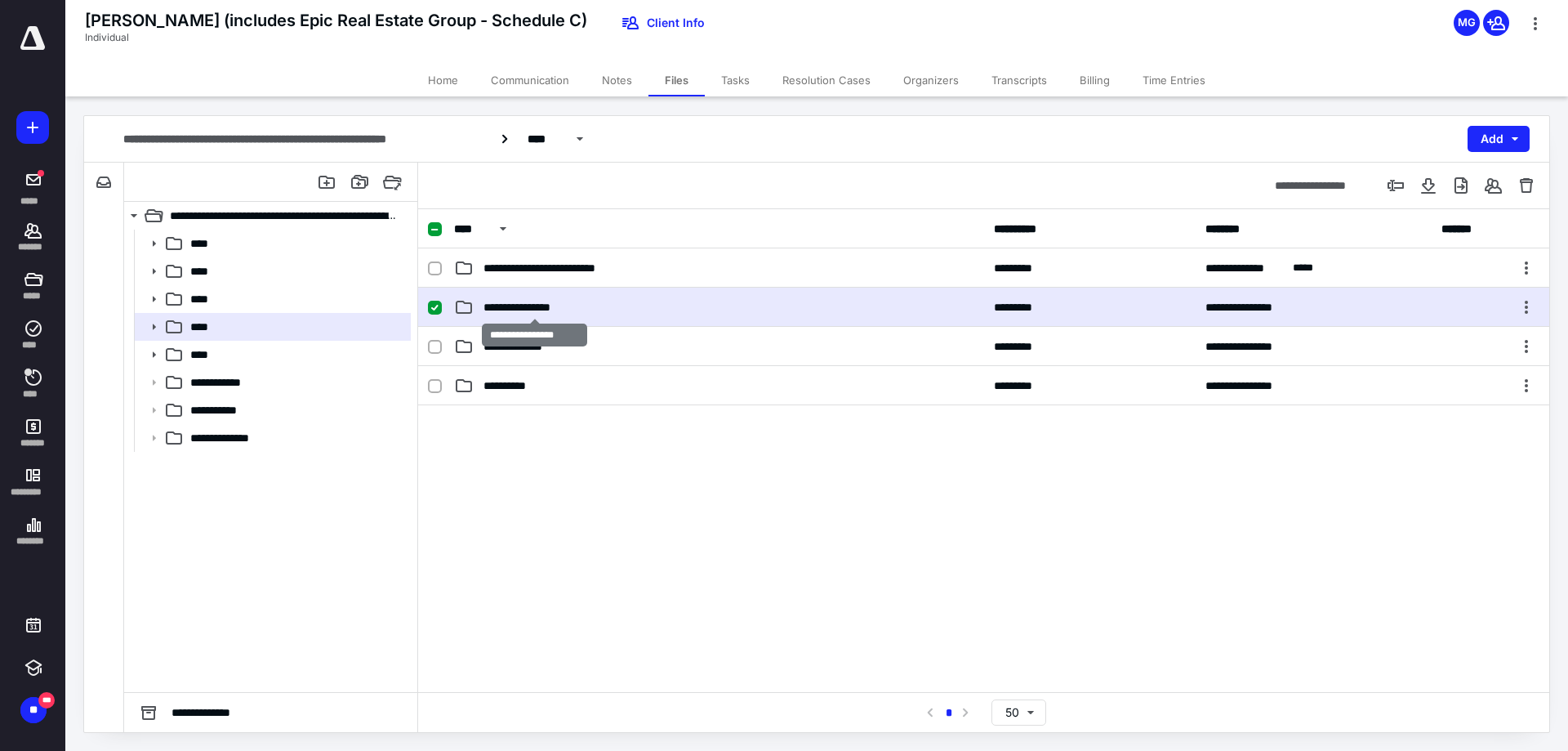 click on "**********" at bounding box center (535, 307) 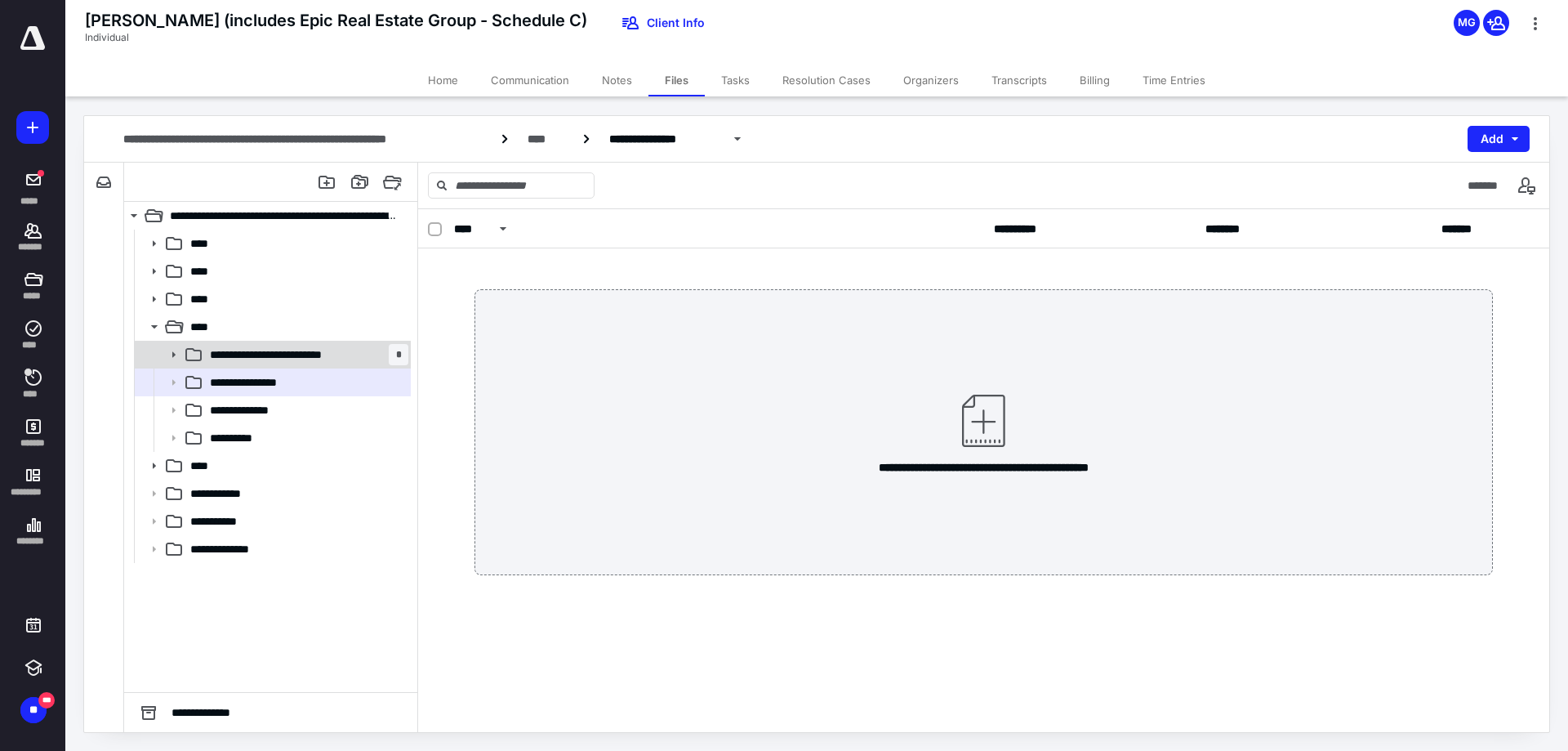 click on "**********" at bounding box center (305, 355) 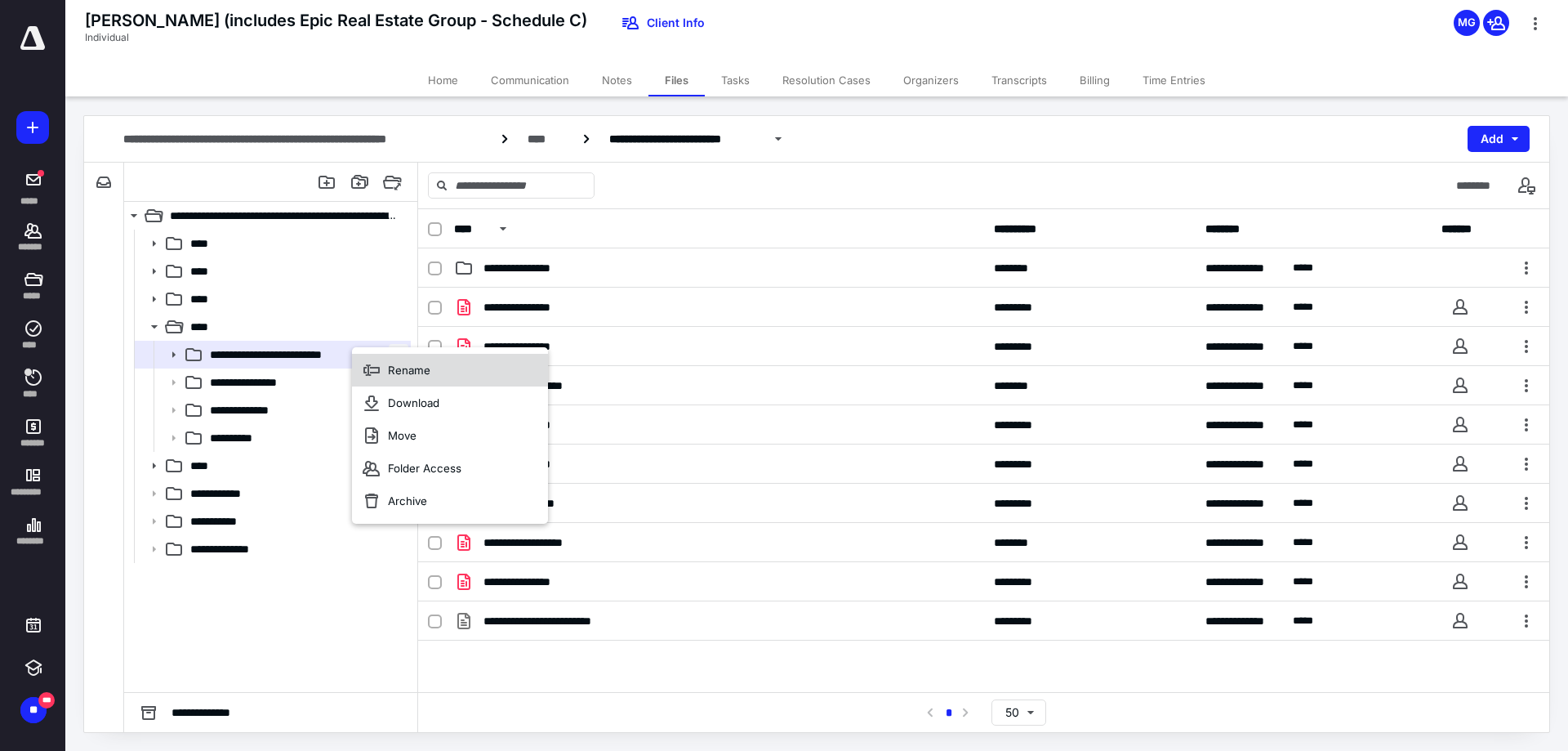 click 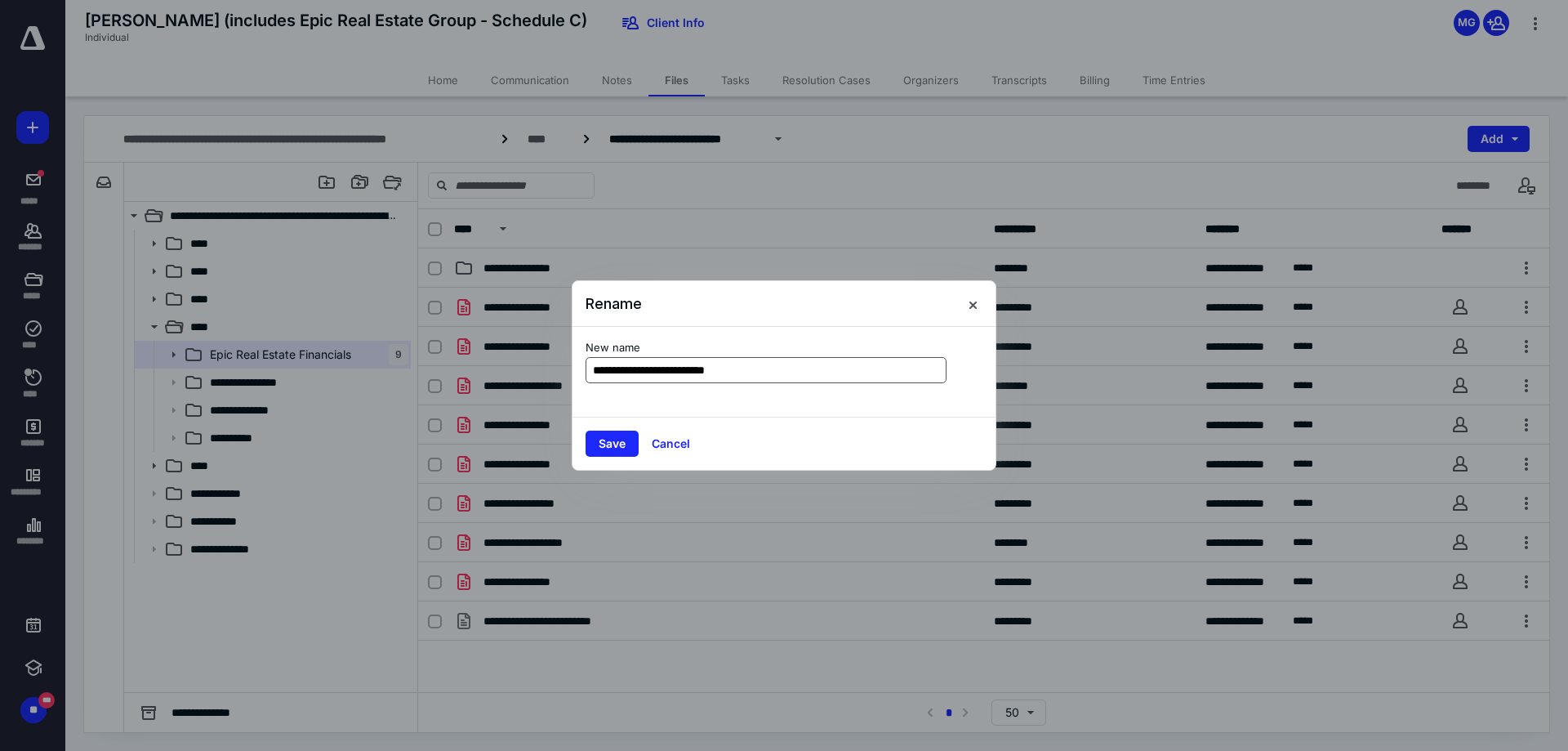 click on "**********" at bounding box center [766, 370] 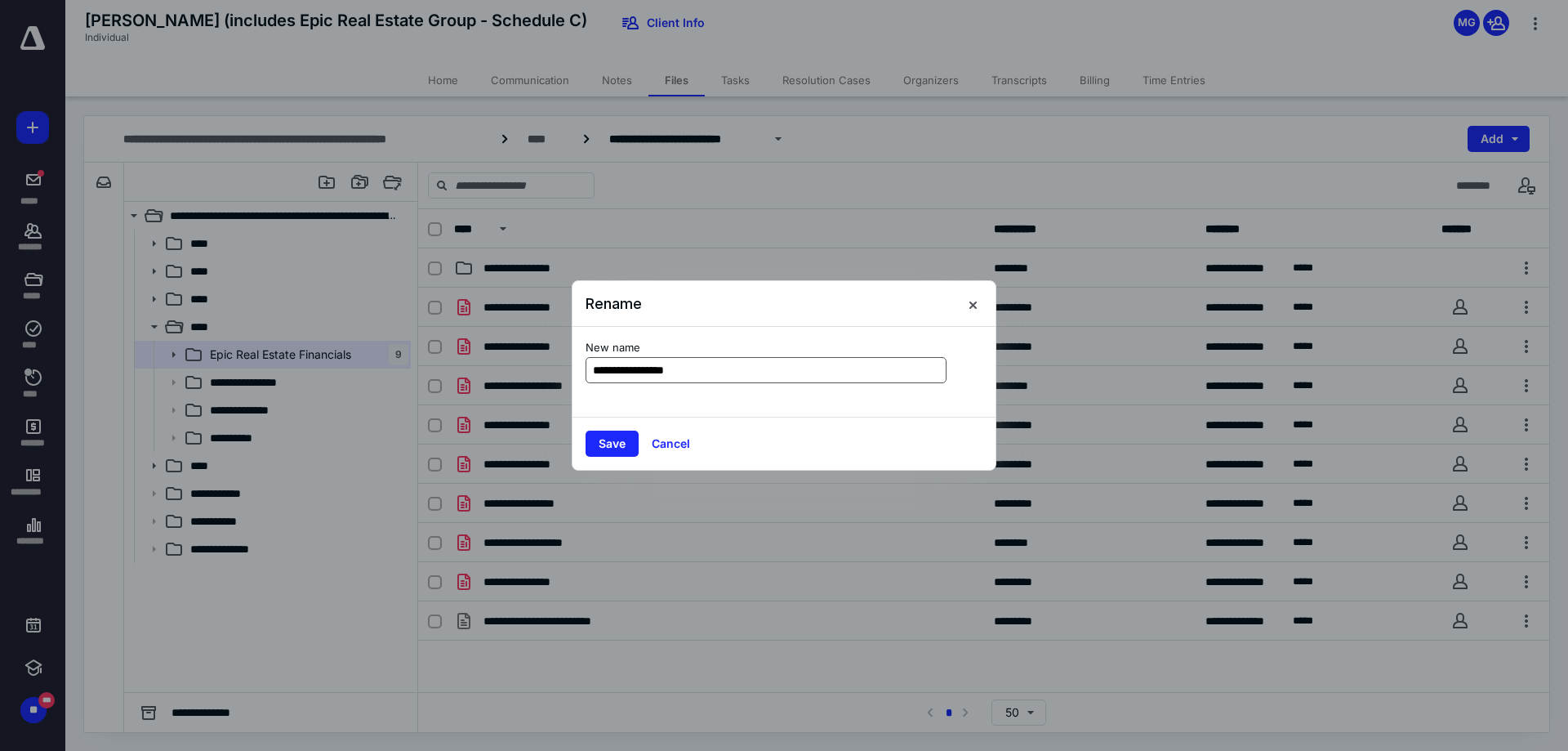 type on "**********" 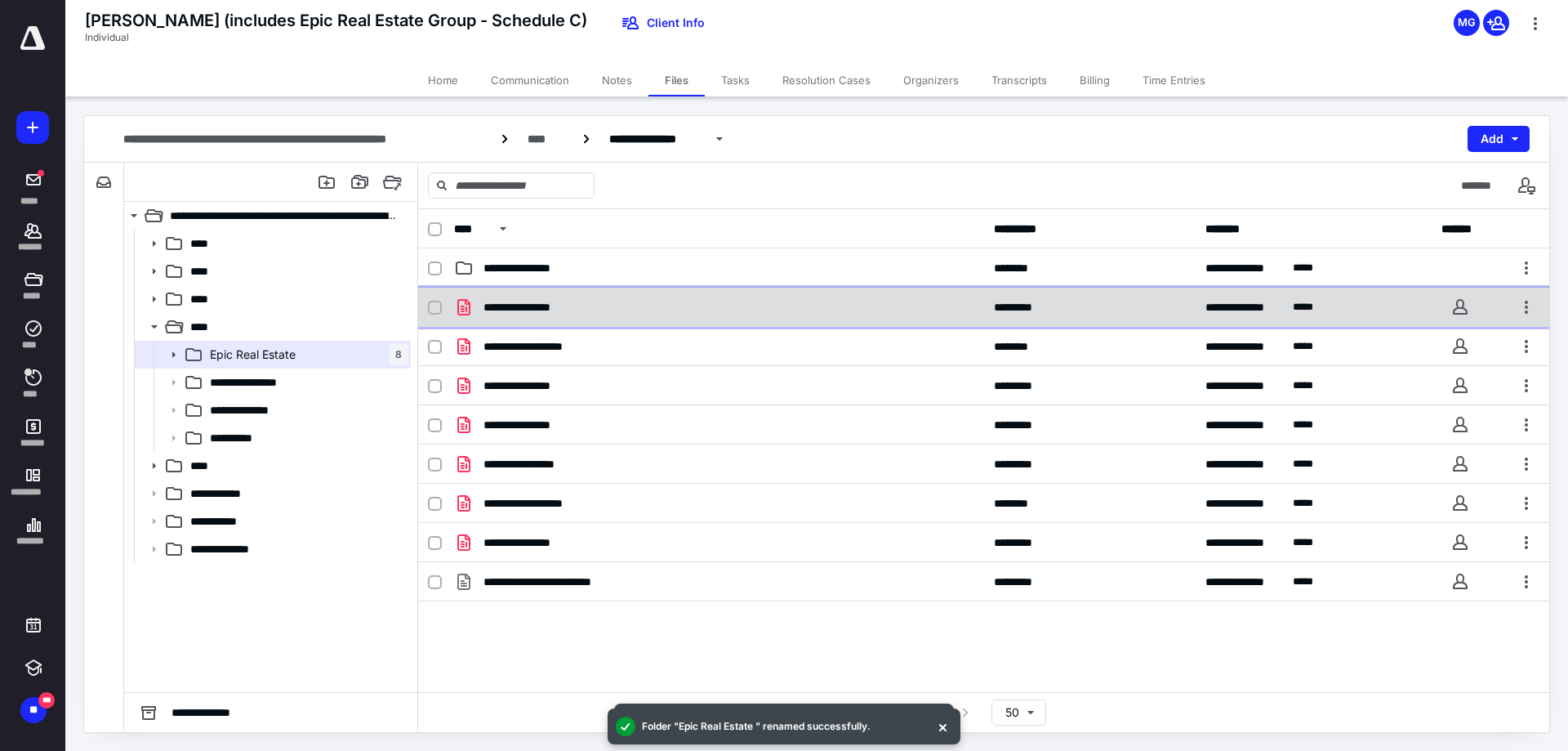 click on "**********" at bounding box center (719, 307) 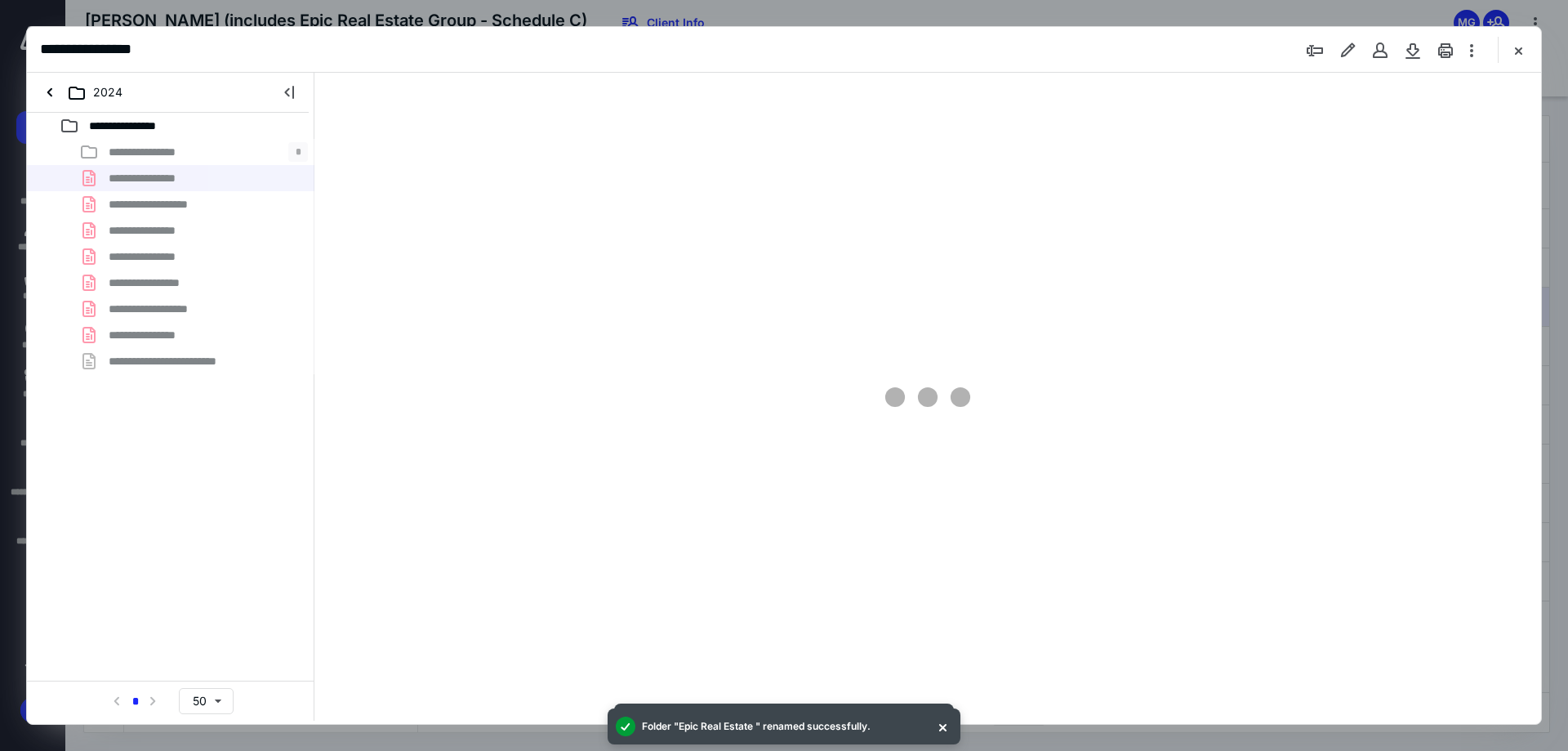 scroll, scrollTop: 0, scrollLeft: 0, axis: both 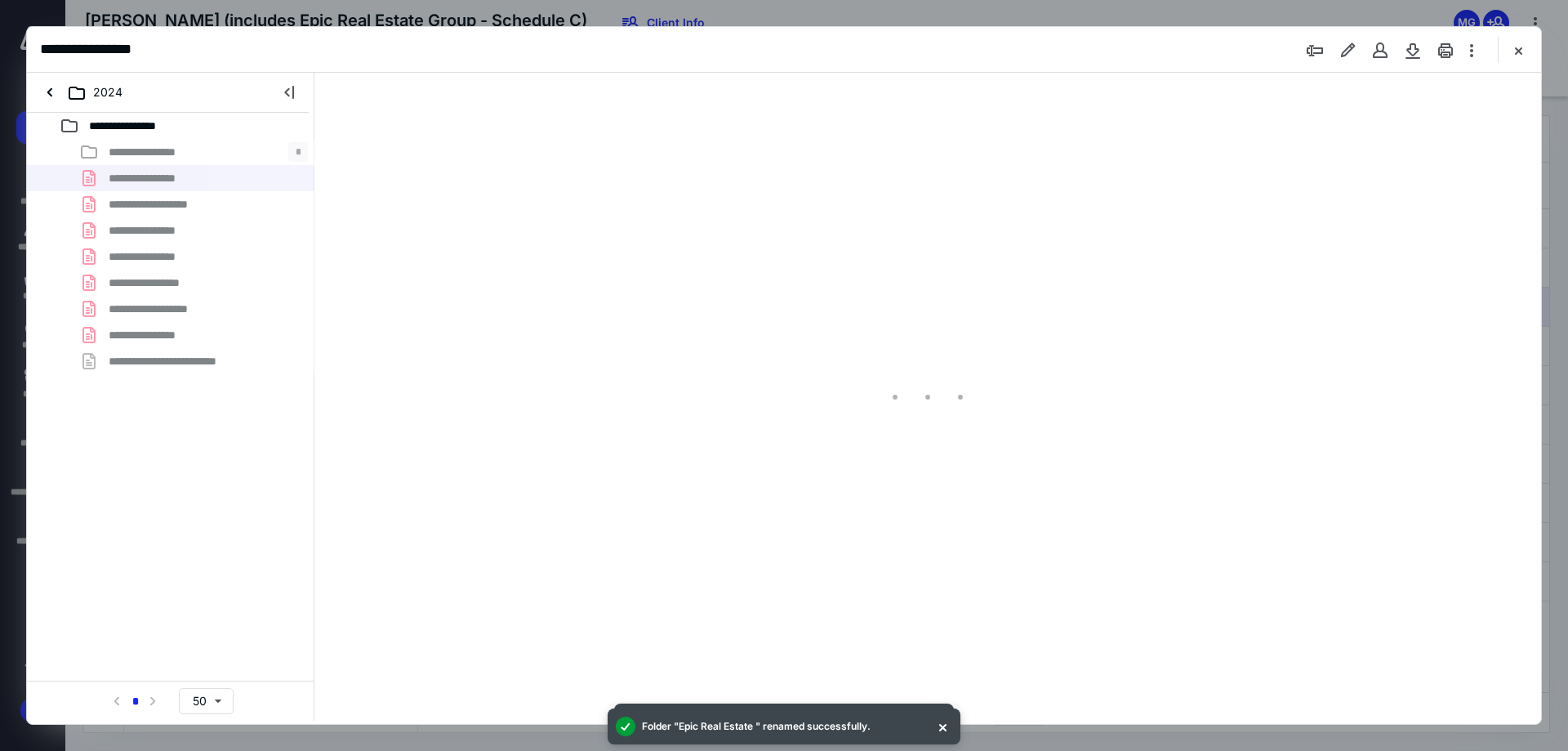 type on "241" 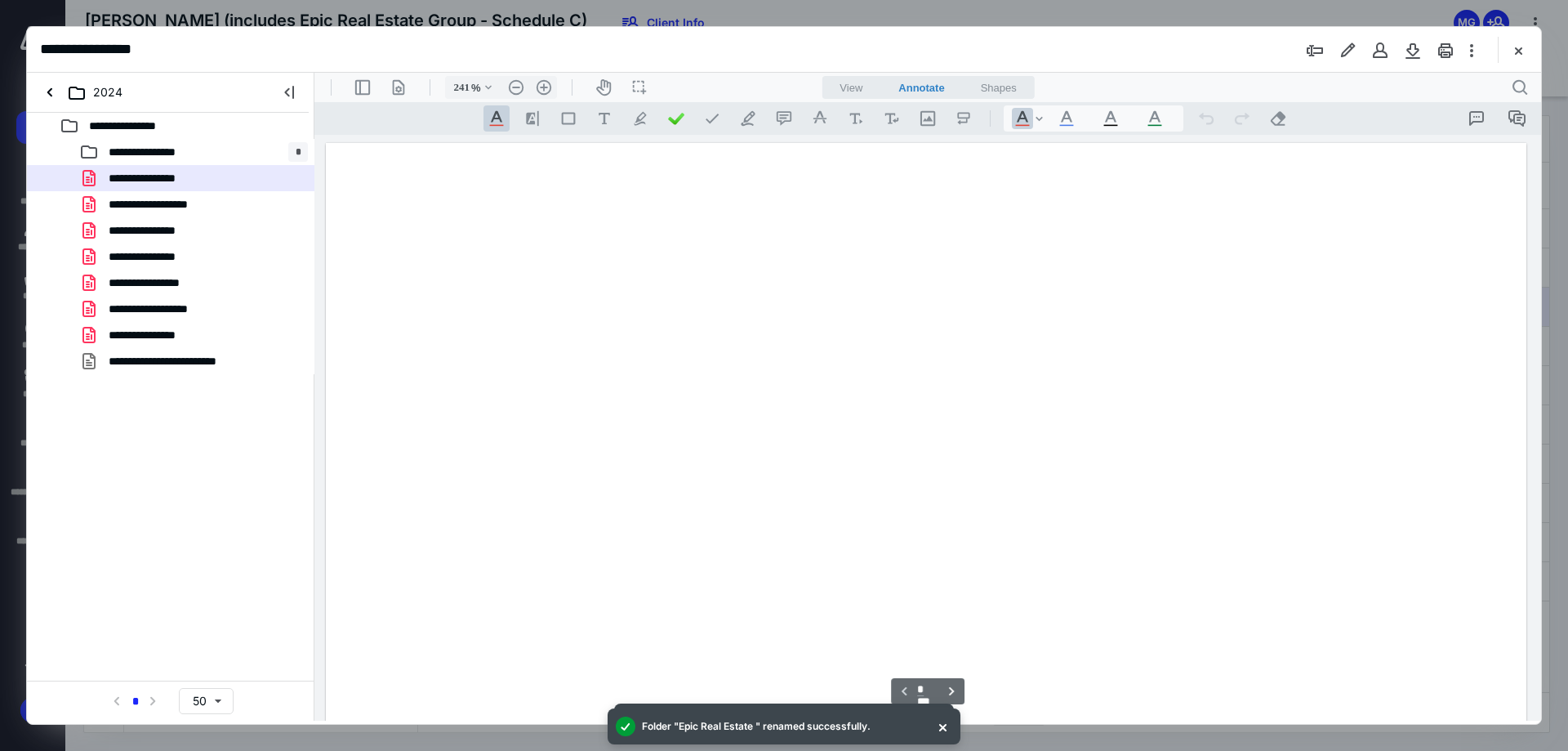 scroll, scrollTop: 70, scrollLeft: 0, axis: vertical 